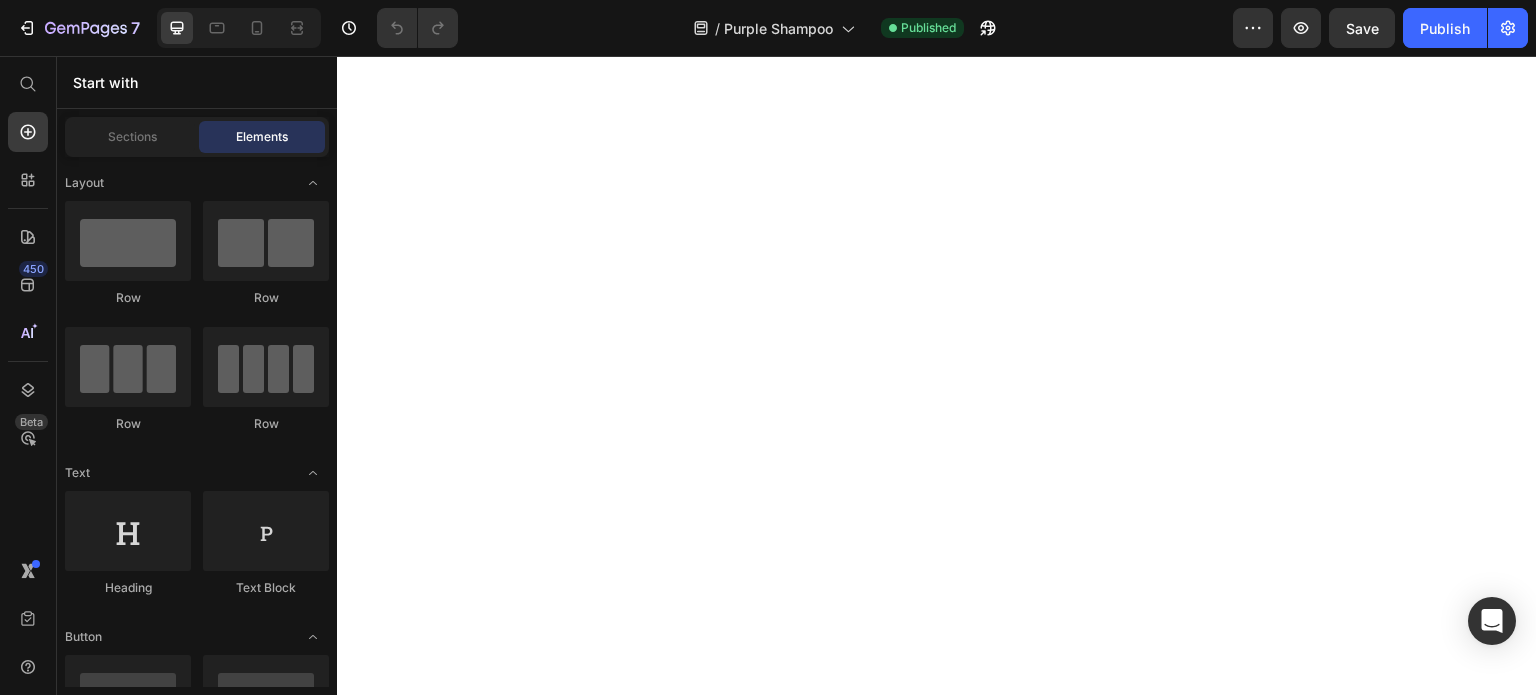 scroll, scrollTop: 0, scrollLeft: 0, axis: both 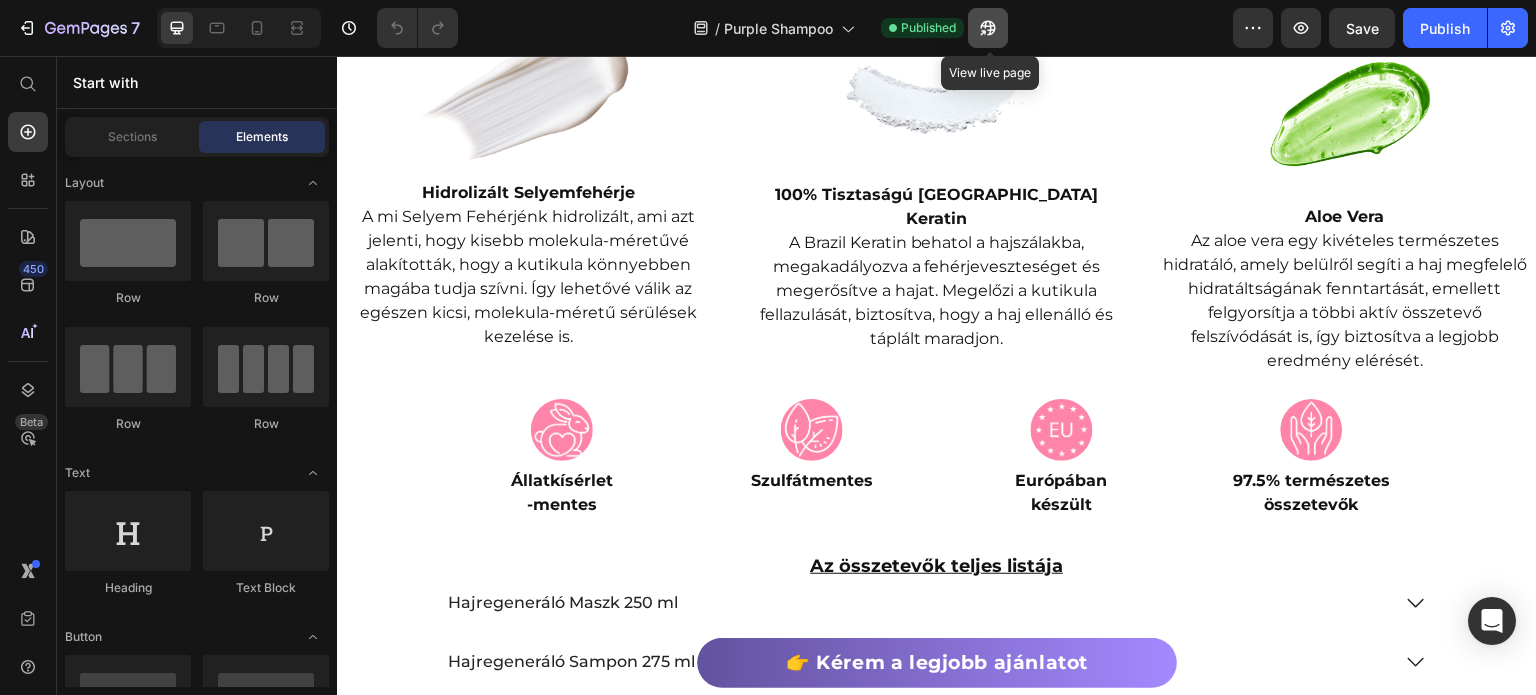 click 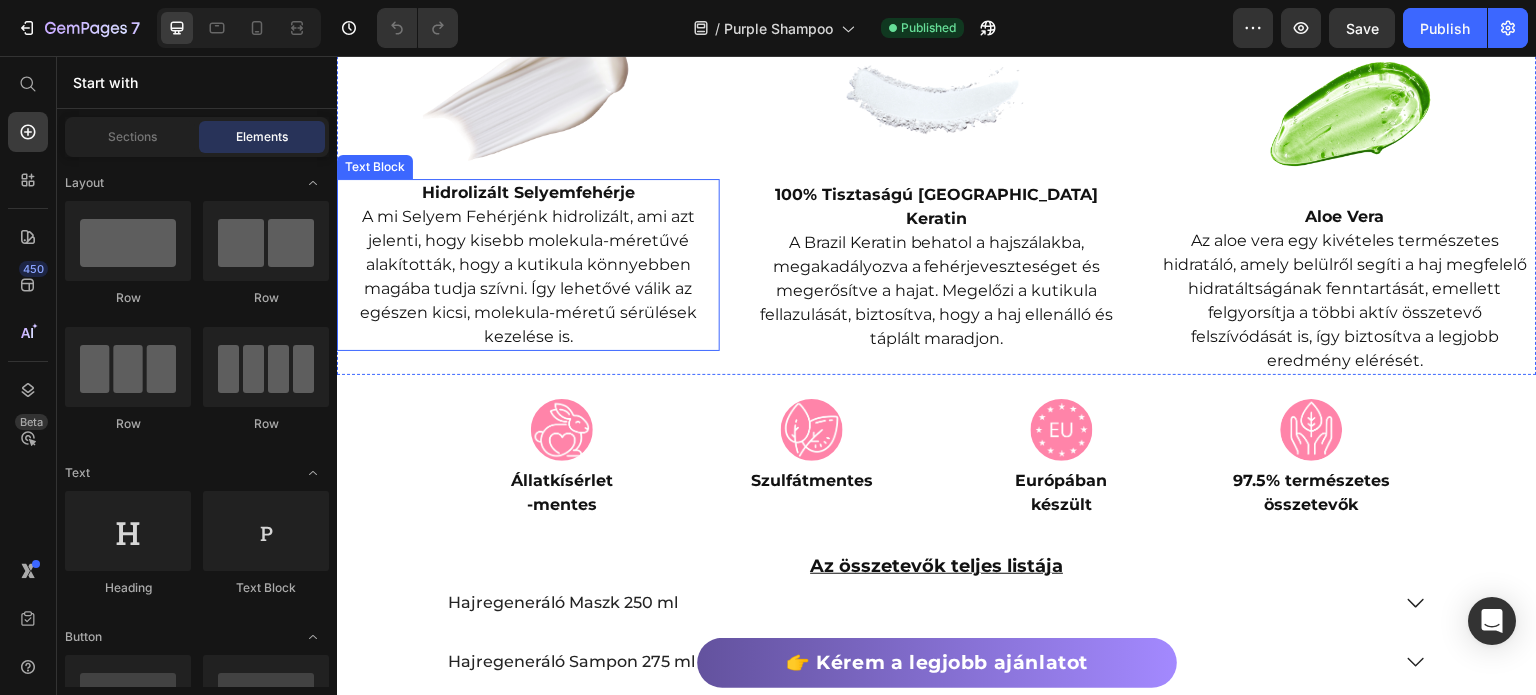 click on "Hidrolizált Selyemfehérje" at bounding box center (528, 192) 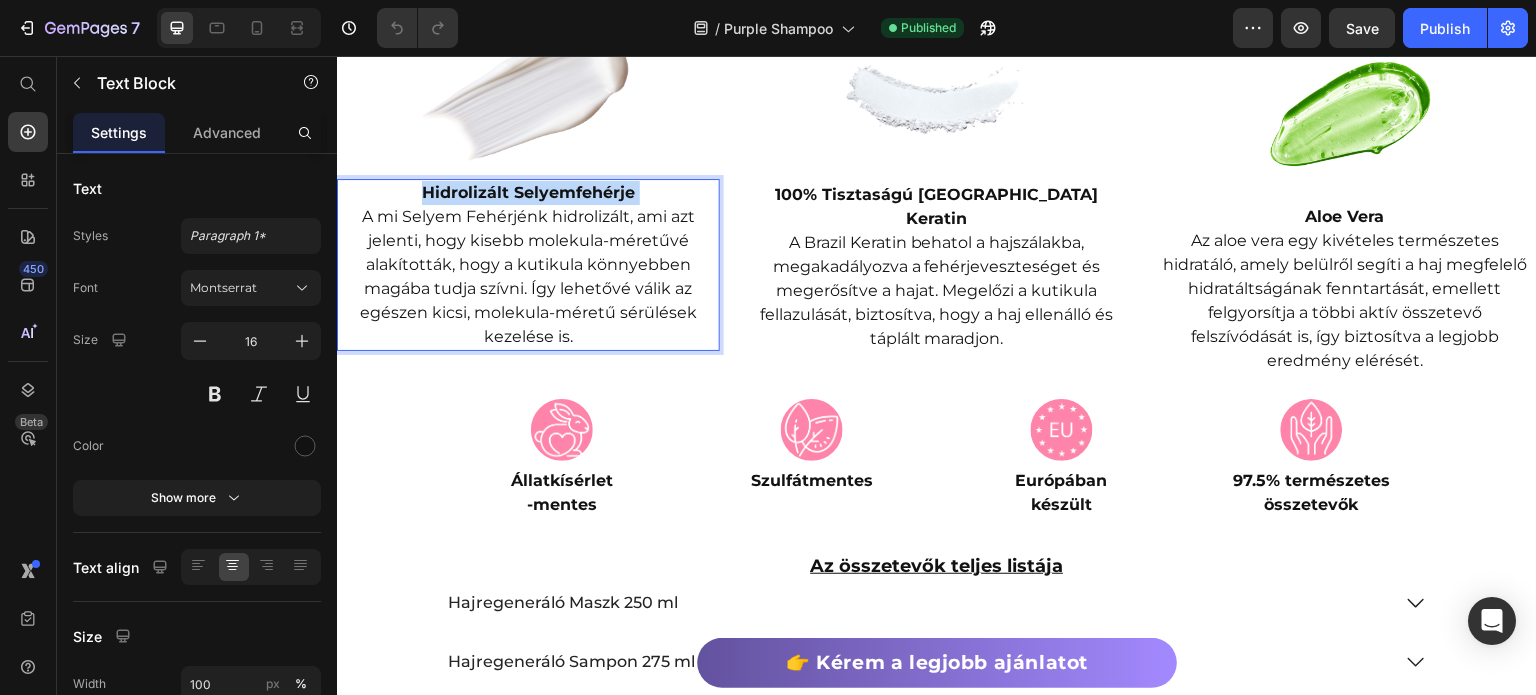 click on "Hidrolizált Selyemfehérje" at bounding box center (528, 192) 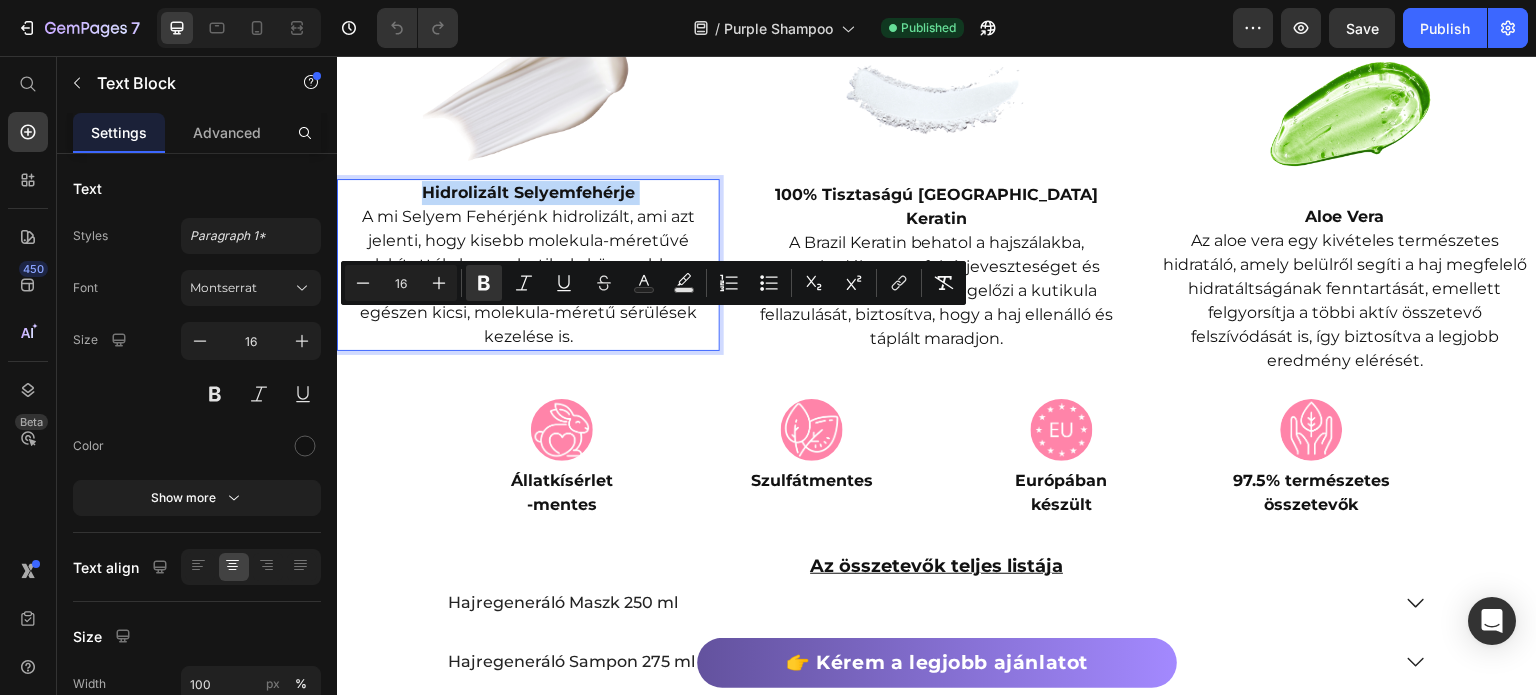 click on "Image 100% Tisztaságú [GEOGRAPHIC_DATA] Keratin A [GEOGRAPHIC_DATA] Keratin behatol a hajszálakba, megakadályozva a fehérjeveszteséget és megerősítve a hajat. Megelőzi a kutikula fellazulását, biztosítva, hogy a haj ellenálló és táplált maradjon. Text Block" at bounding box center (937, 200) 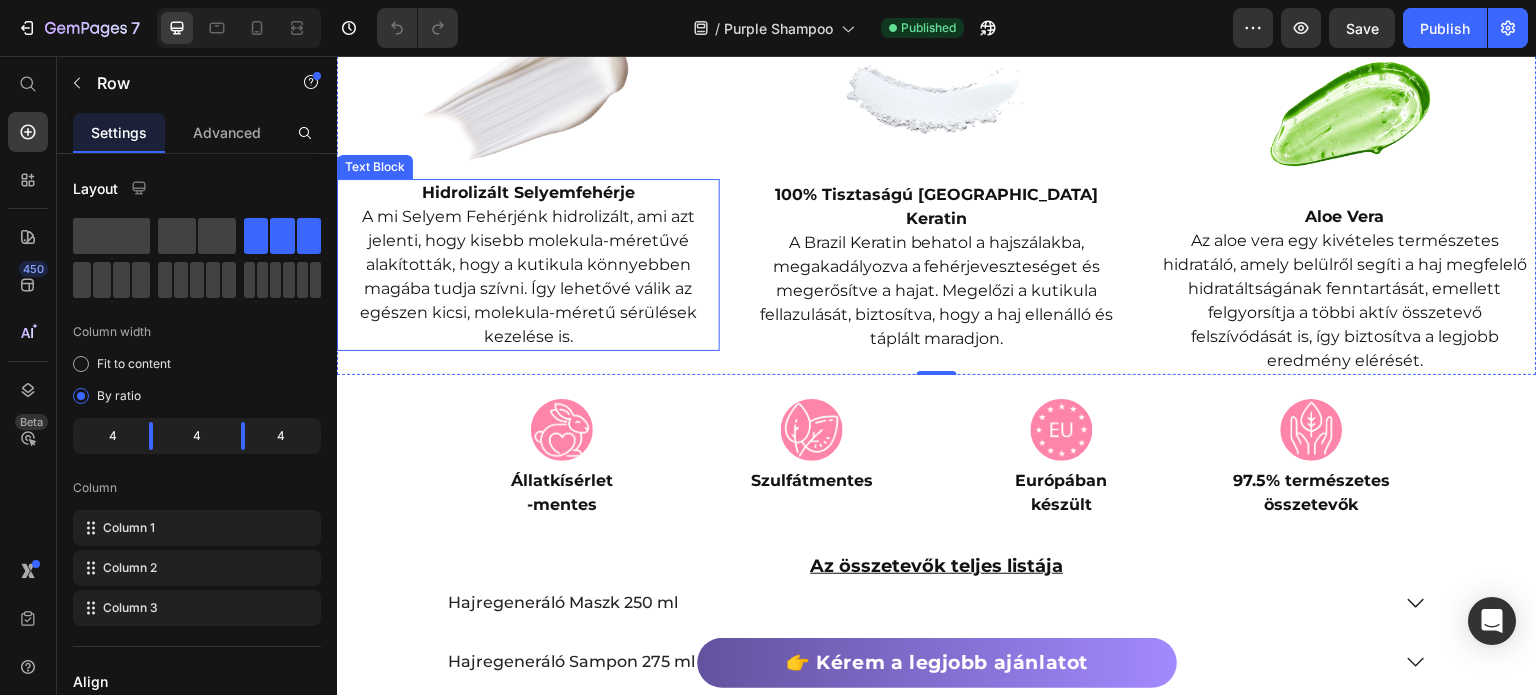 click on "Hidrolizált Selyemfehérje" at bounding box center (528, 192) 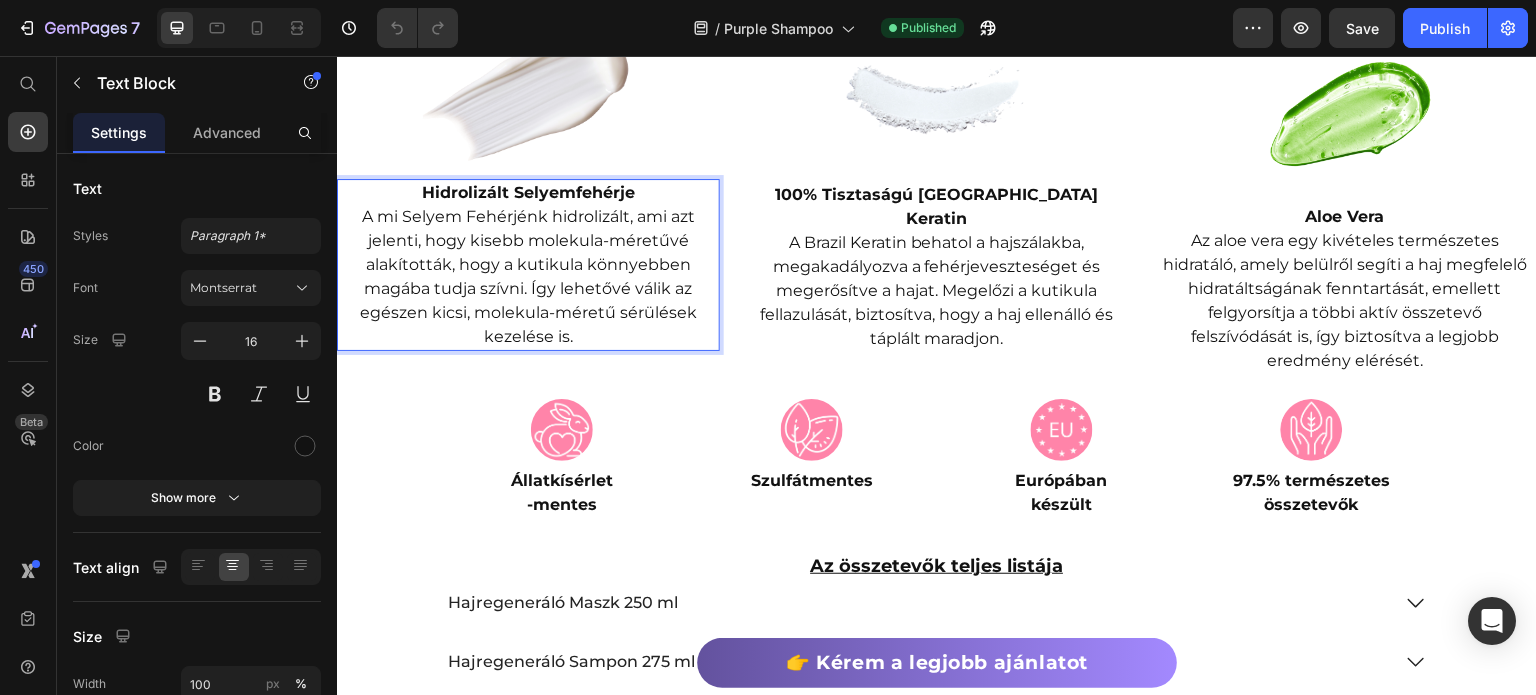 click on "Hidrolizált Selyemfehérje" at bounding box center (528, 192) 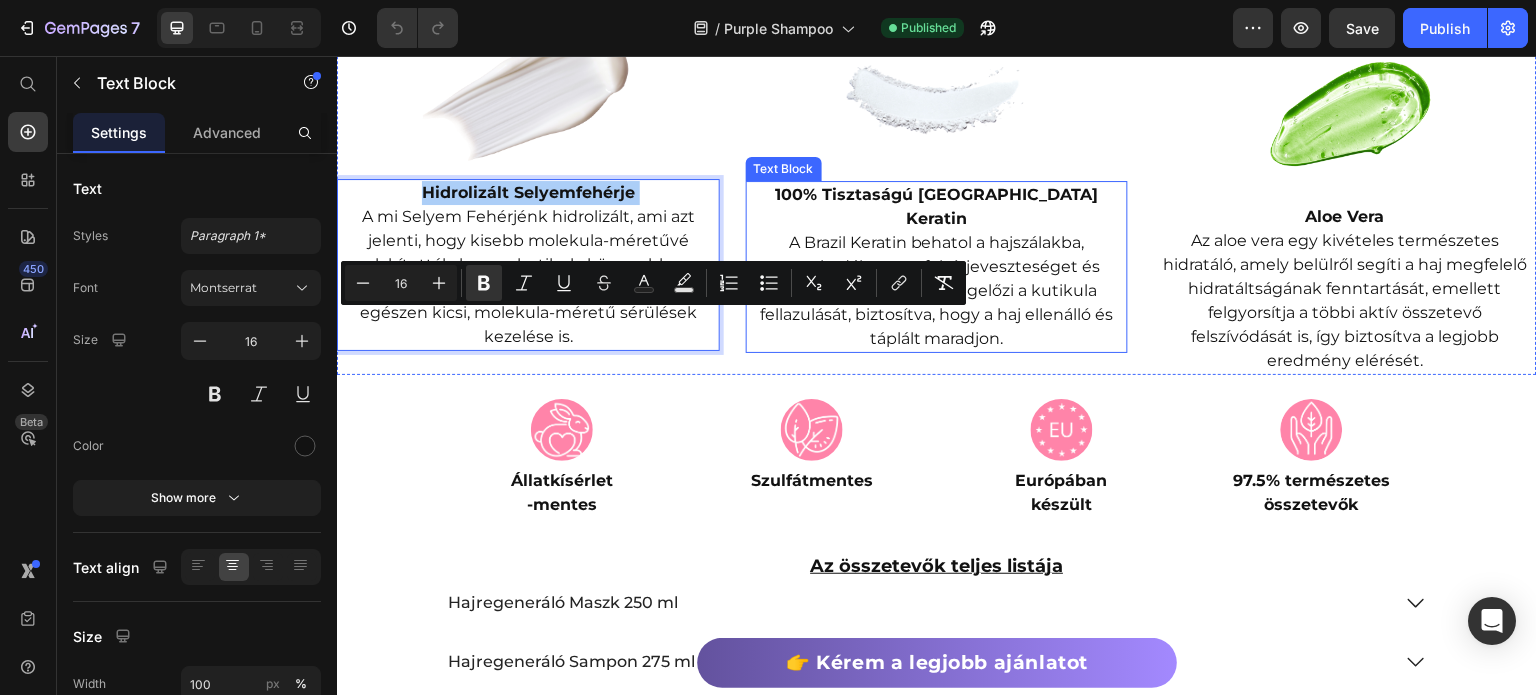 click on "100% Tisztaságú [GEOGRAPHIC_DATA] Keratin" at bounding box center [936, 206] 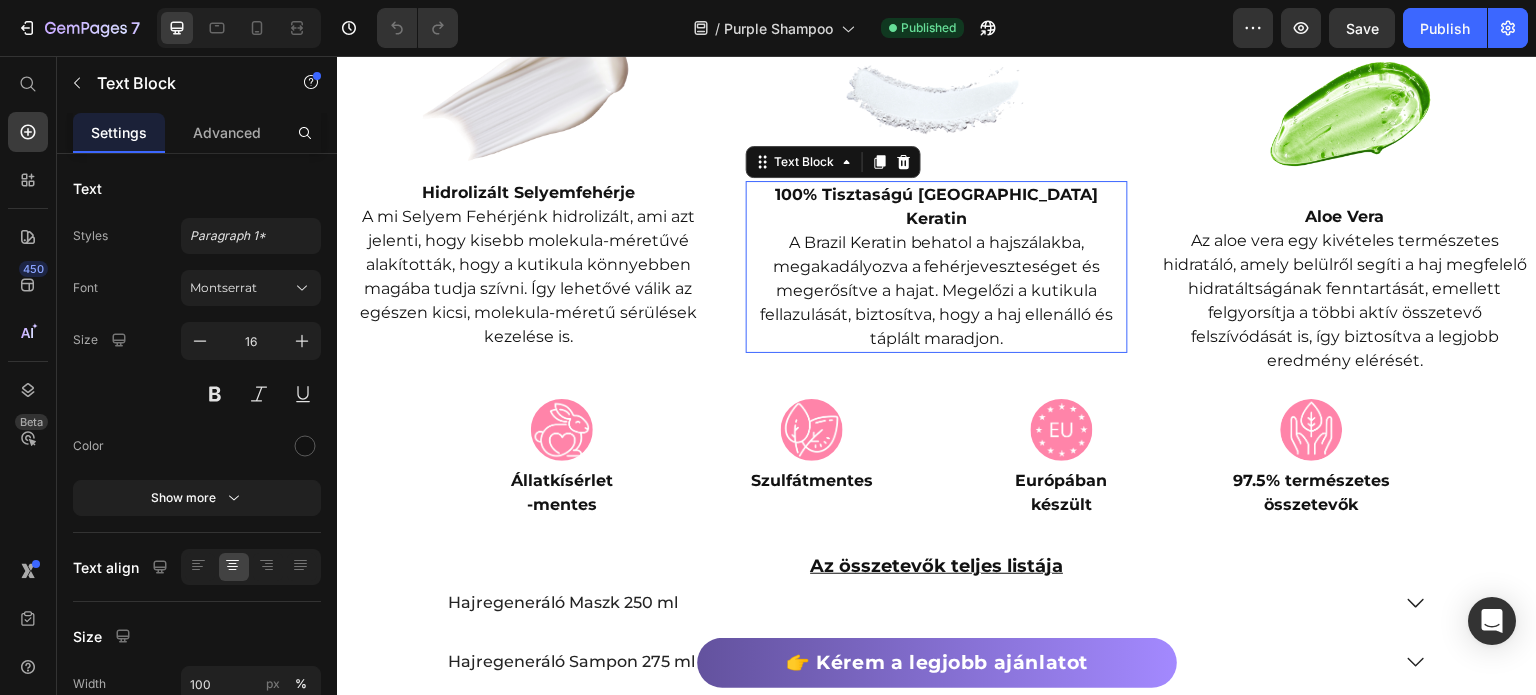 click on "100% Tisztaságú [GEOGRAPHIC_DATA] Keratin" at bounding box center (936, 206) 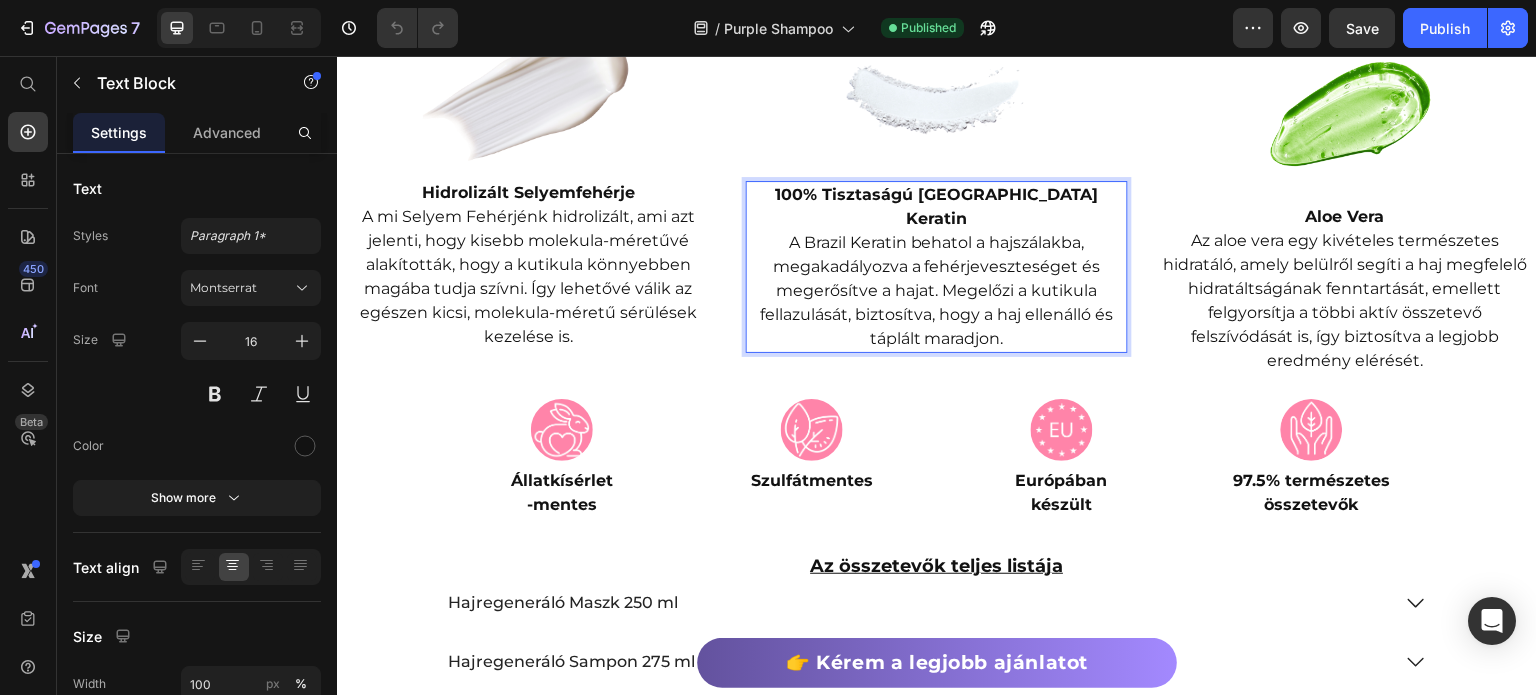 click on "100% Tisztaságú [GEOGRAPHIC_DATA] Keratin" at bounding box center (936, 206) 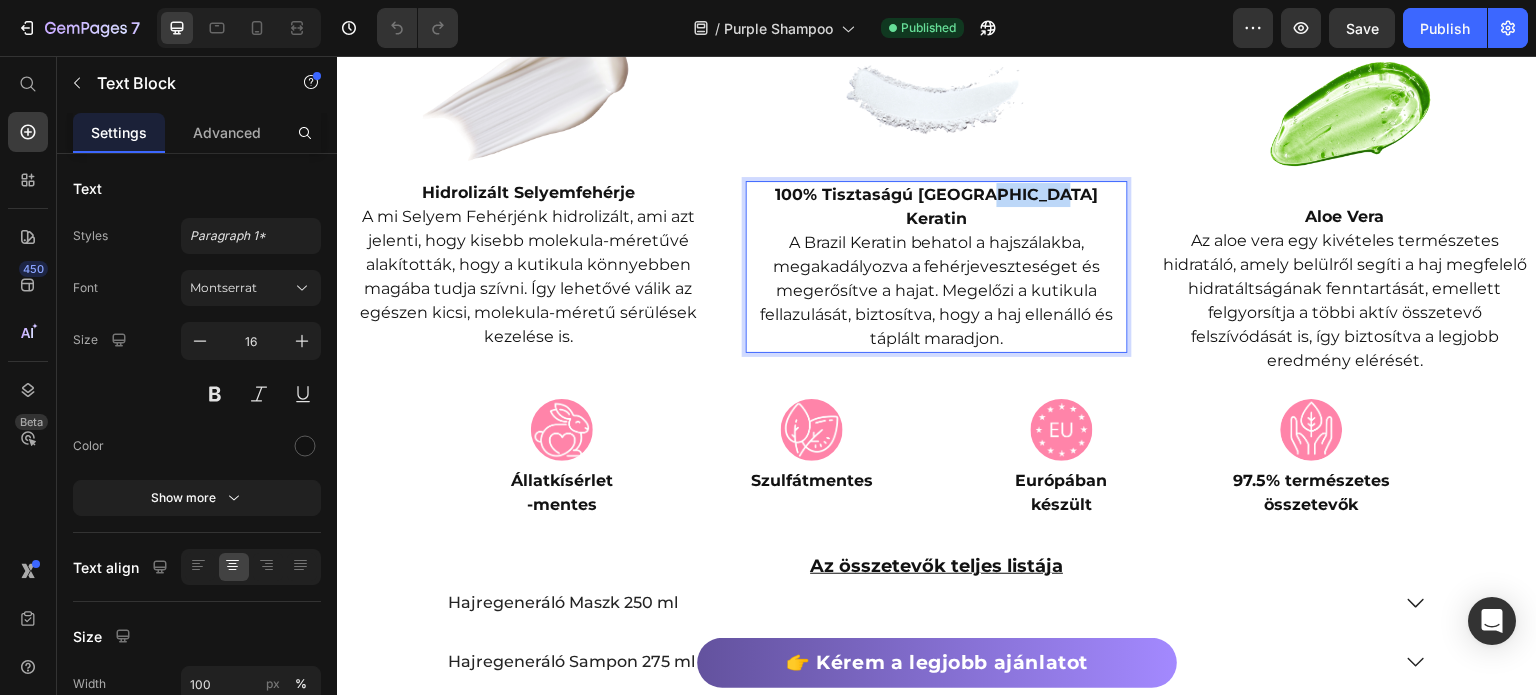 drag, startPoint x: 996, startPoint y: 325, endPoint x: 1063, endPoint y: 330, distance: 67.18631 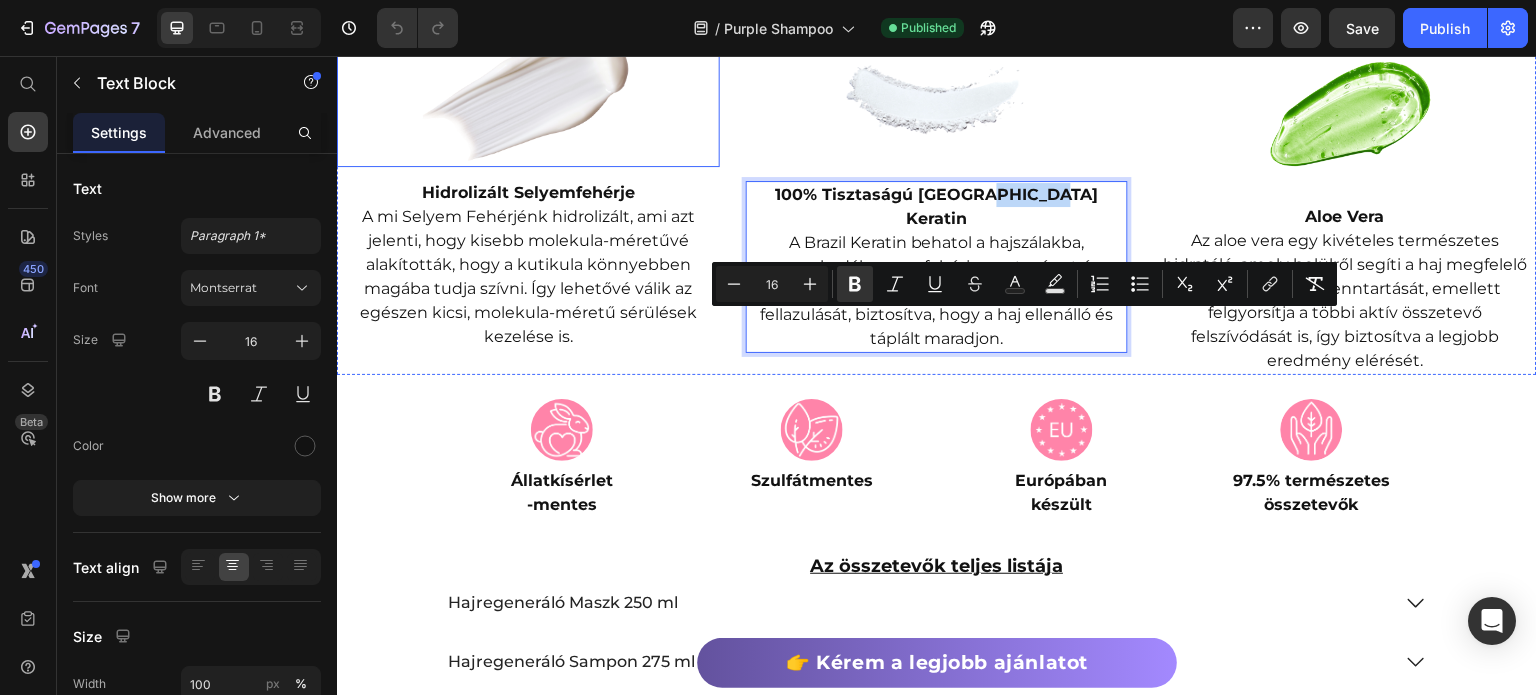 click on "Image Hidrolizált Selyemfehérje A mi Selyem Fehérjénk hidrolizált, ami azt jelenti, hogy kisebb molekula-méretűvé alakították, hogy a kutikula könnyebben magába tudja szívni. Így lehetővé válik az egészen kicsi, molekula-méretű sérülések kezelése is. Text Block" at bounding box center [528, 200] 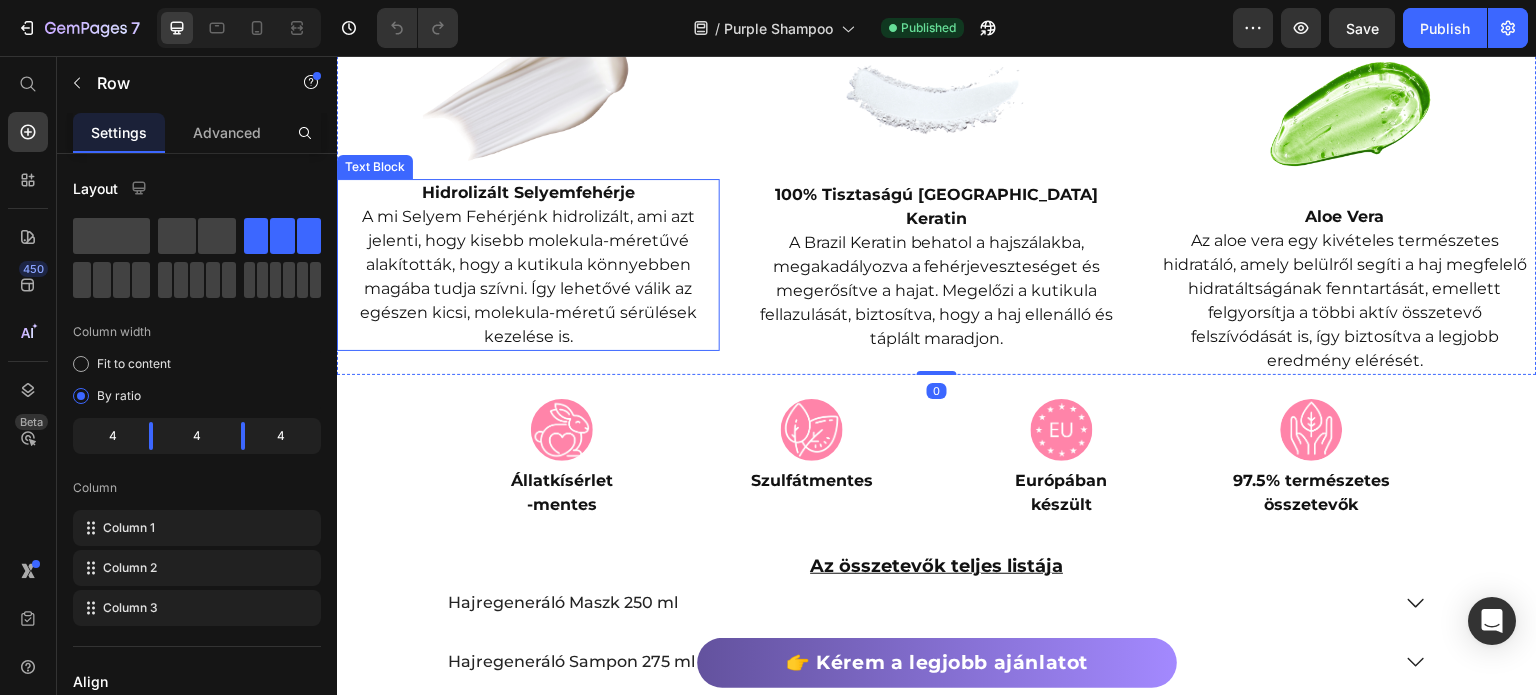 click on "Hidrolizált Selyemfehérje" at bounding box center (528, 192) 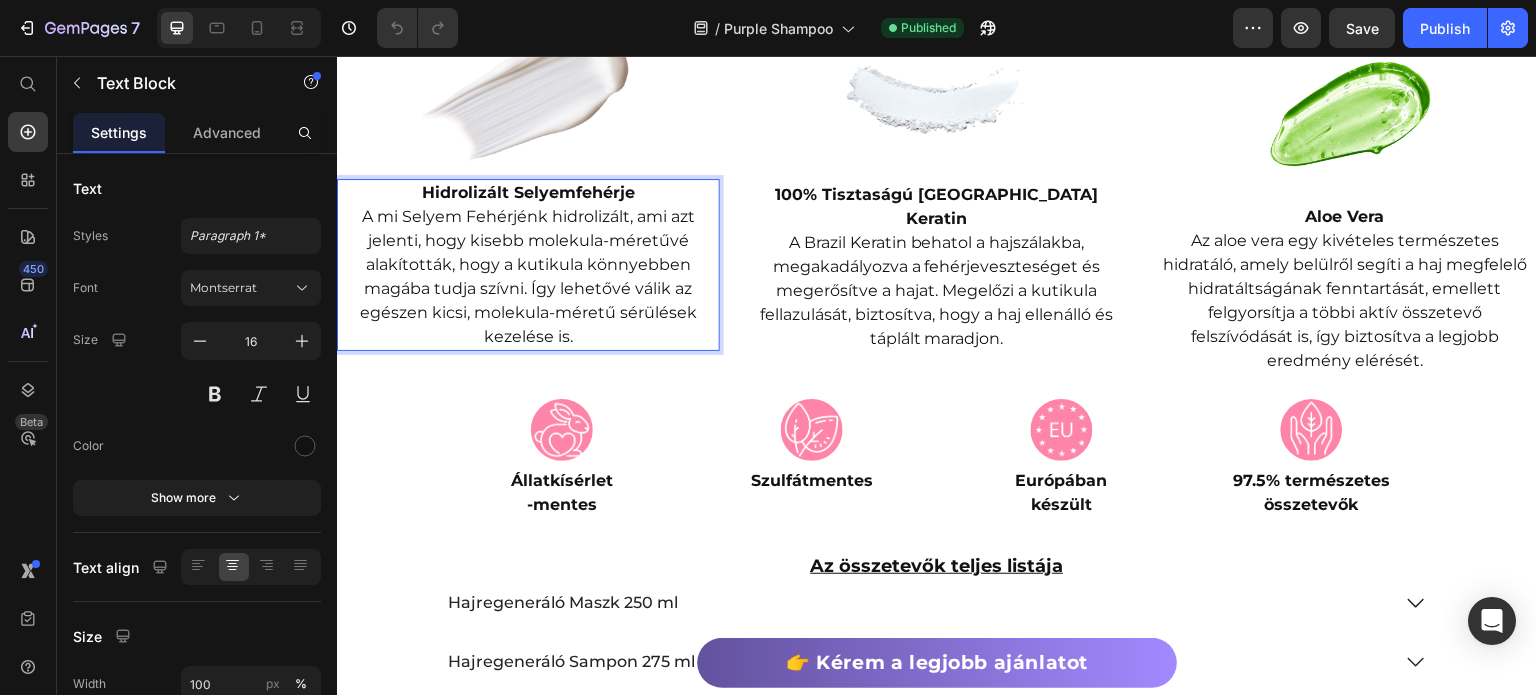 click on "Hidrolizált Selyemfehérje" at bounding box center (528, 192) 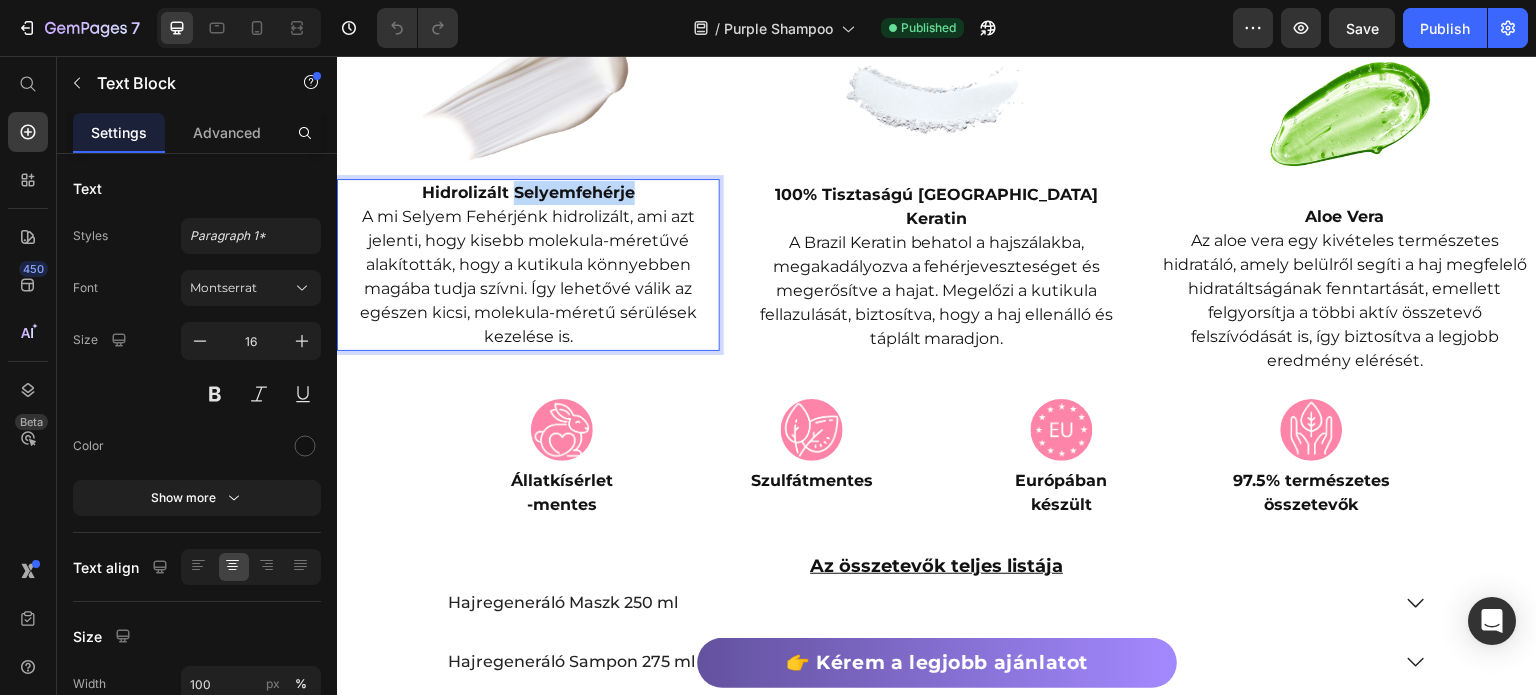 drag, startPoint x: 515, startPoint y: 325, endPoint x: 635, endPoint y: 321, distance: 120.06665 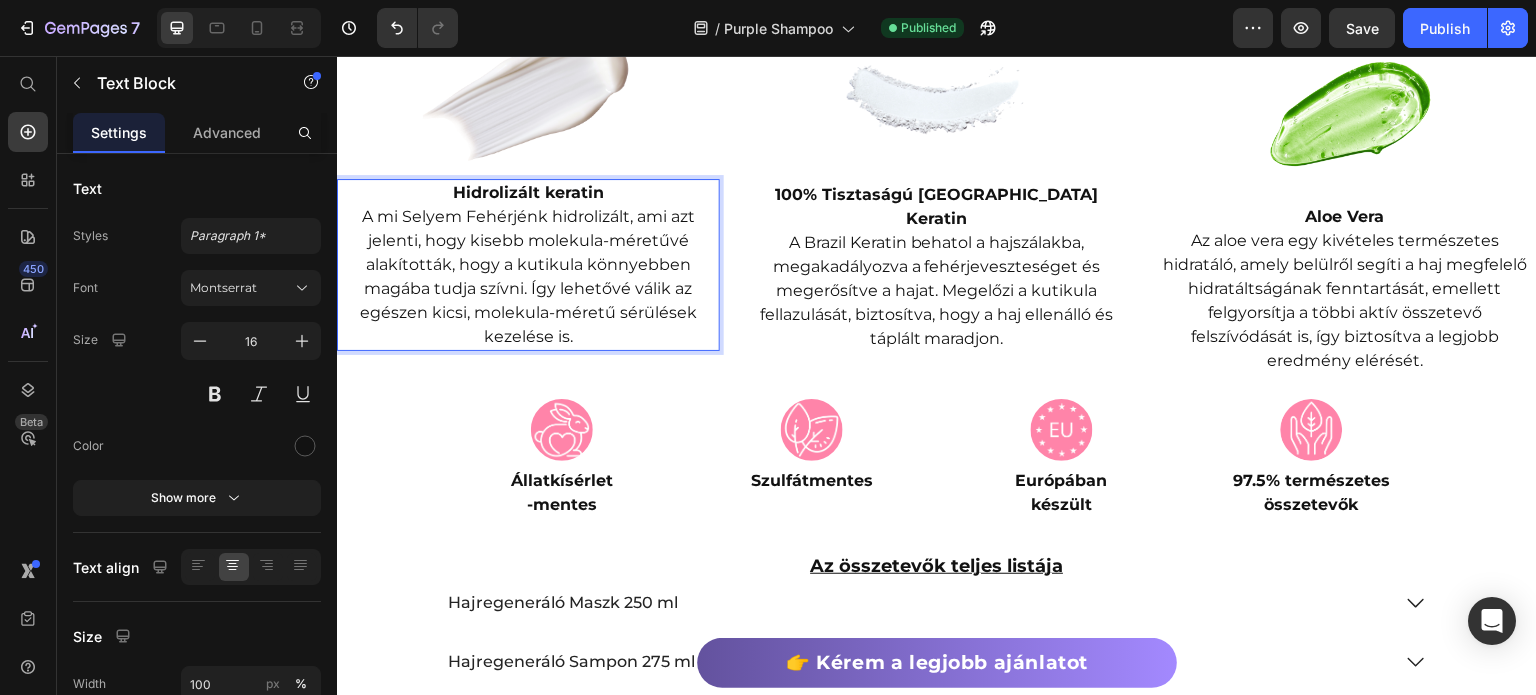 click on "Hidrolizált keratin" at bounding box center [528, 192] 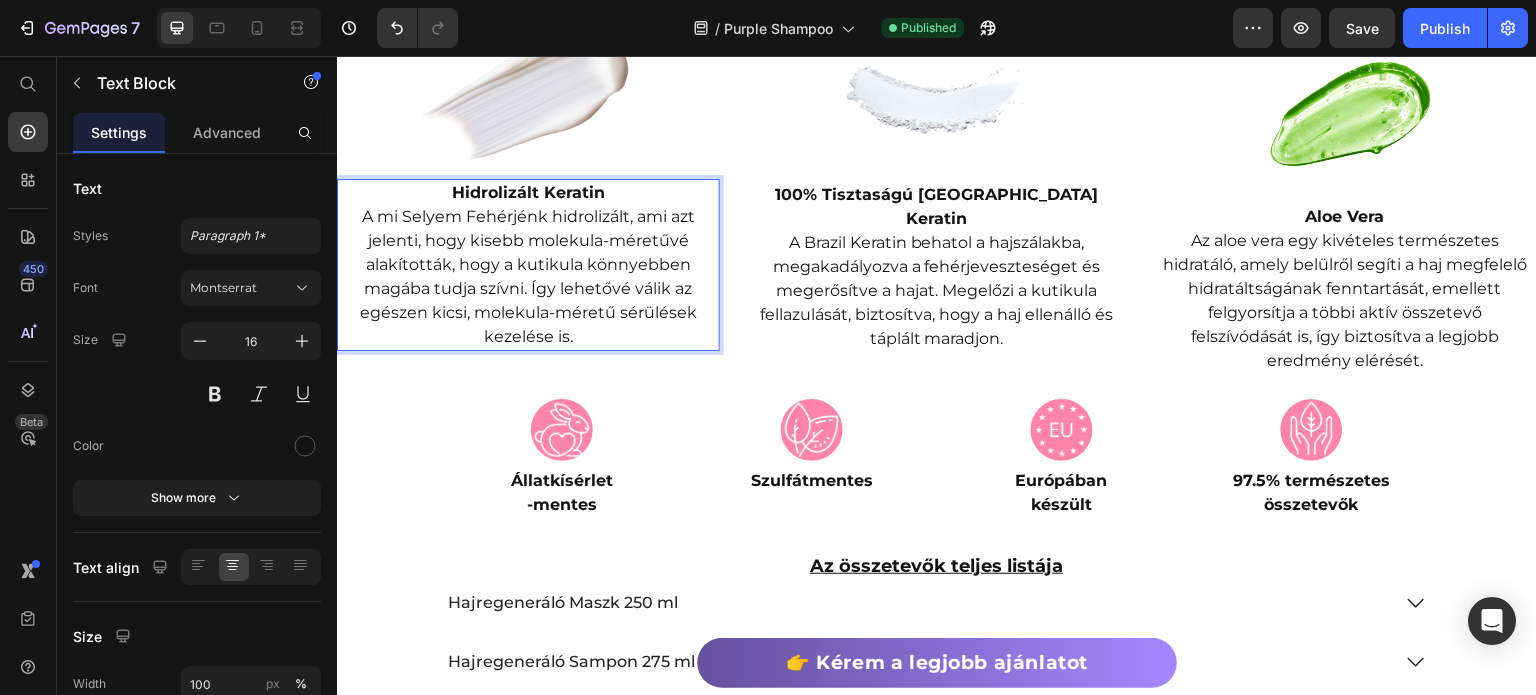 click on "A mi Selyem Fehérjénk hidrolizált, ami azt jelenti, hogy kisebb molekula-méretűvé alakították, hogy a kutikula könnyebben magába tudja szívni. Így lehetővé válik az egészen kicsi, molekula-méretű sérülések kezelése is." at bounding box center (528, 277) 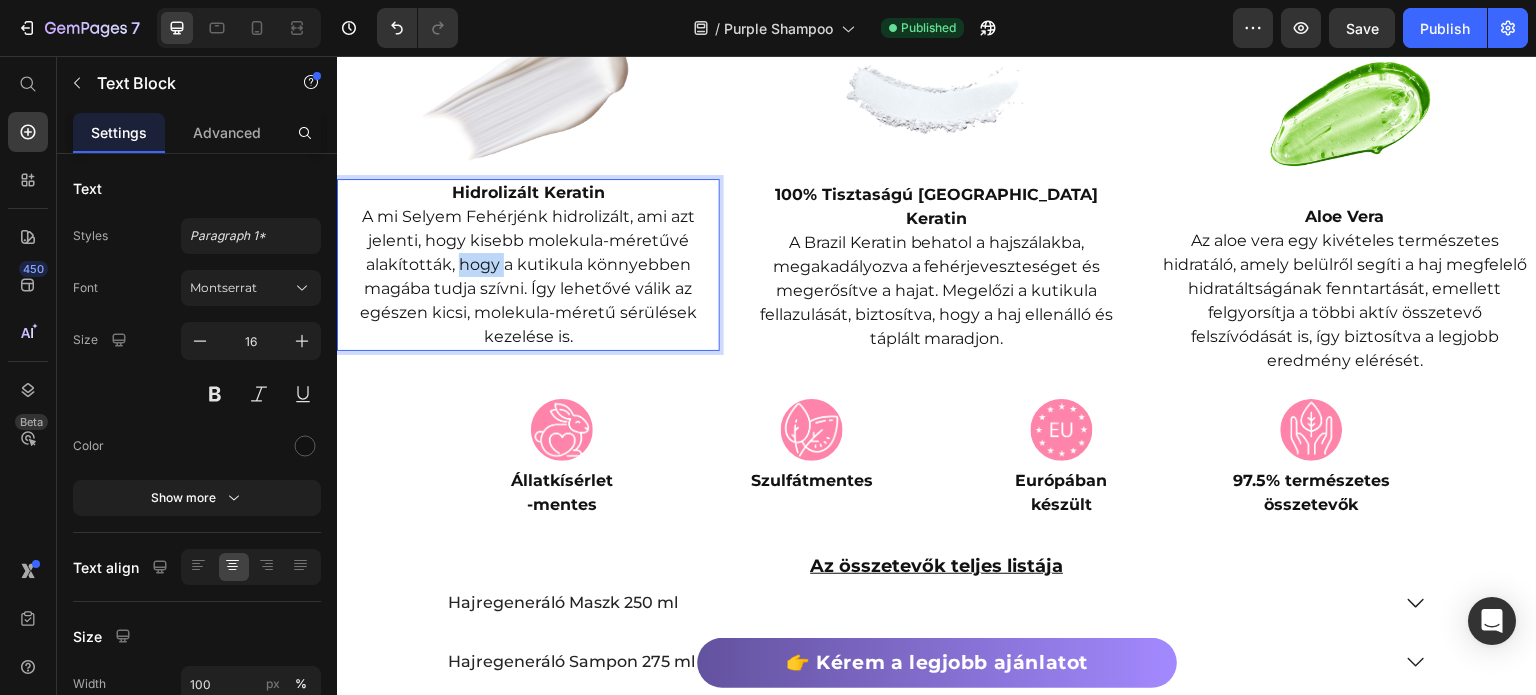click on "A mi Selyem Fehérjénk hidrolizált, ami azt jelenti, hogy kisebb molekula-méretűvé alakították, hogy a kutikula könnyebben magába tudja szívni. Így lehetővé válik az egészen kicsi, molekula-méretű sérülések kezelése is." at bounding box center [528, 277] 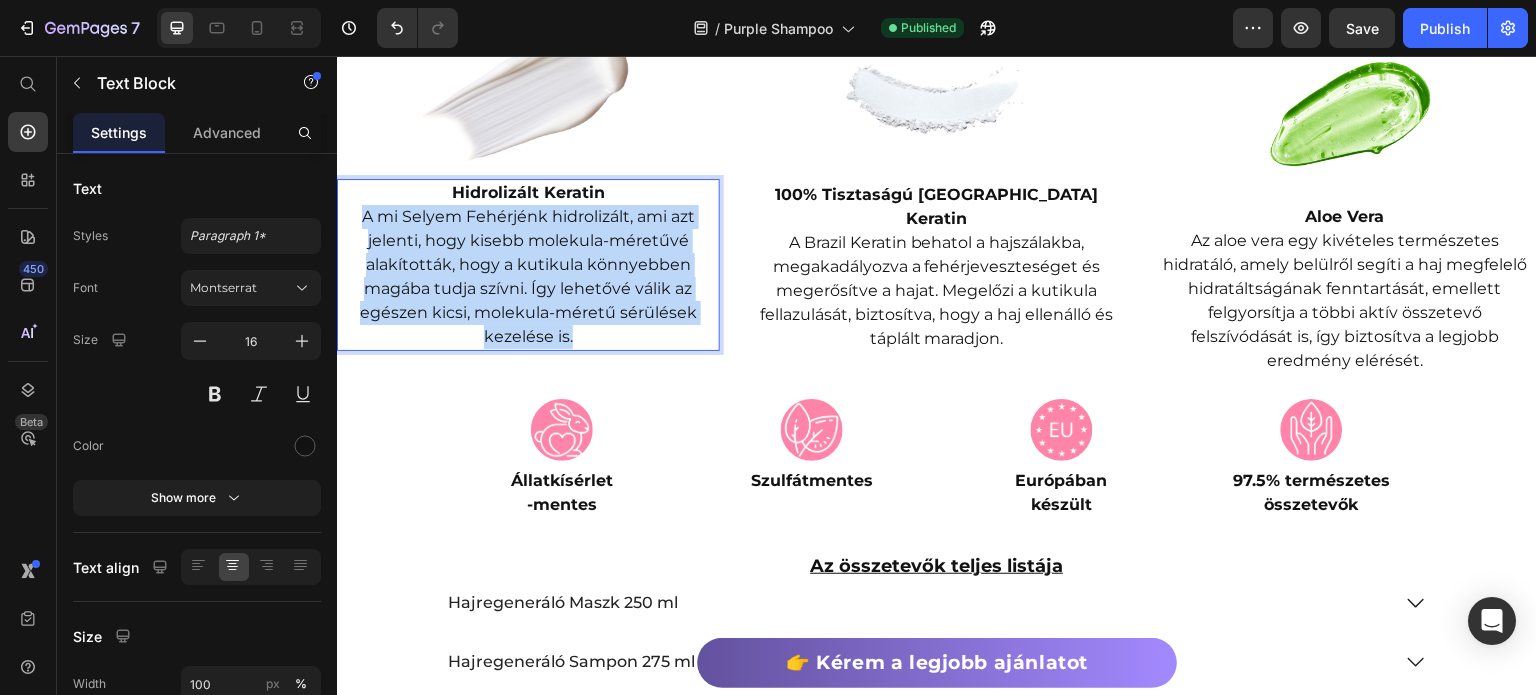 click on "A mi Selyem Fehérjénk hidrolizált, ami azt jelenti, hogy kisebb molekula-méretűvé alakították, hogy a kutikula könnyebben magába tudja szívni. Így lehetővé válik az egészen kicsi, molekula-méretű sérülések kezelése is." at bounding box center (528, 277) 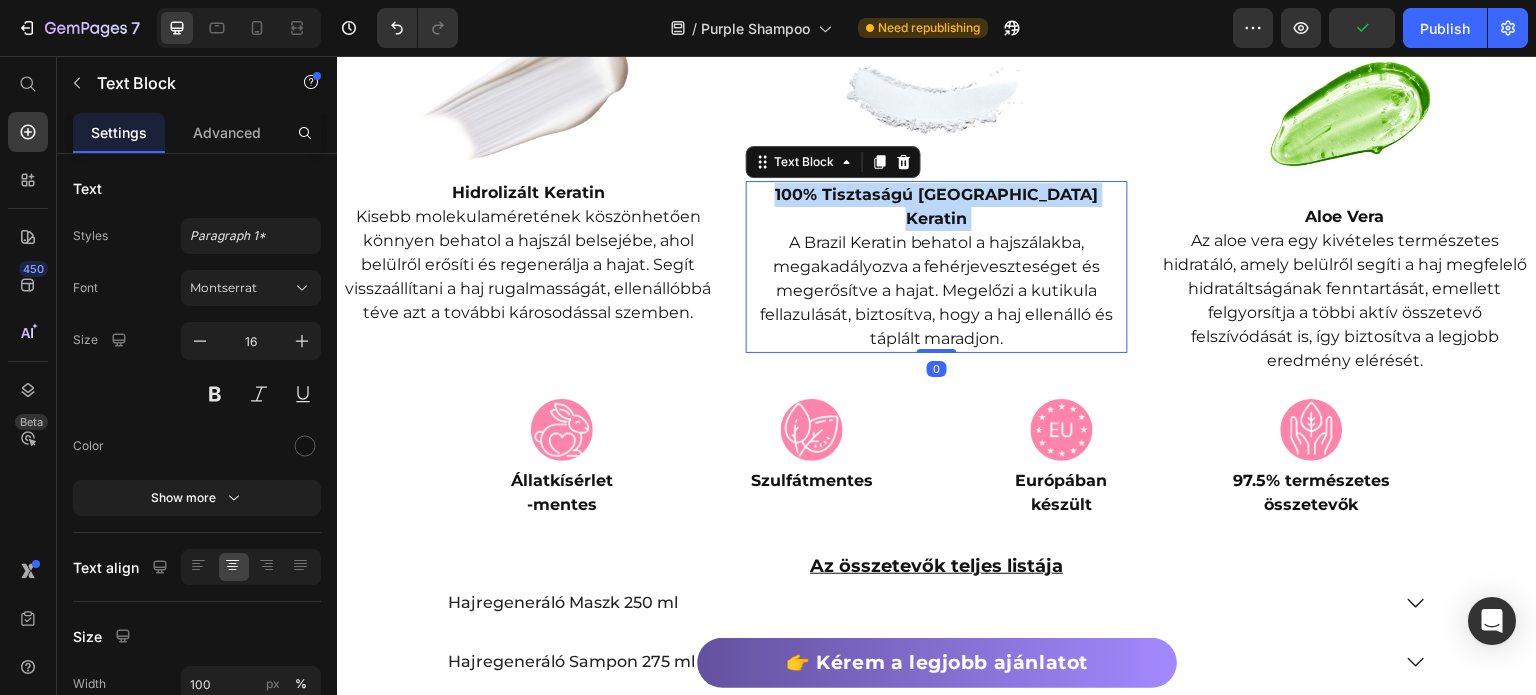 click on "100% Tisztaságú [GEOGRAPHIC_DATA] Keratin" at bounding box center (936, 206) 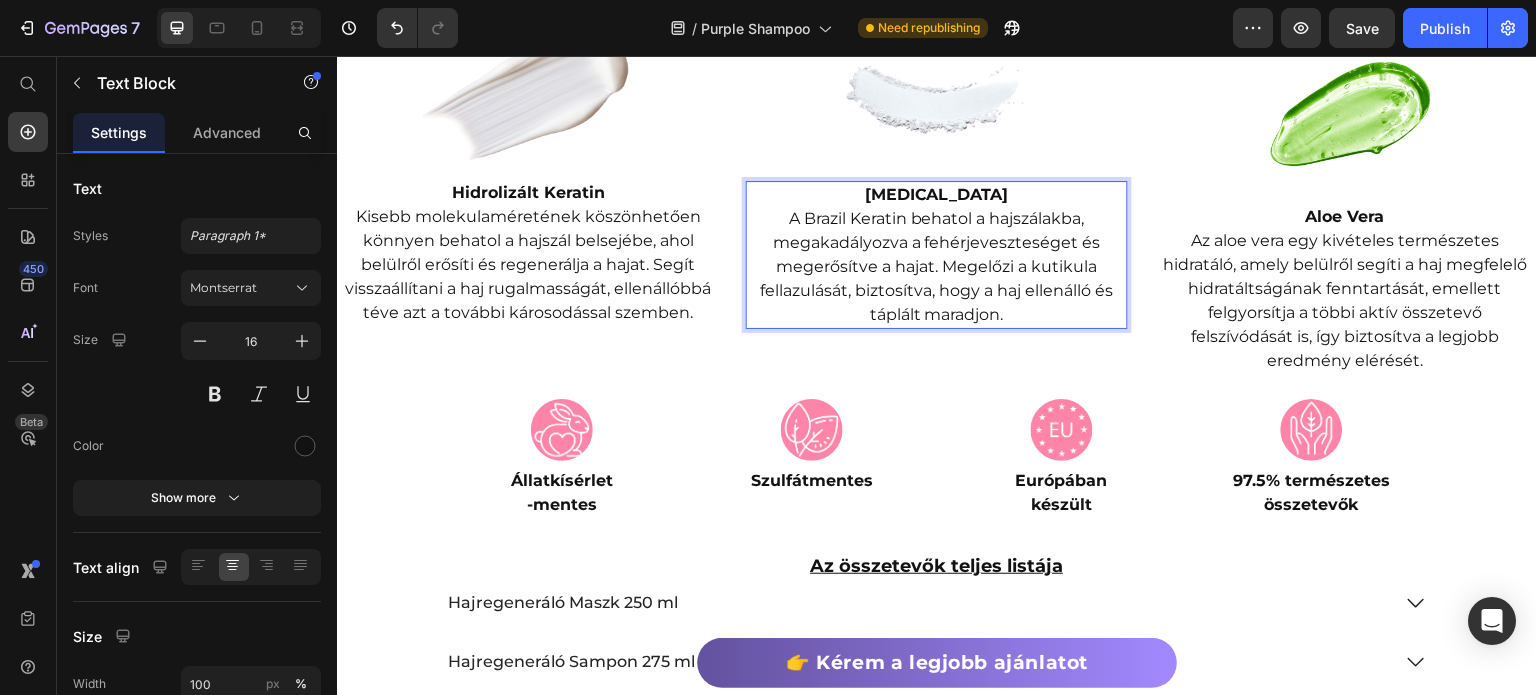 click on "A Brazil Keratin behatol a hajszálakba, megakadályozva a fehérjeveszteséget és megerősítve a hajat. Megelőzi a kutikula fellazulását, biztosítva, hogy a haj ellenálló és táplált maradjon." at bounding box center [937, 267] 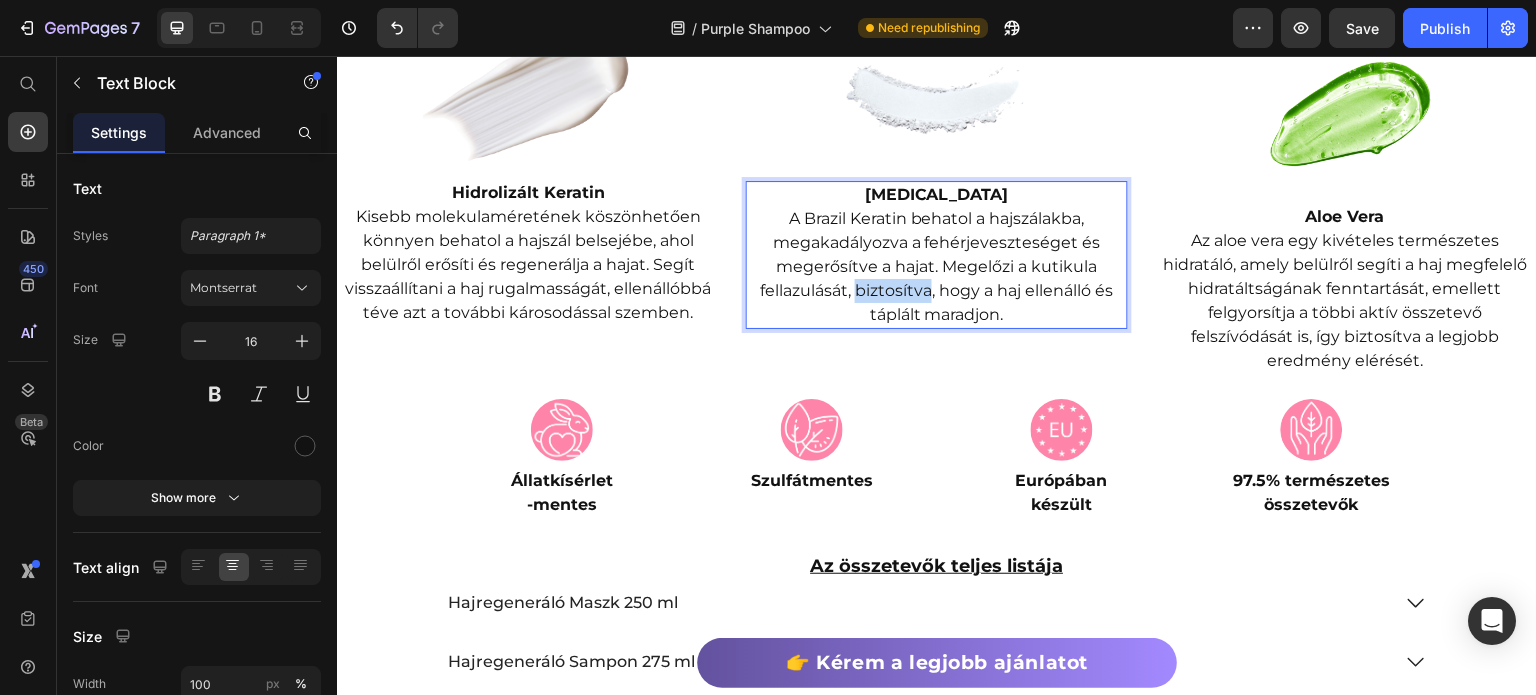 click on "A Brazil Keratin behatol a hajszálakba, megakadályozva a fehérjeveszteséget és megerősítve a hajat. Megelőzi a kutikula fellazulását, biztosítva, hogy a haj ellenálló és táplált maradjon." at bounding box center [937, 267] 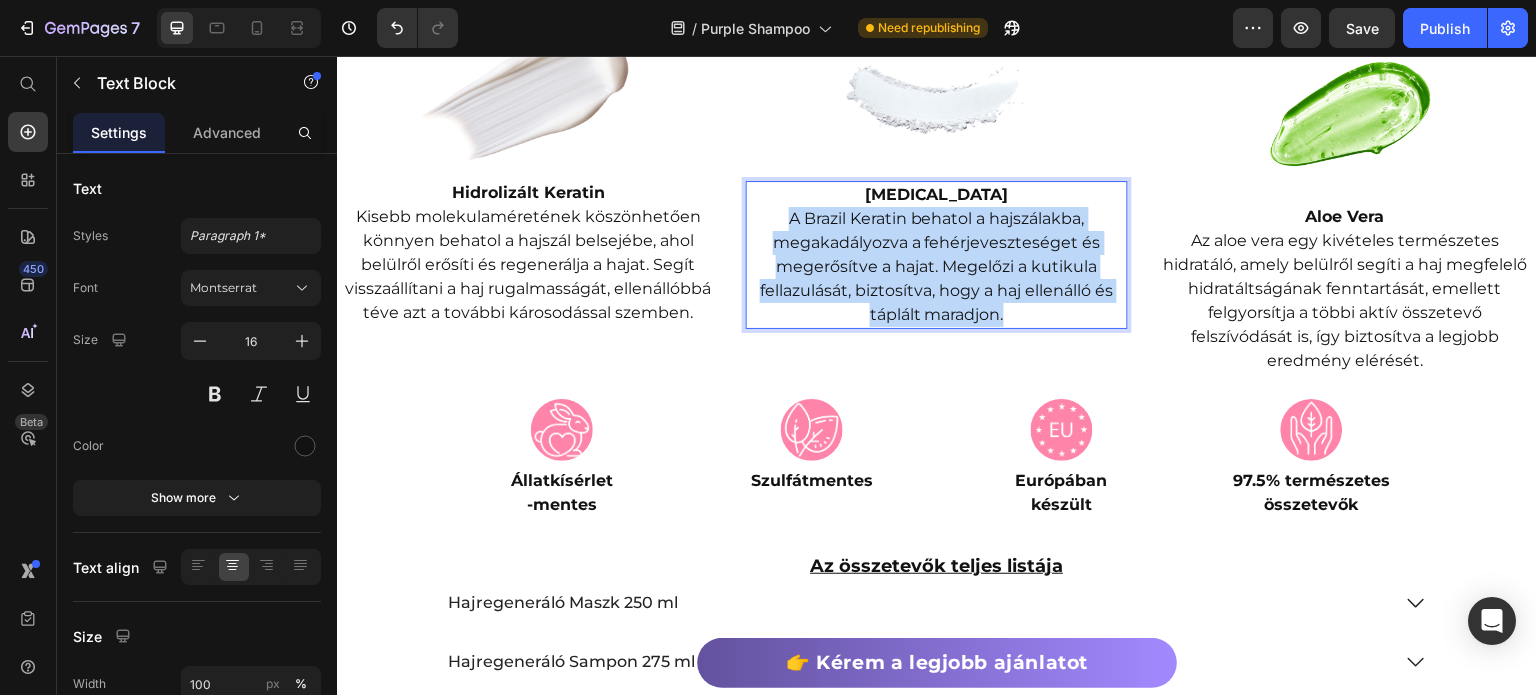 click on "A Brazil Keratin behatol a hajszálakba, megakadályozva a fehérjeveszteséget és megerősítve a hajat. Megelőzi a kutikula fellazulását, biztosítva, hogy a haj ellenálló és táplált maradjon." at bounding box center [937, 267] 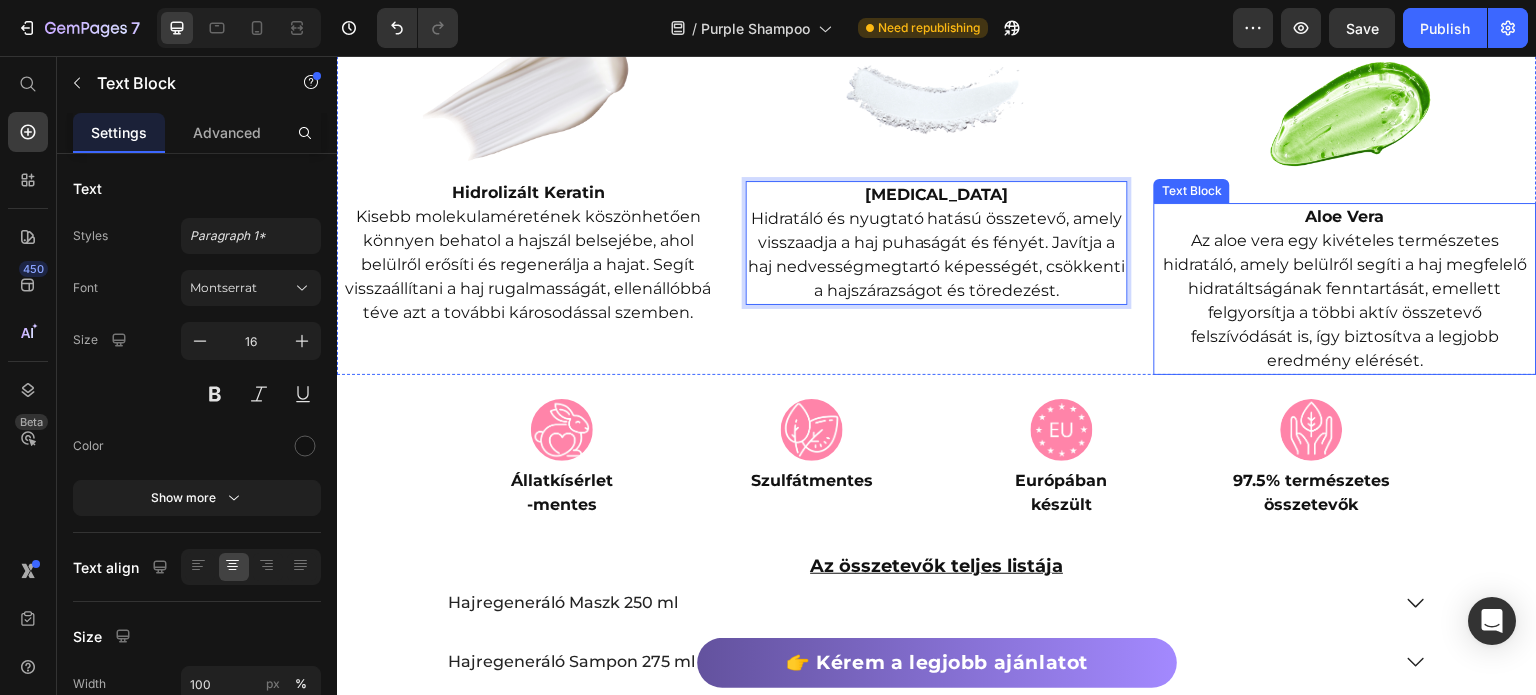 click on "Aloe Vera" at bounding box center [1345, 217] 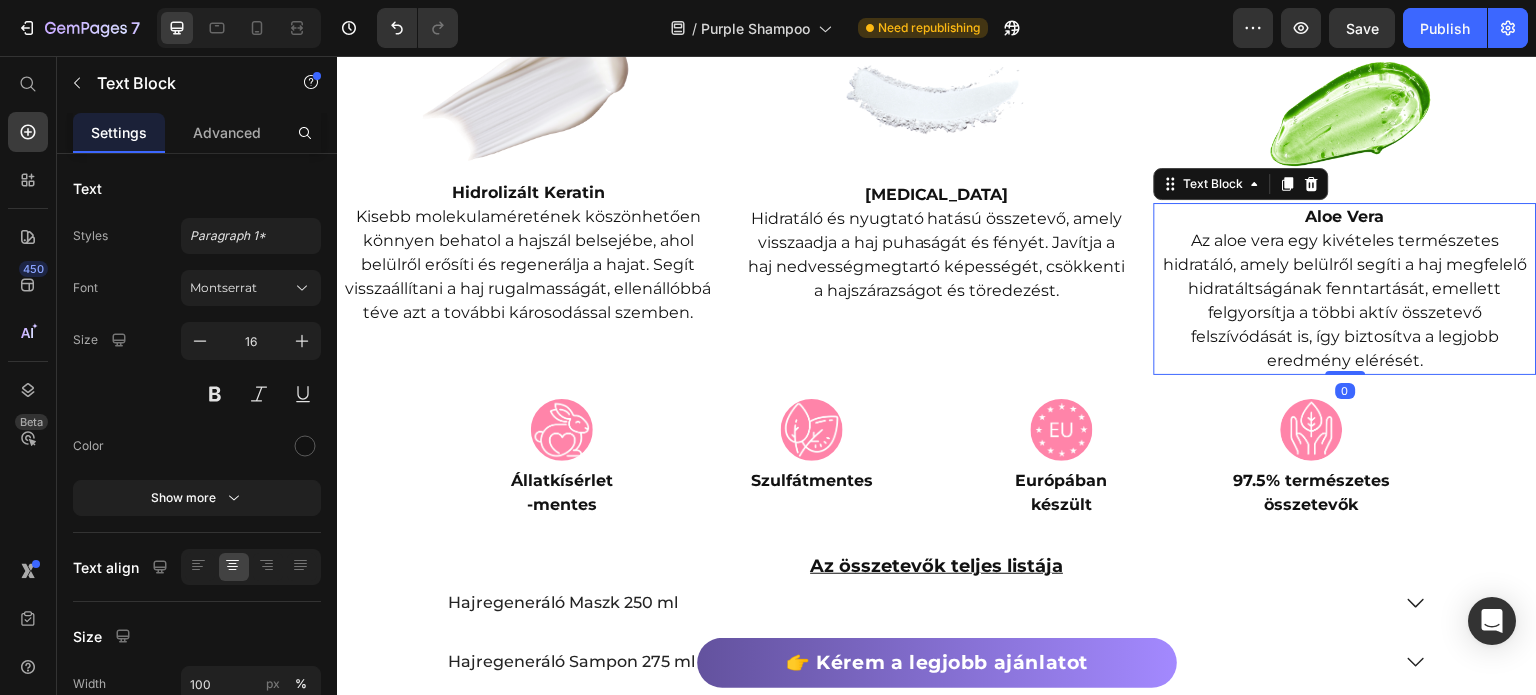 click on "Aloe Vera" at bounding box center [1345, 217] 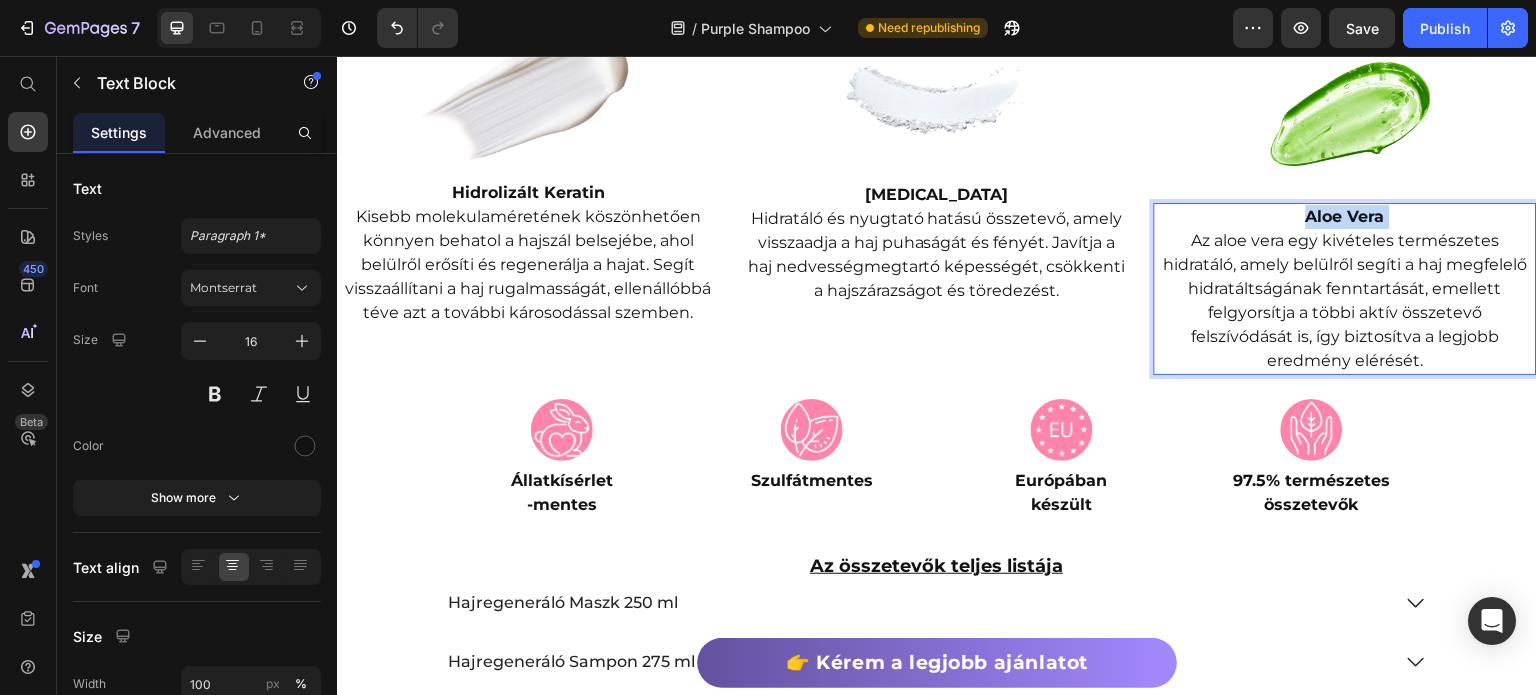 click on "Aloe Vera" at bounding box center (1345, 217) 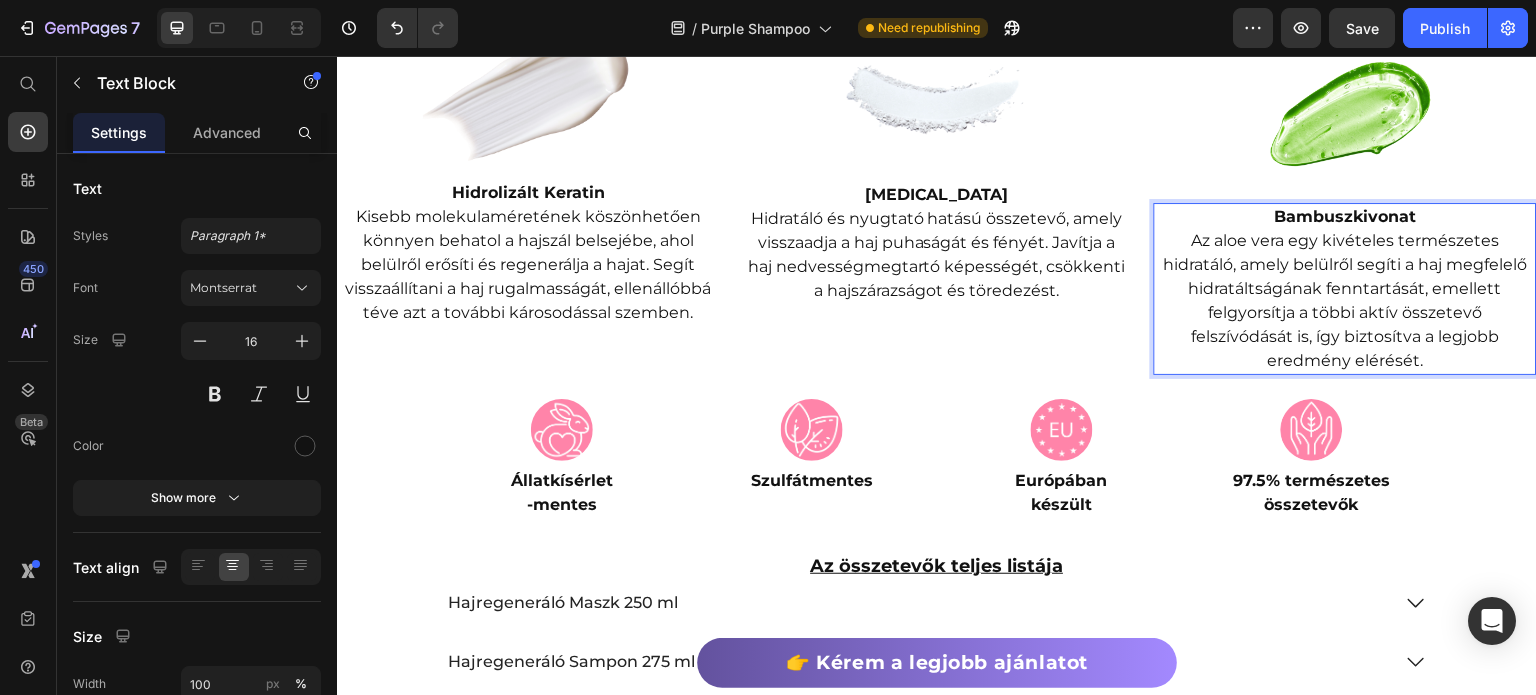 click on "Az aloe vera egy kivételes természetes hidratáló, amely belülről segíti a haj megfelelő hidratáltságának fenntartását, emellett felgyorsítja a többi aktív összetevő felszívódását is, így biztosítva a legjobb eredmény elérését." at bounding box center (1345, 301) 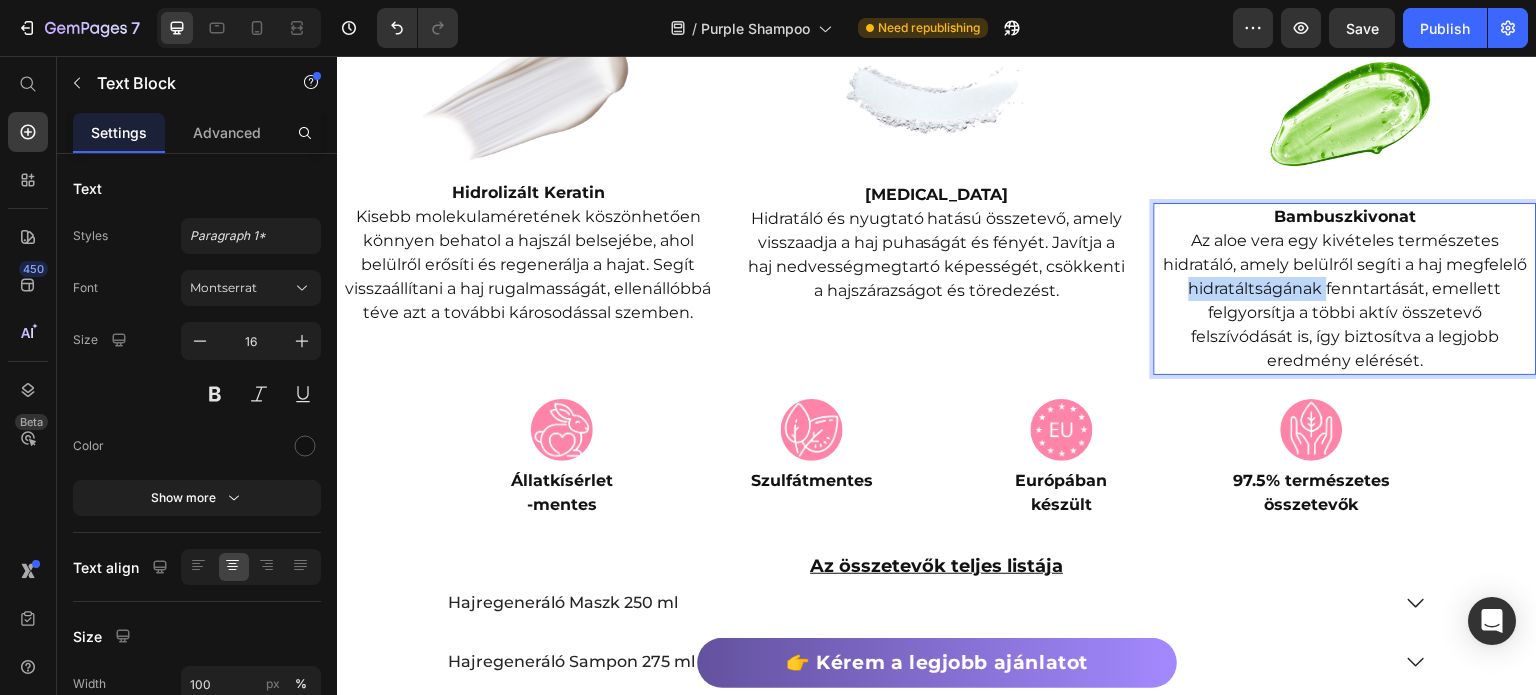click on "Az aloe vera egy kivételes természetes hidratáló, amely belülről segíti a haj megfelelő hidratáltságának fenntartását, emellett felgyorsítja a többi aktív összetevő felszívódását is, így biztosítva a legjobb eredmény elérését." at bounding box center (1345, 301) 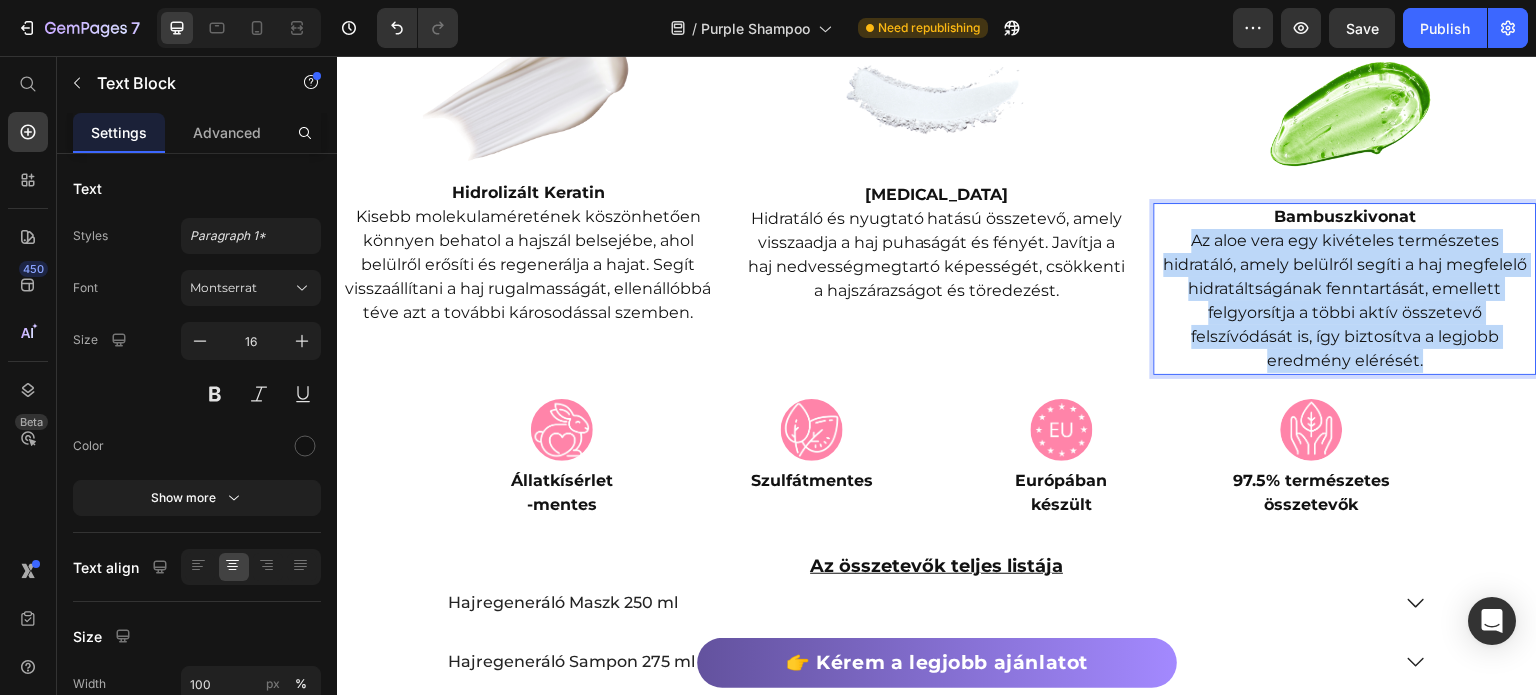 click on "Az aloe vera egy kivételes természetes hidratáló, amely belülről segíti a haj megfelelő hidratáltságának fenntartását, emellett felgyorsítja a többi aktív összetevő felszívódását is, így biztosítva a legjobb eredmény elérését." at bounding box center (1345, 301) 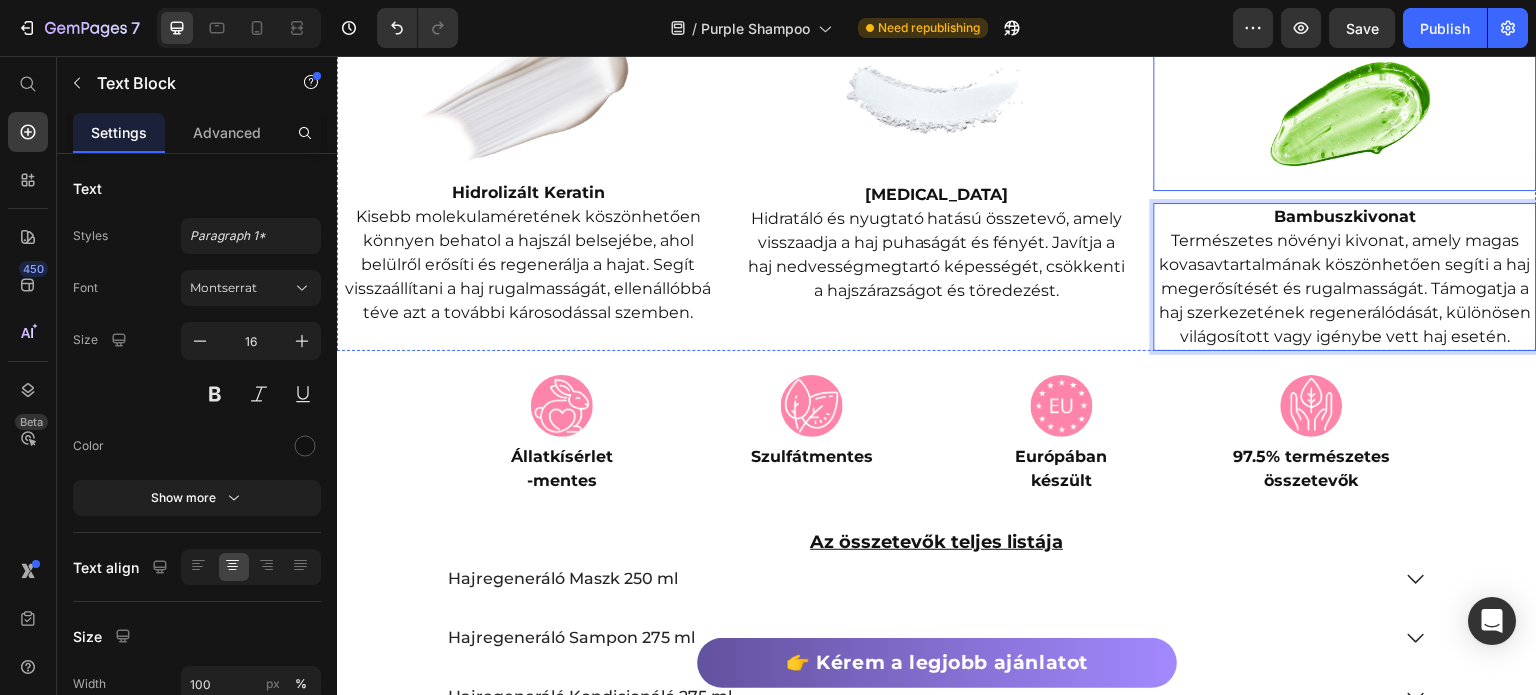 click at bounding box center [1345, 108] 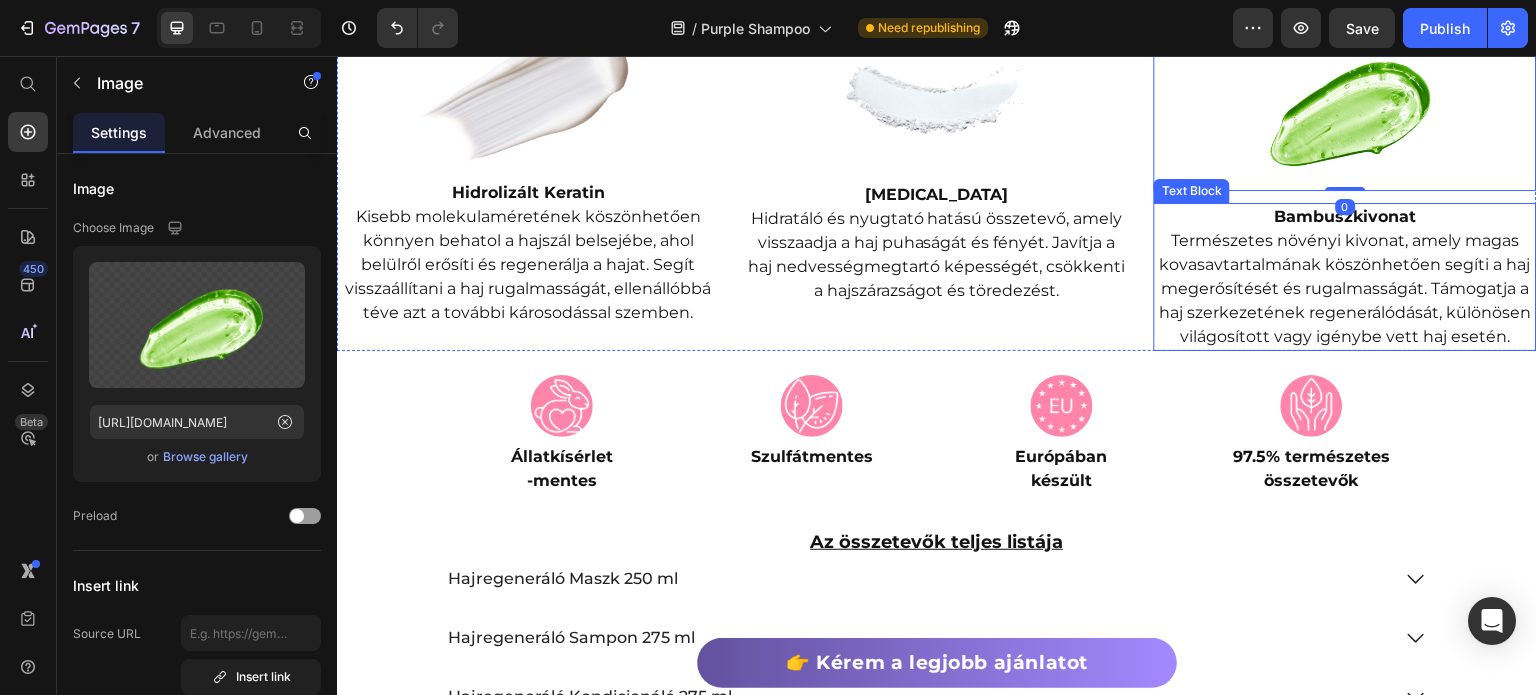 click on "Bambuszkivonat" at bounding box center [1345, 217] 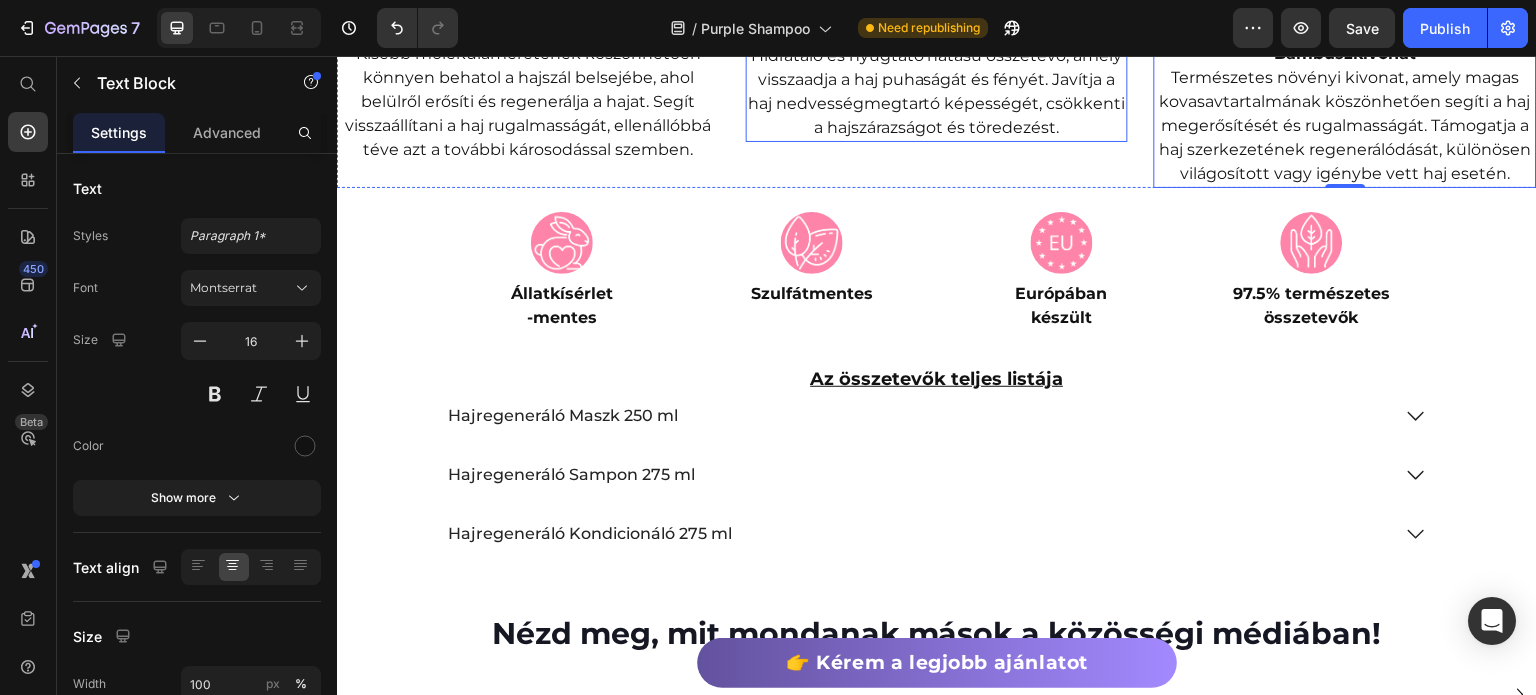 scroll, scrollTop: 3600, scrollLeft: 0, axis: vertical 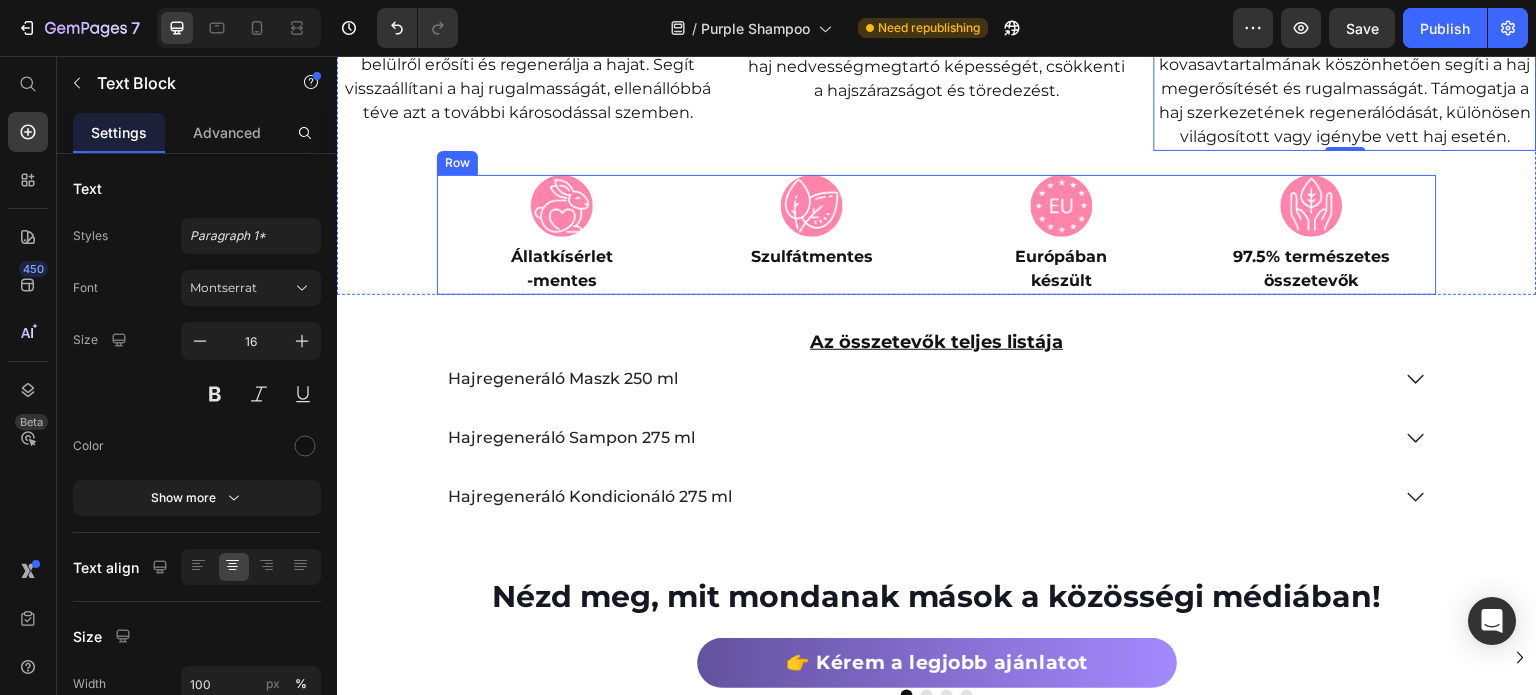 click on "Image Szulfátmentes Text Block" at bounding box center (812, 235) 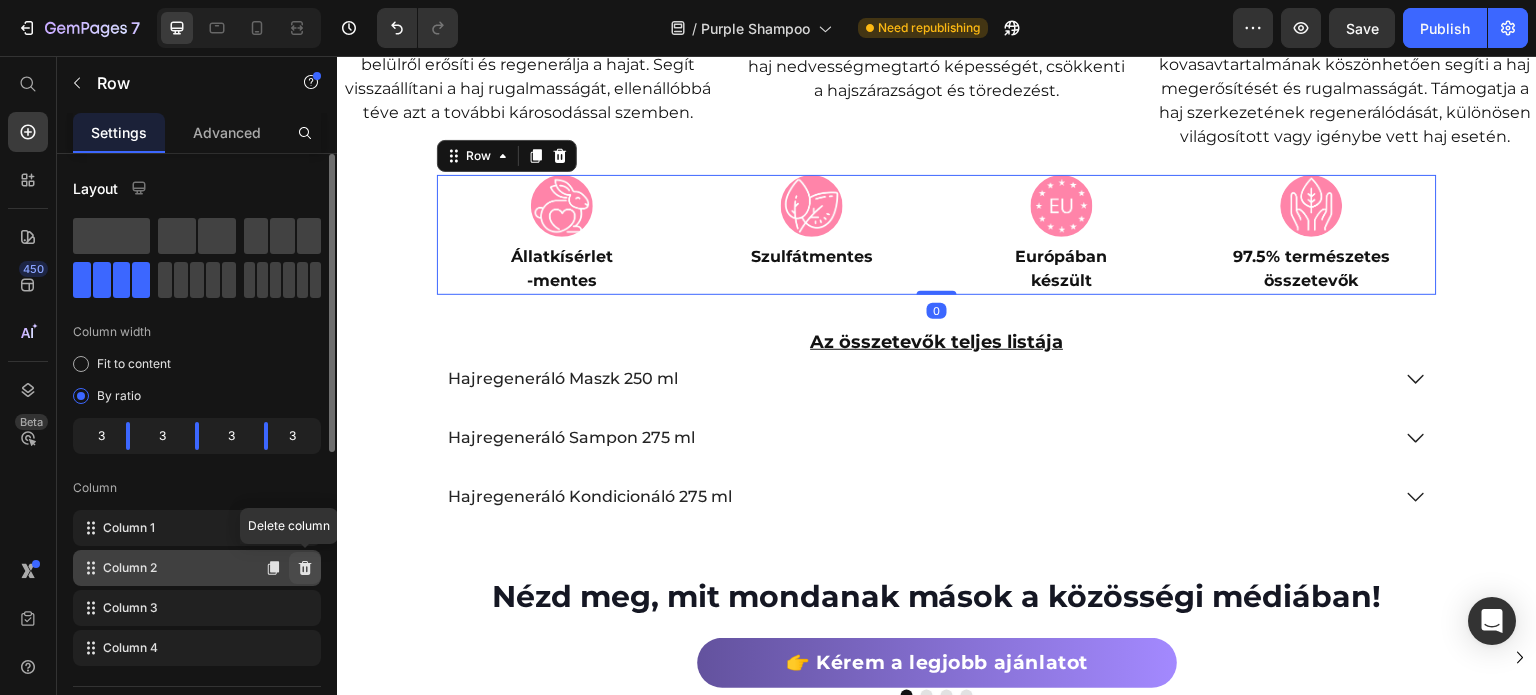 click 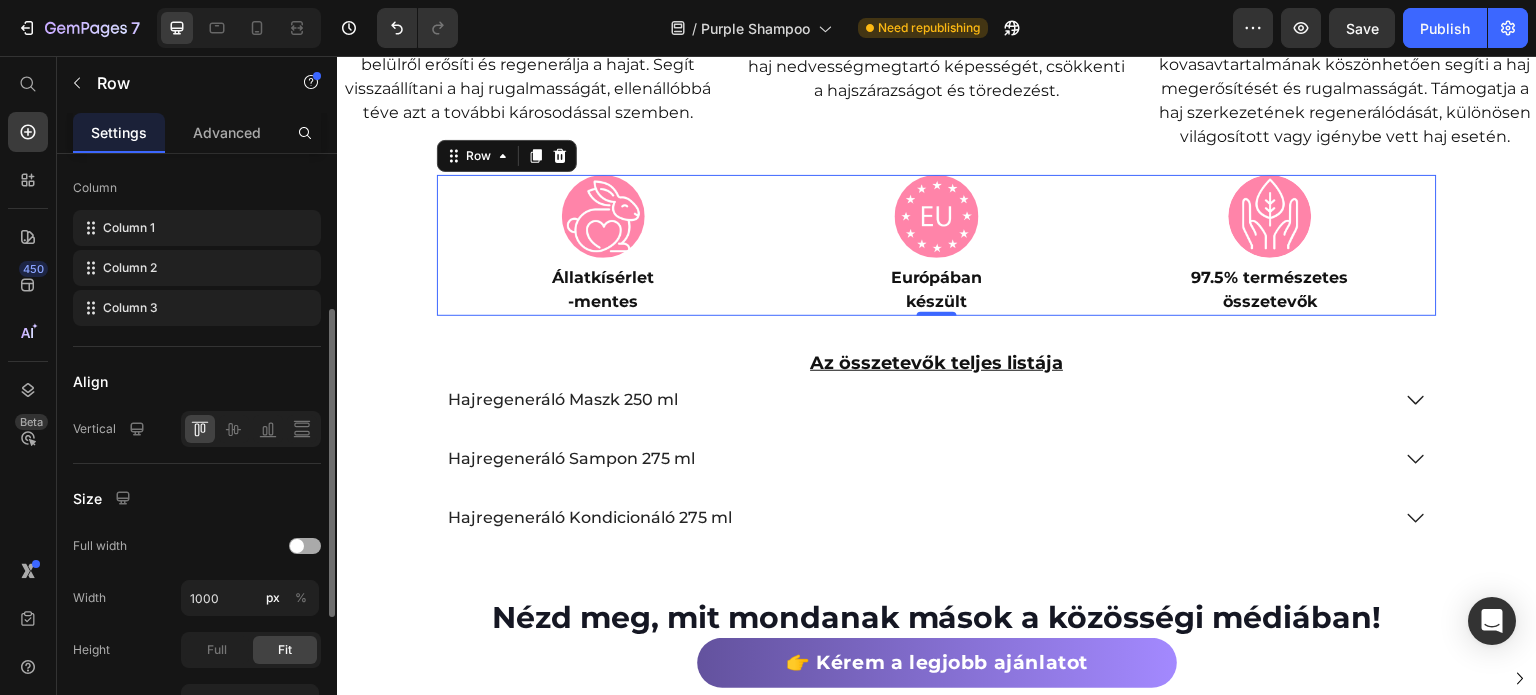 scroll, scrollTop: 400, scrollLeft: 0, axis: vertical 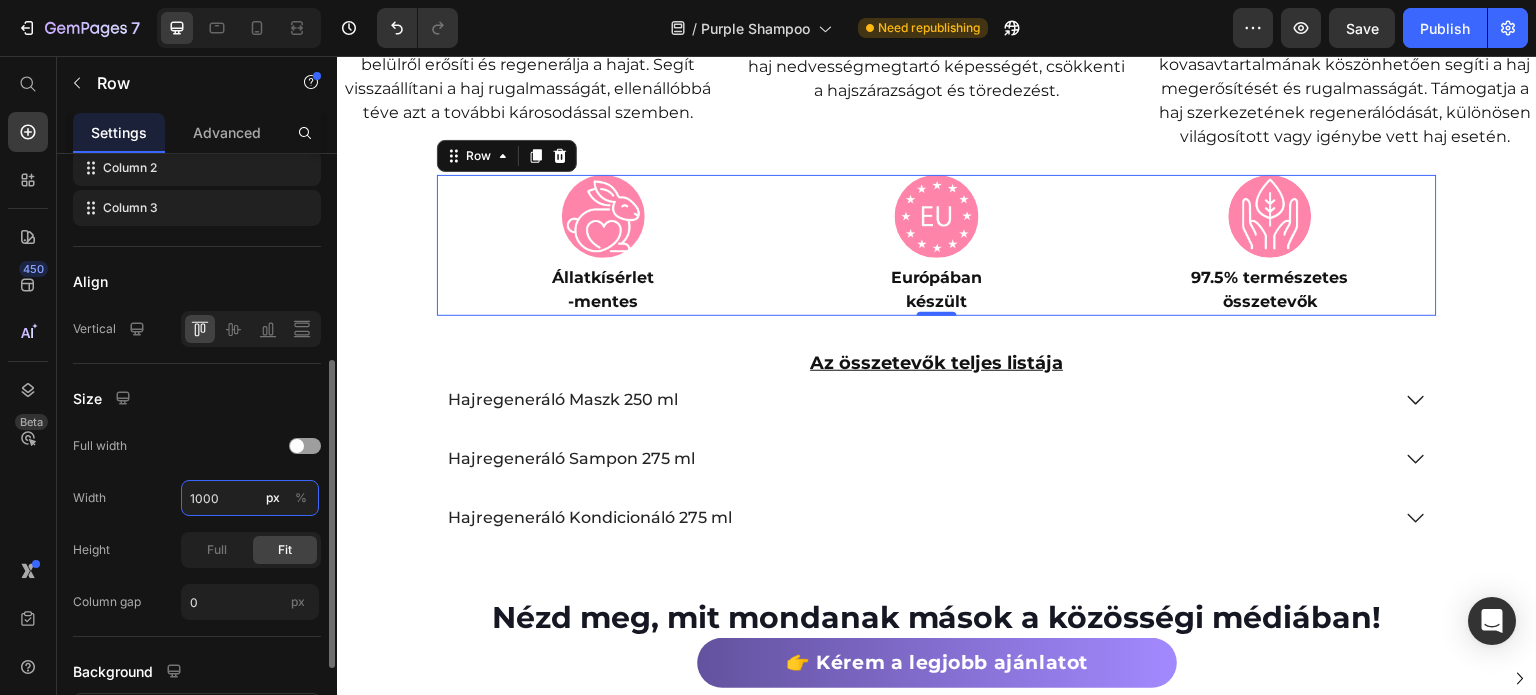 click on "1000" at bounding box center [250, 498] 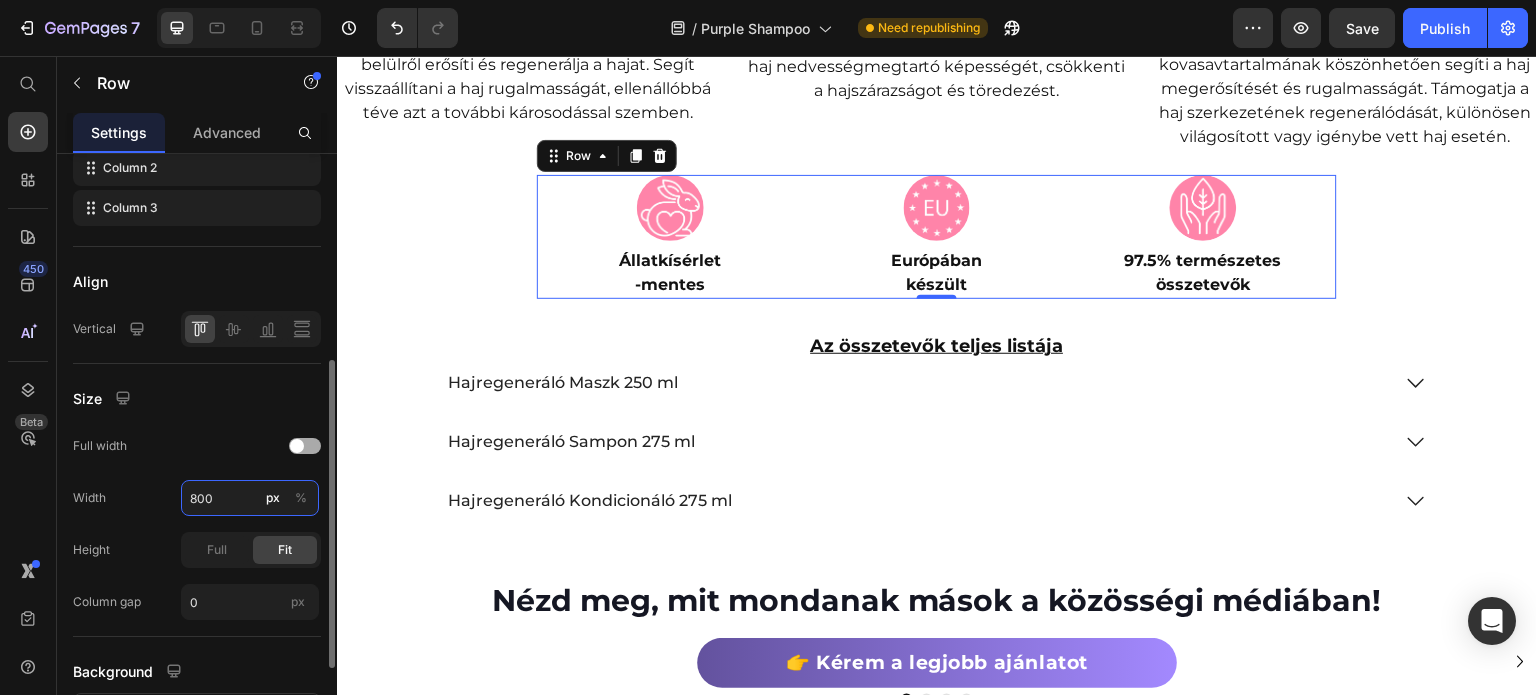 type on "800" 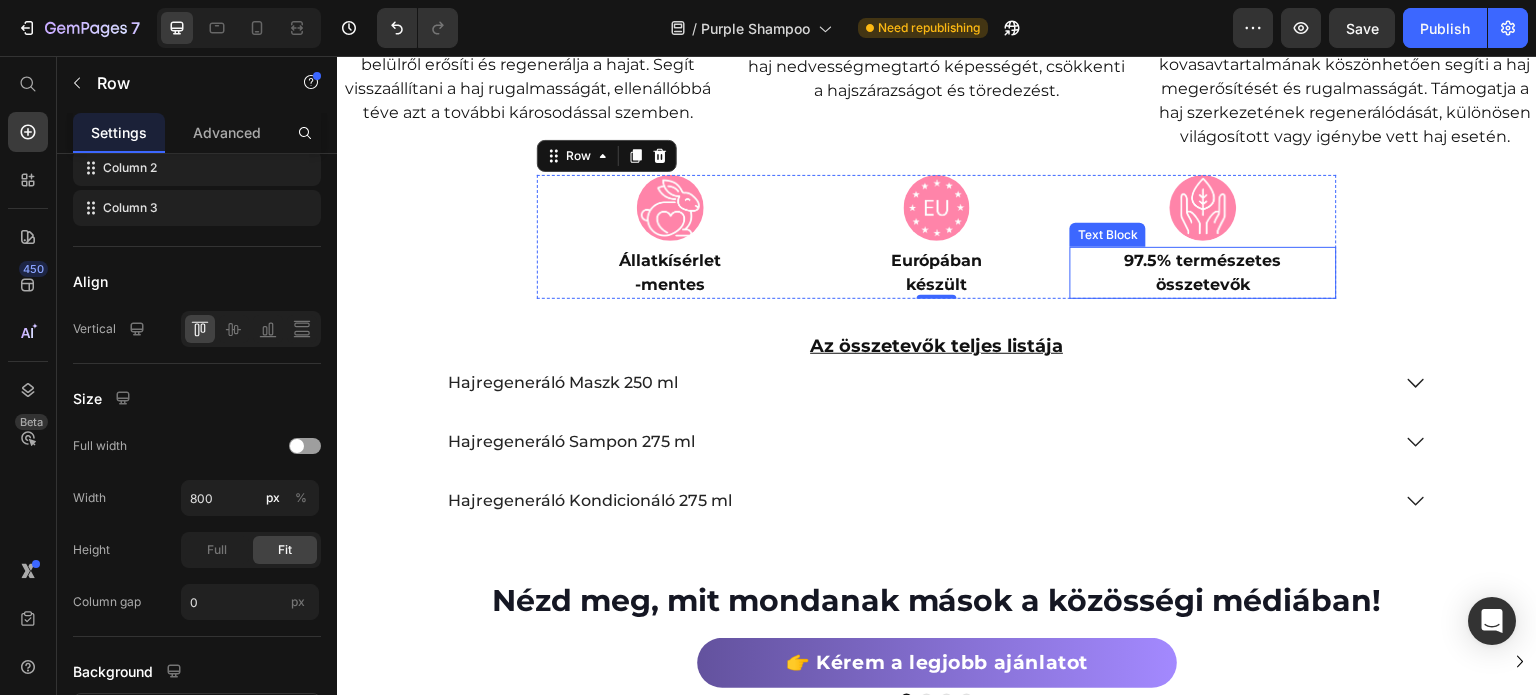click on "összetevők" at bounding box center (1203, 285) 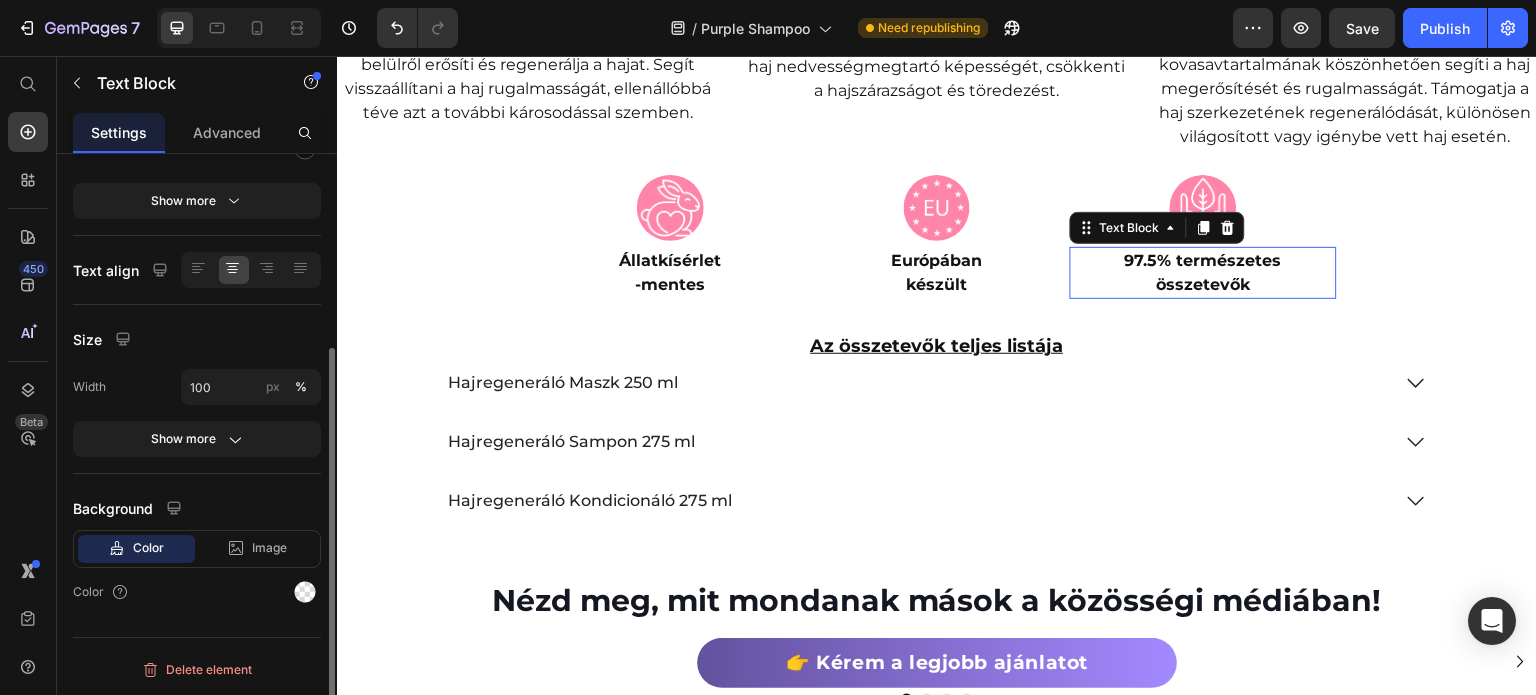 scroll, scrollTop: 0, scrollLeft: 0, axis: both 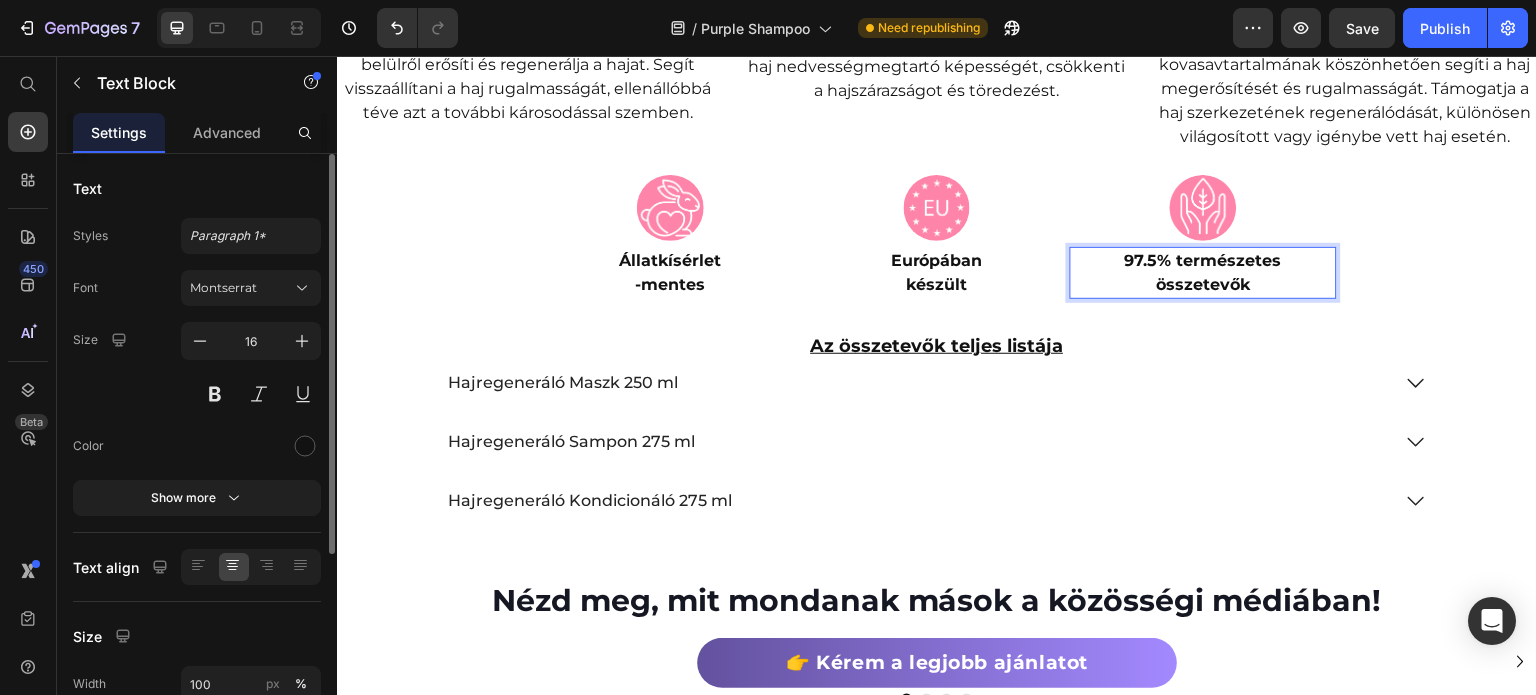 click on "összetevők" at bounding box center [1203, 285] 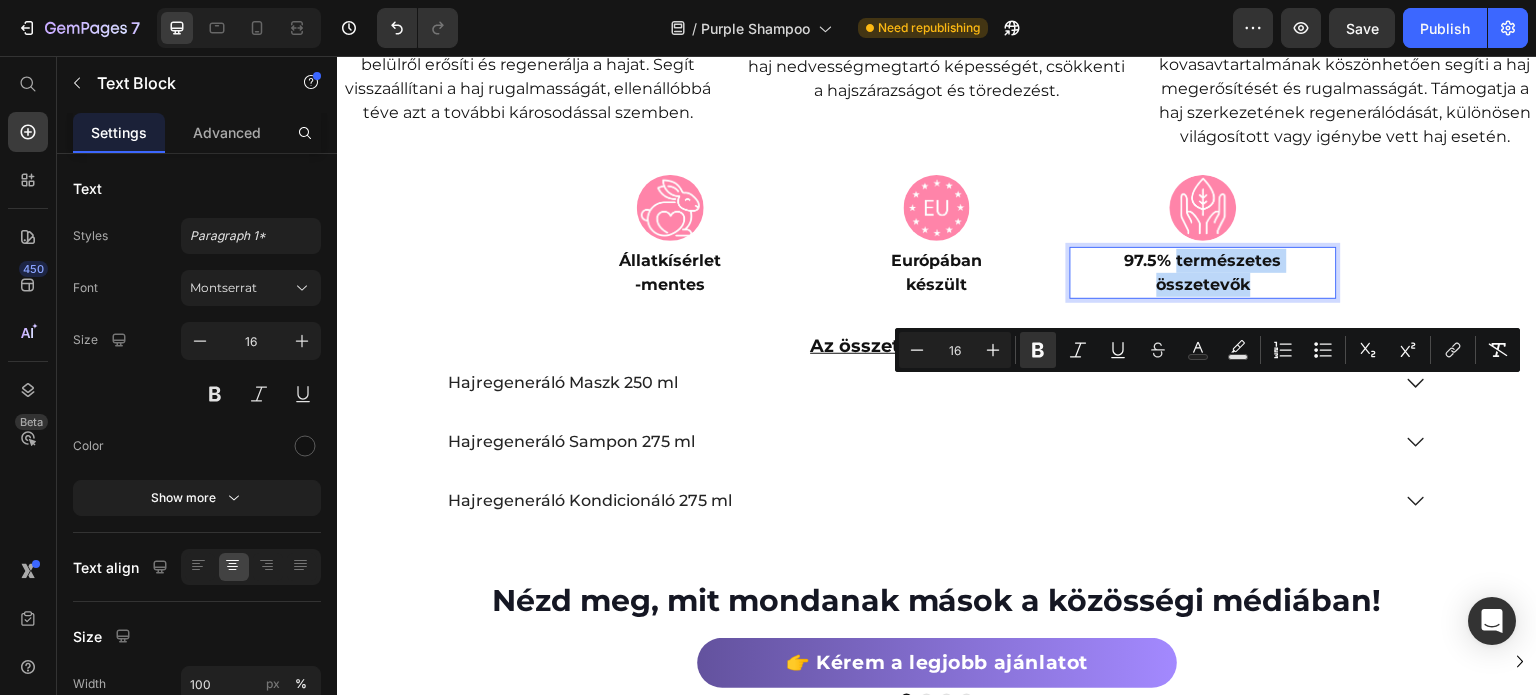drag, startPoint x: 1261, startPoint y: 412, endPoint x: 1171, endPoint y: 397, distance: 91.24144 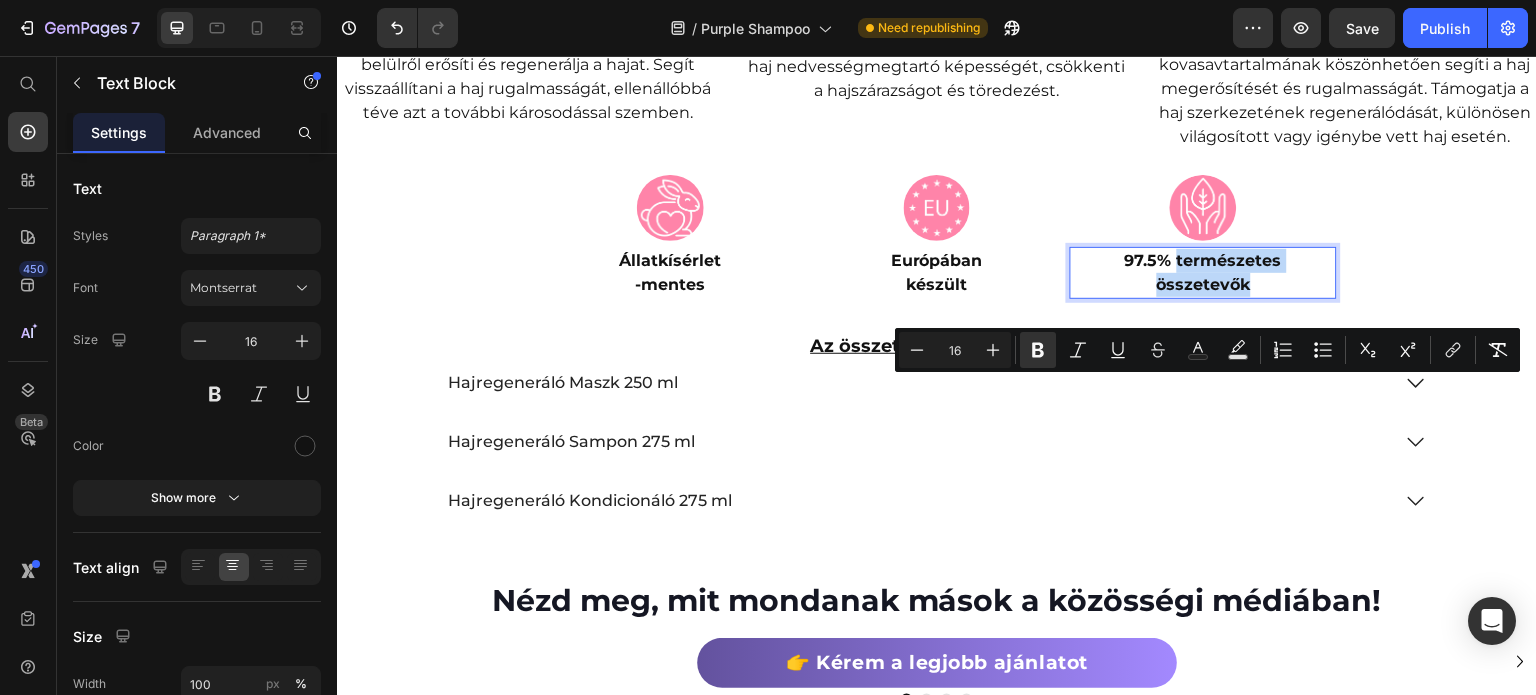 click on "97.5% természetes összetevők" at bounding box center [1203, 273] 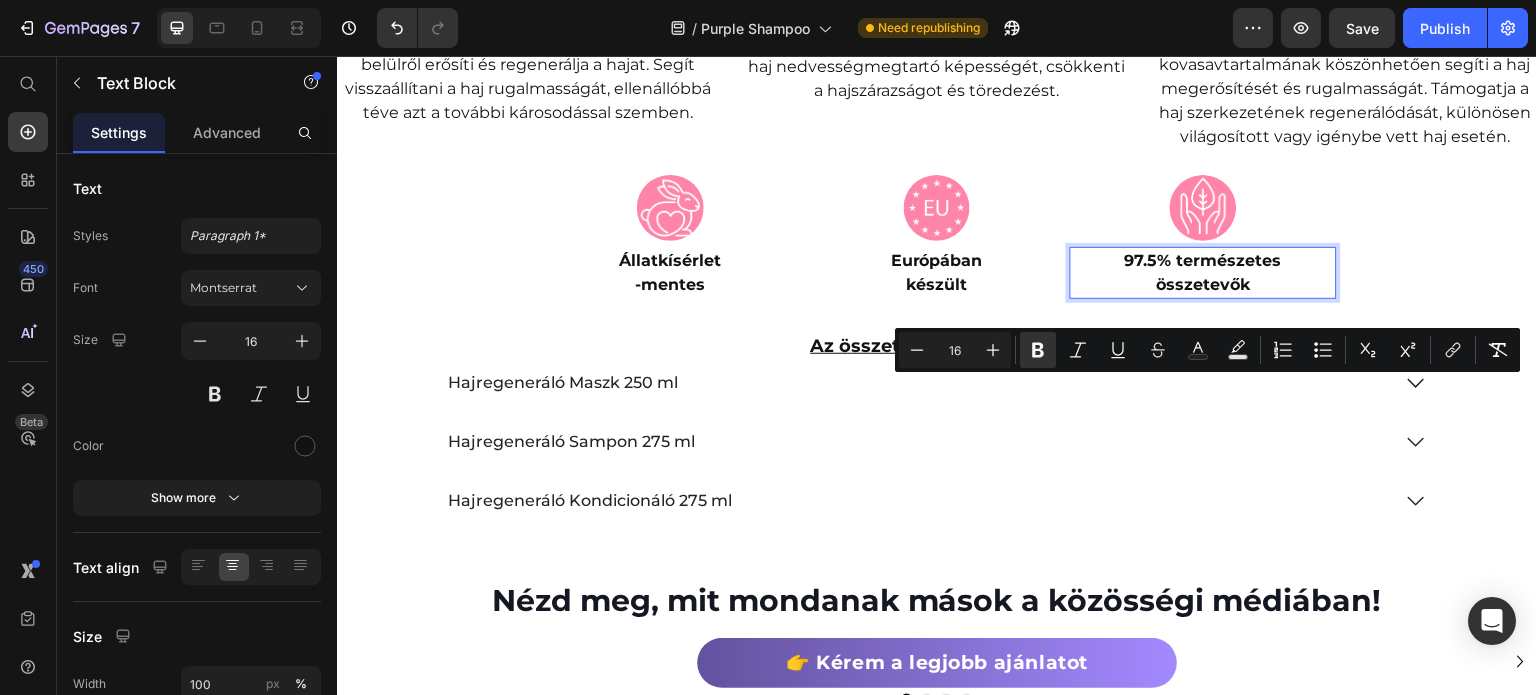 click on "97.5% természetes" at bounding box center [1203, 260] 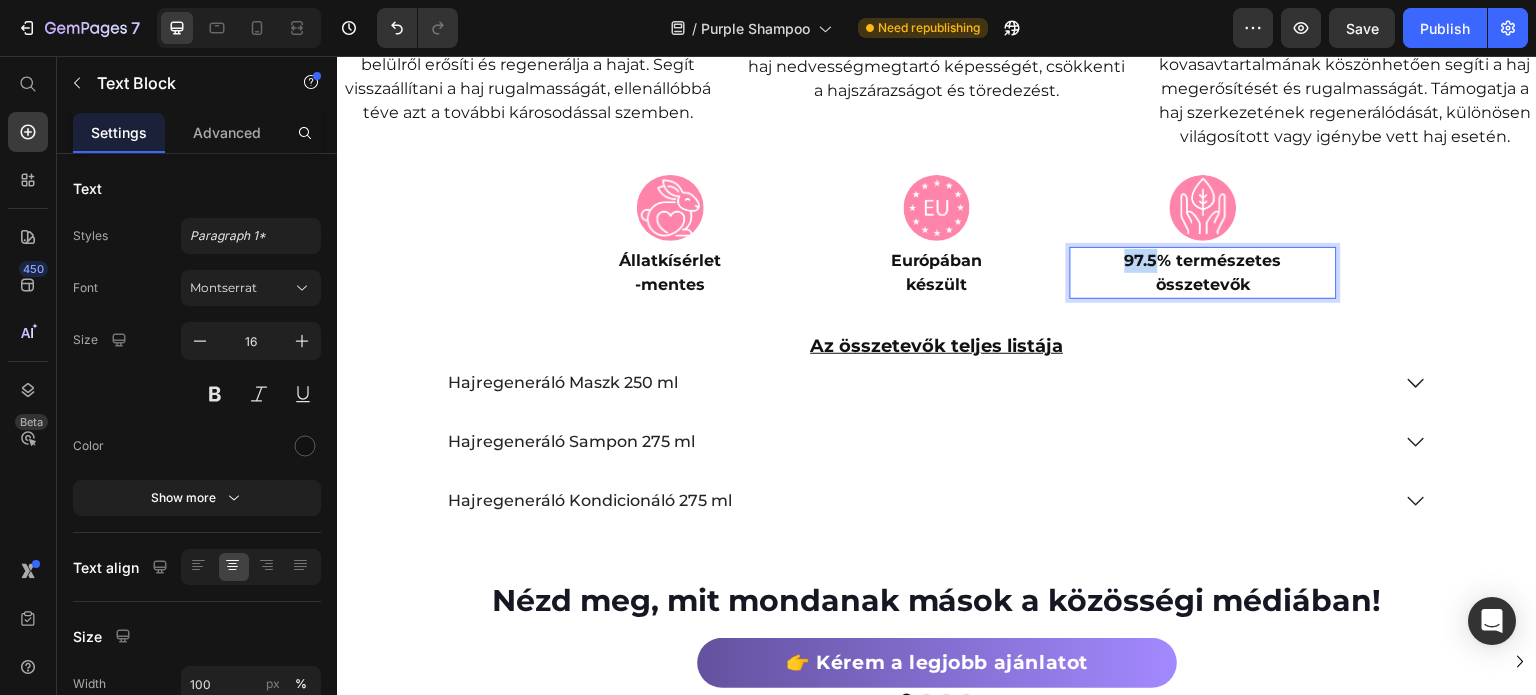 drag, startPoint x: 1152, startPoint y: 391, endPoint x: 1103, endPoint y: 397, distance: 49.365982 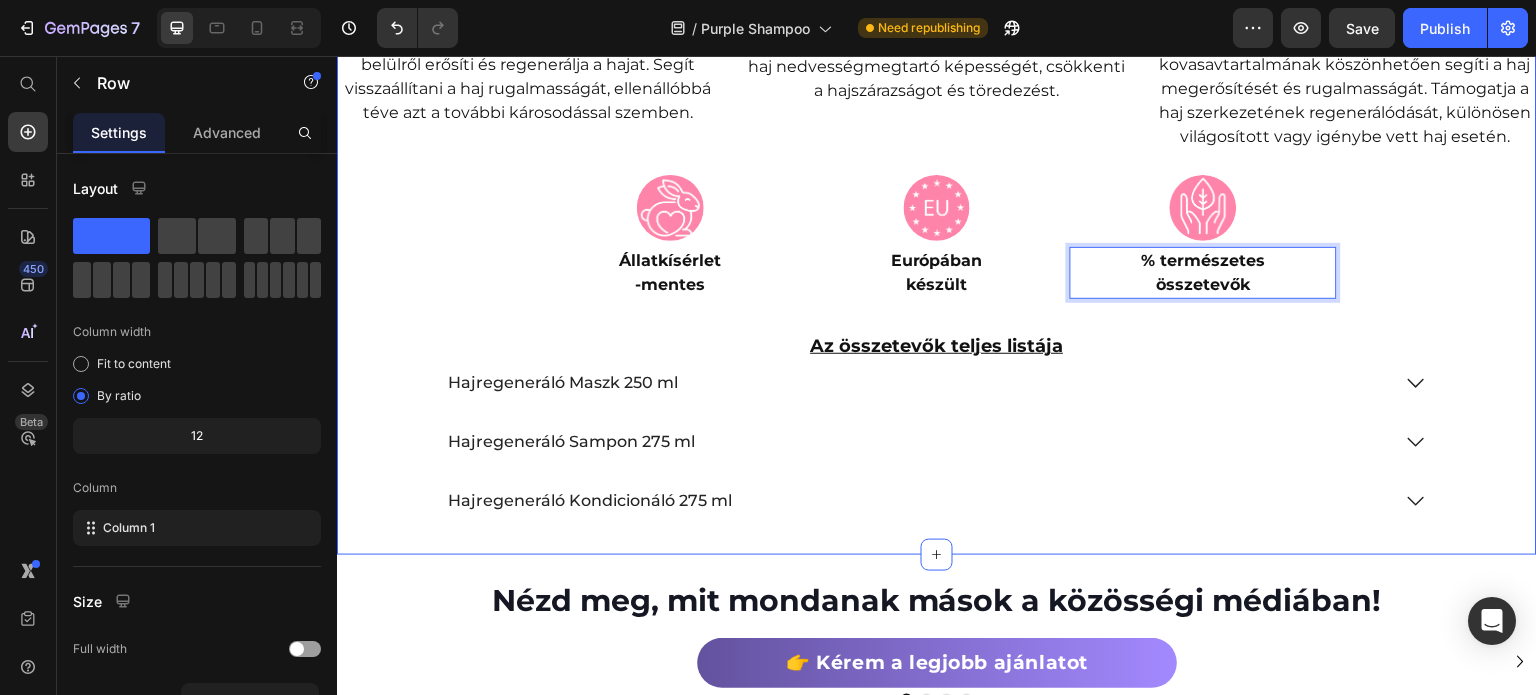 click on "Image Hidrolizált Keratin Kisebb molekulaméretének köszönhetően könnyen behatol a hajszál belsejébe, ahol belülről erősíti és regenerálja a hajat. Segít visszaállítani a haj rugalmasságát, ellenállóbbá téve azt a további károsodással szemben. Text Block Image [MEDICAL_DATA] Hidratáló és nyugtató hatású összetevő, amely visszaadja a haj puhaságát és fényét. Javítja a haj nedvességmegtartó képességét, csökkenti a hajszárazságot és töredezést. Text Block Image Bambuszkivonat Természetes növényi kivonat, amely magas kovasavtartalmának köszönhetően segíti a haj megerősítését és rugalmasságát. Támogatja a haj szerkezetének regenerálódását, különösen világosított vagy igénybe vett haj esetén. Text Block Row Image Állatkísérlet -mentes Text Block Image Európában készült Text Block Image % természetes összetevők Text Block   0 Row" at bounding box center [937, 62] 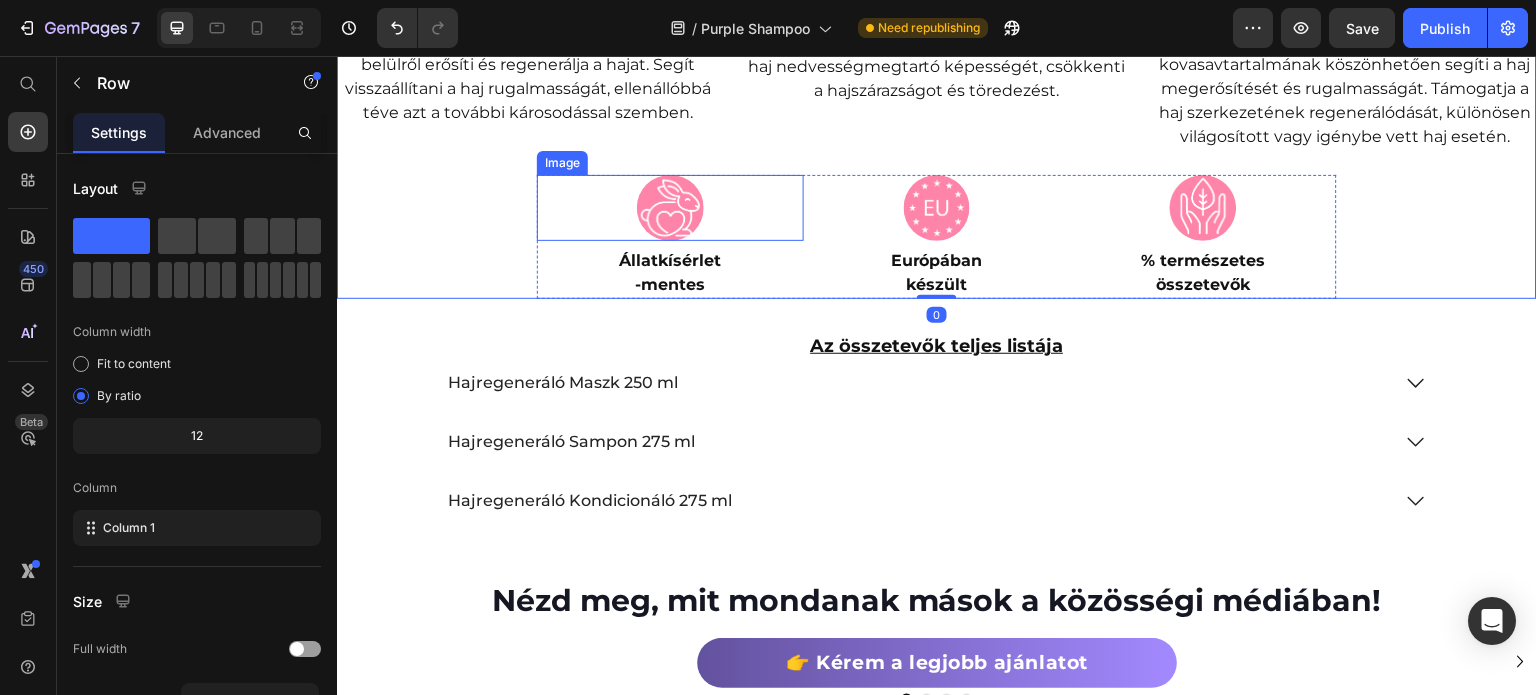 scroll, scrollTop: 3800, scrollLeft: 0, axis: vertical 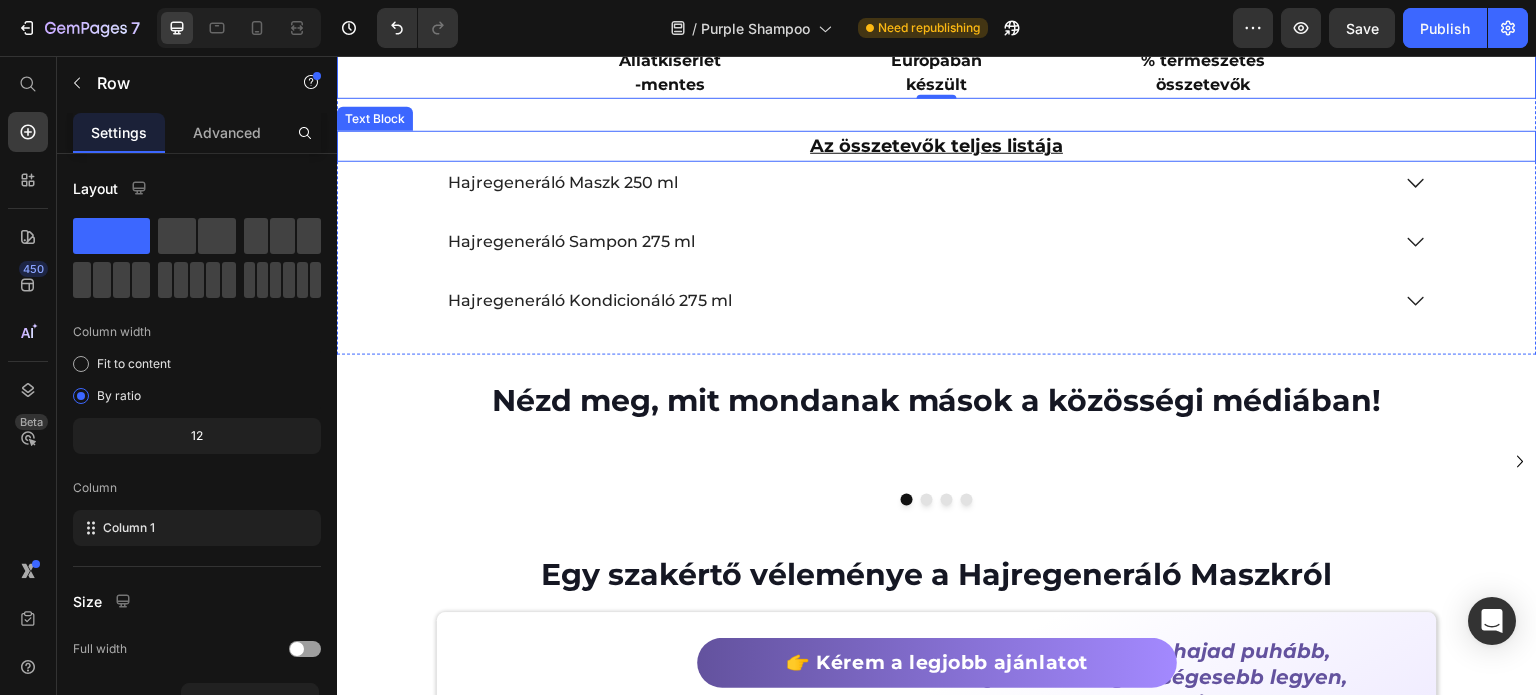 click on "Az összetevők teljes listája" at bounding box center (937, 146) 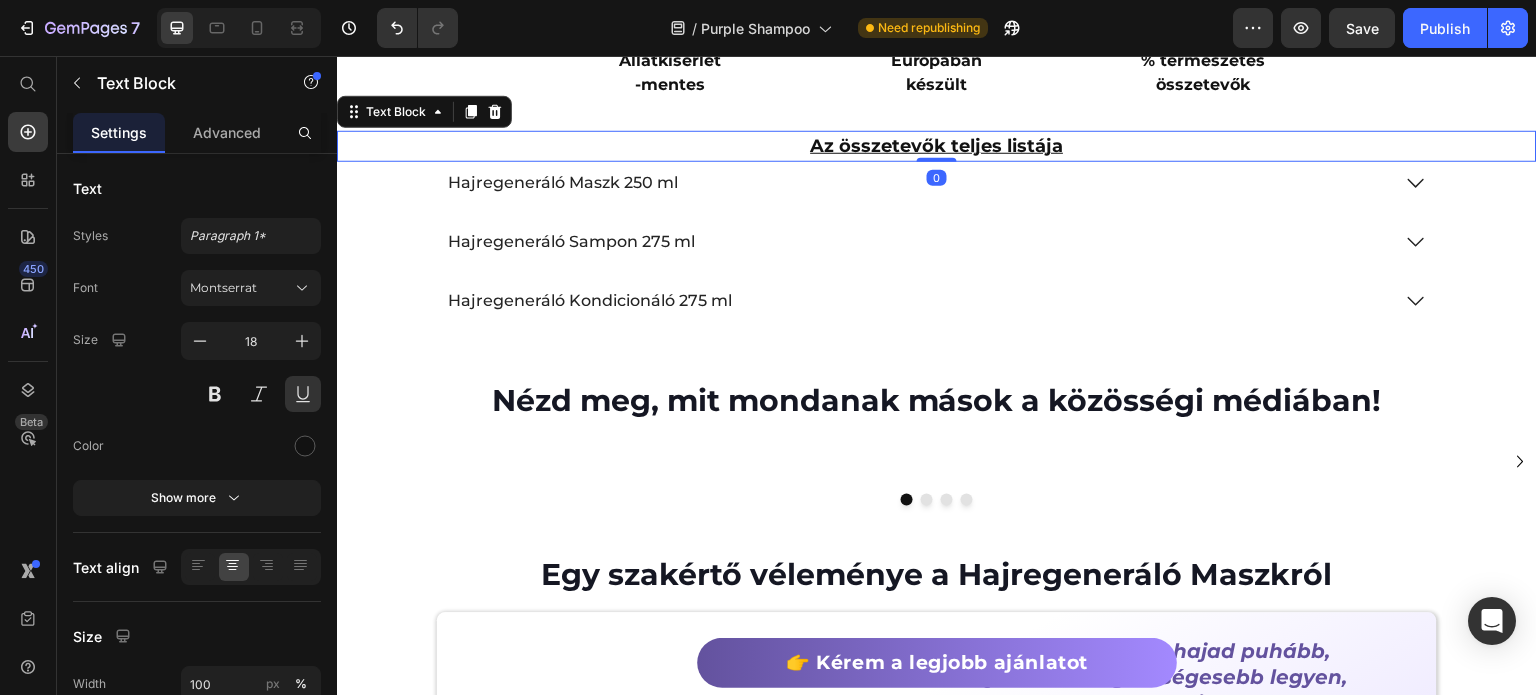 click on "Az összetevők teljes listája" at bounding box center [937, 146] 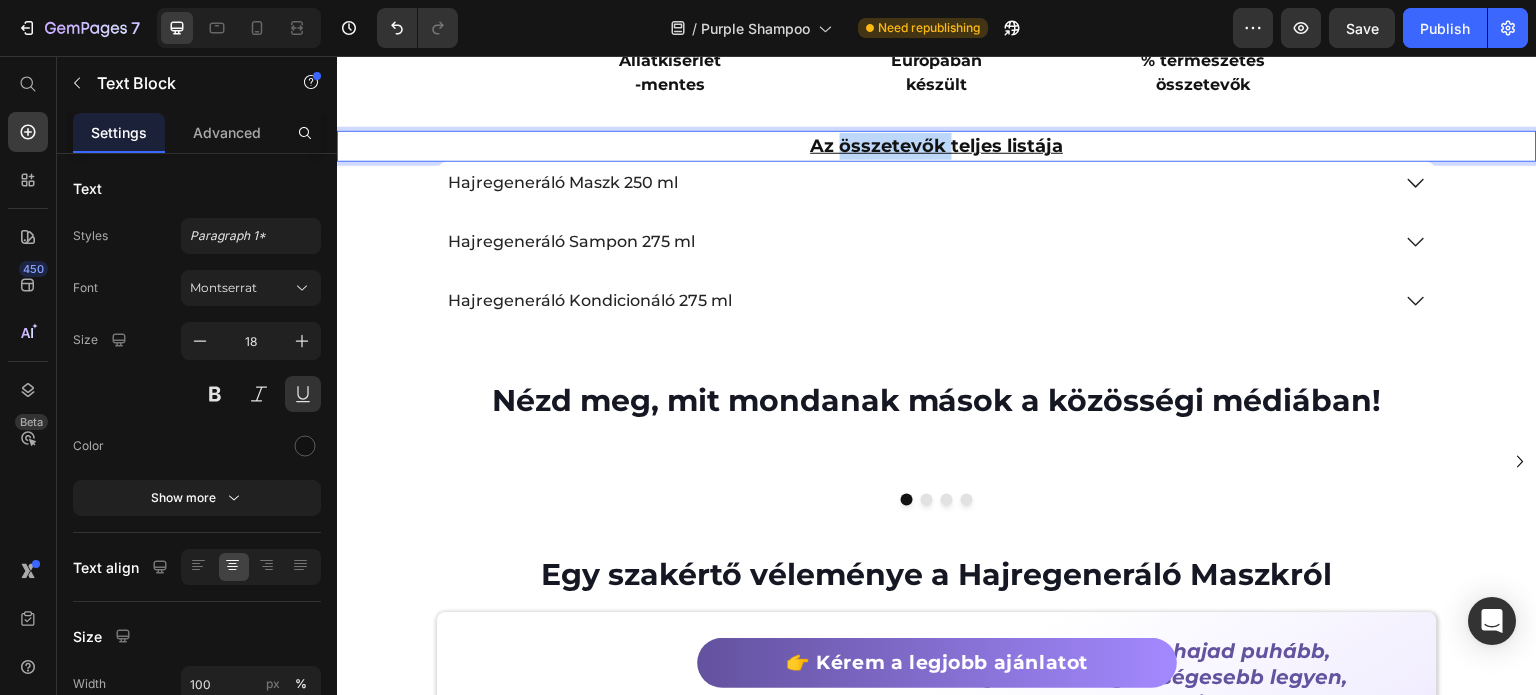 click on "Az összetevők teljes listája" at bounding box center [937, 146] 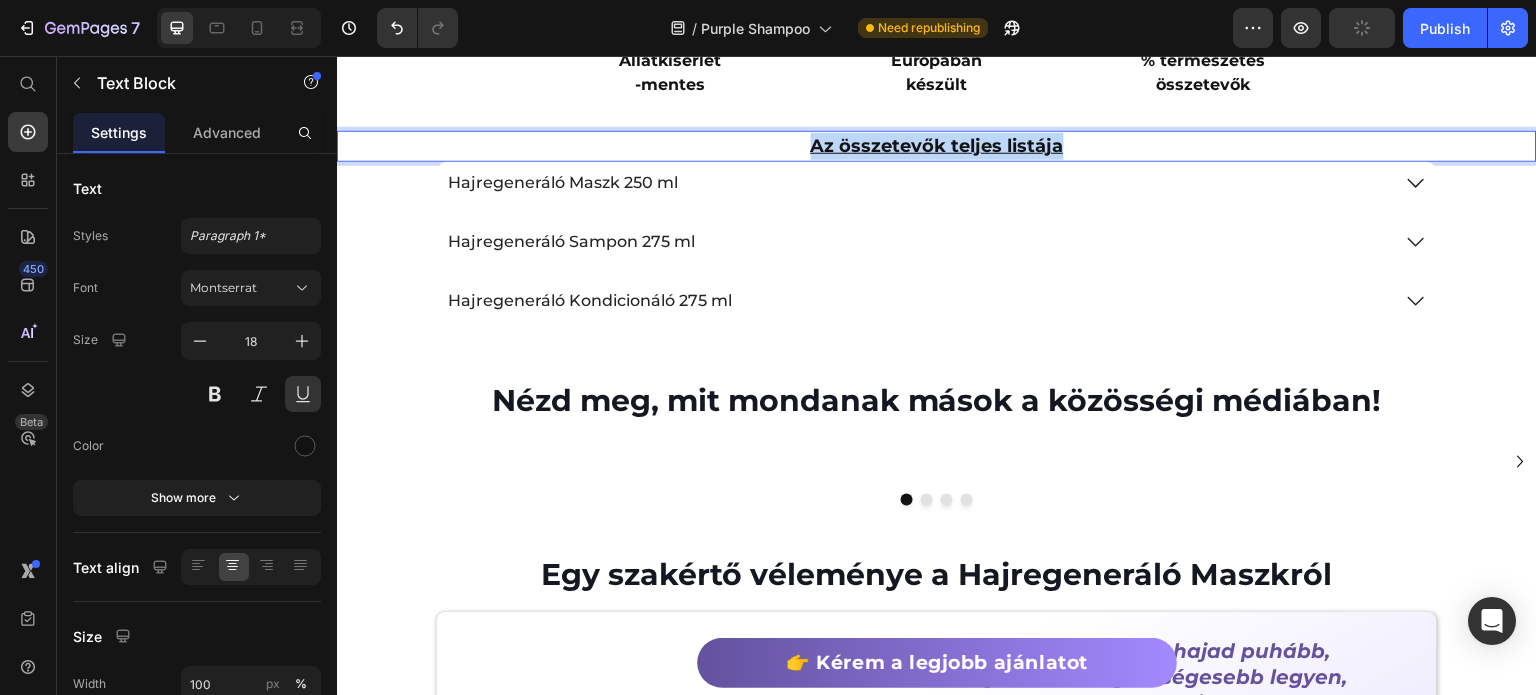 copy on "Az összetevők teljes listája" 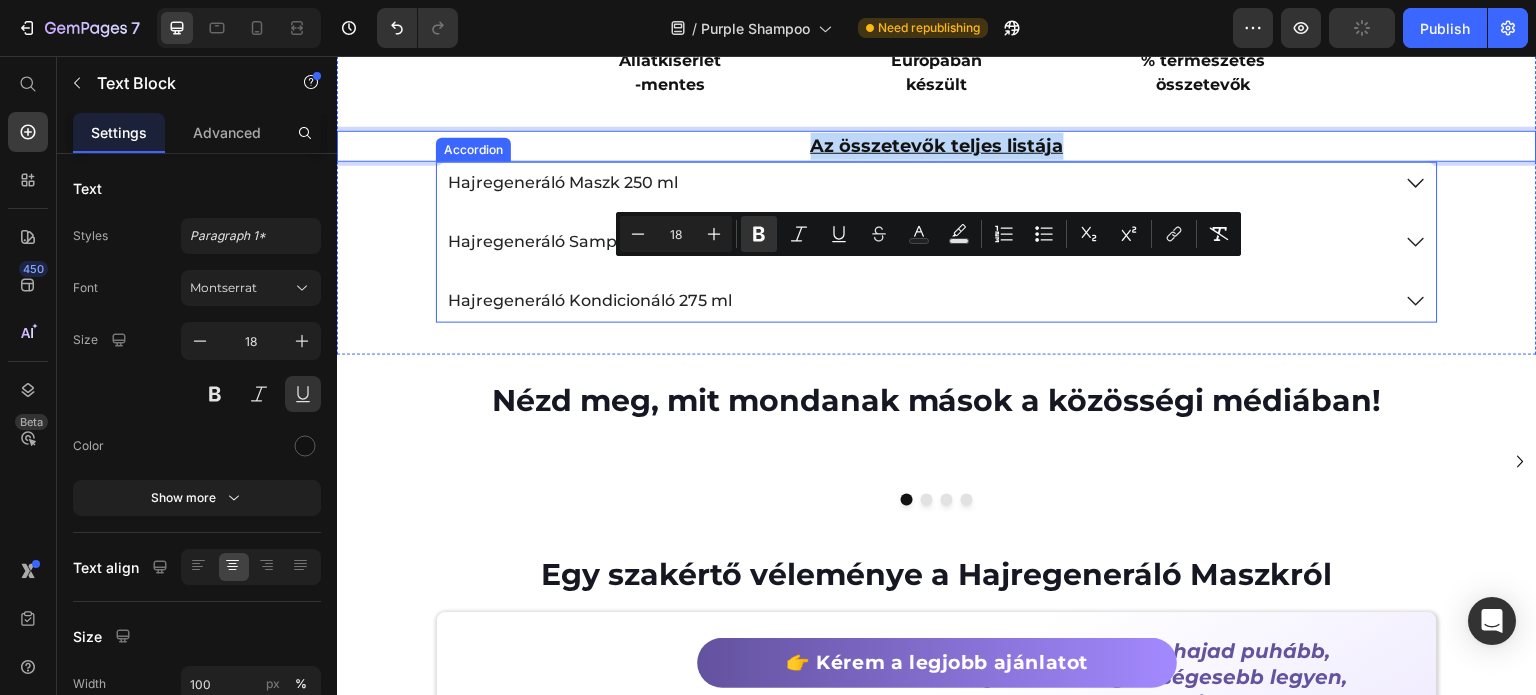 click on "Hajregeneráló Maszk 250 ml" at bounding box center (563, 183) 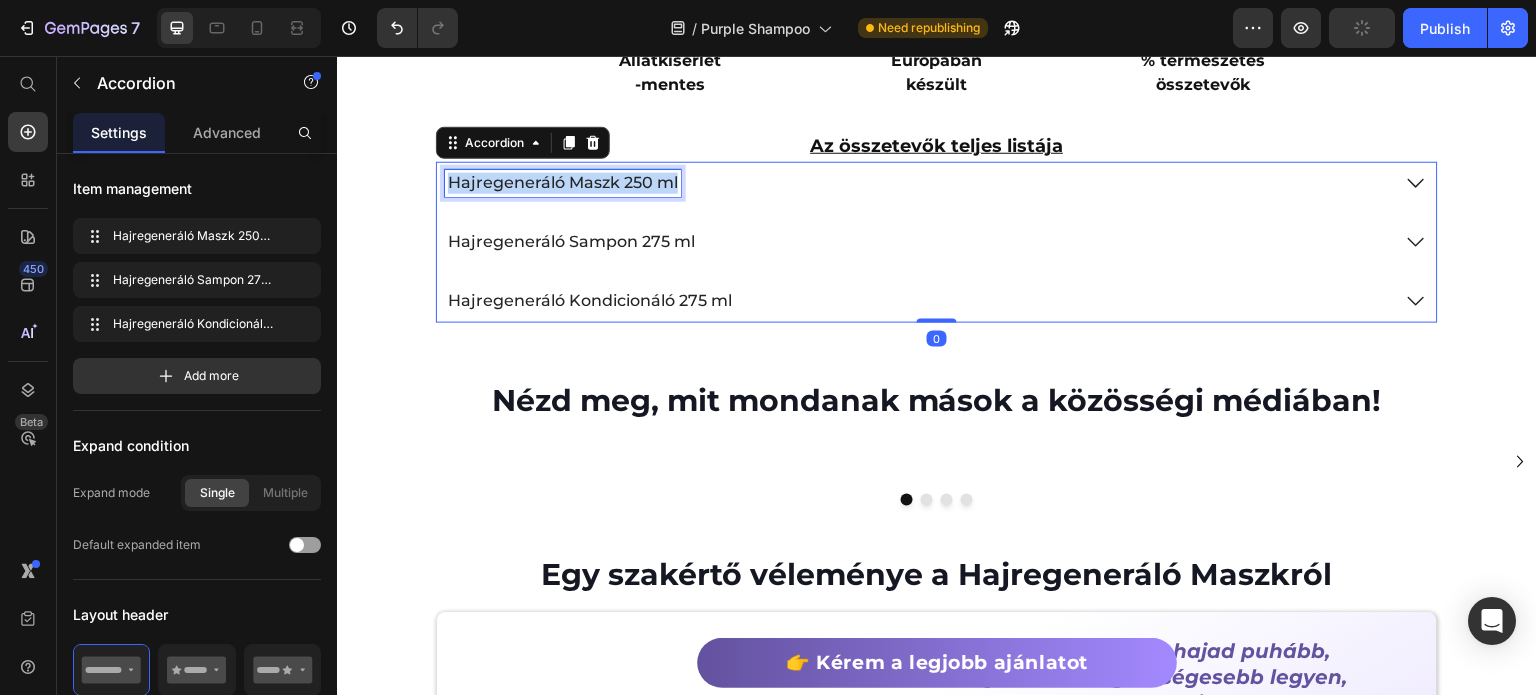 click on "Hajregeneráló Maszk 250 ml" at bounding box center [563, 183] 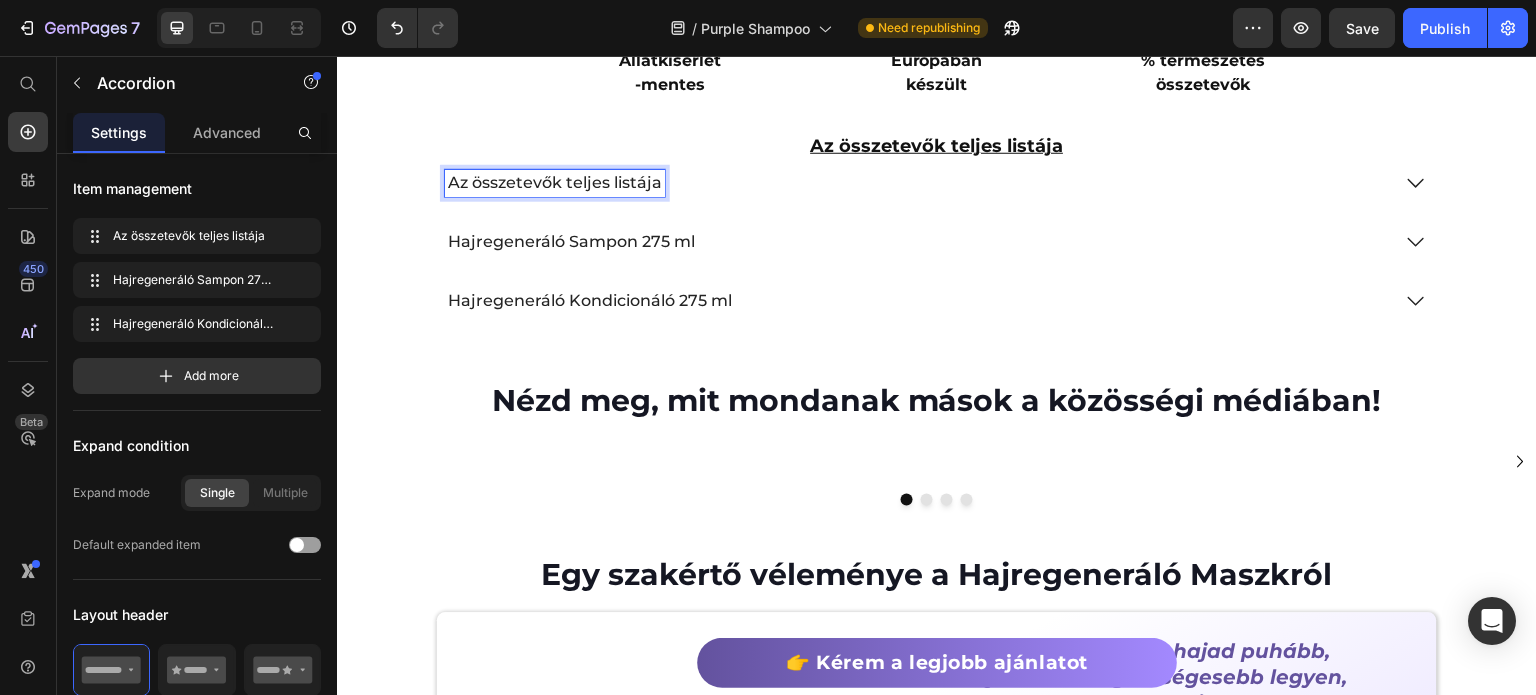 click on "Hajregeneráló Sampon 275 ml" at bounding box center [937, 242] 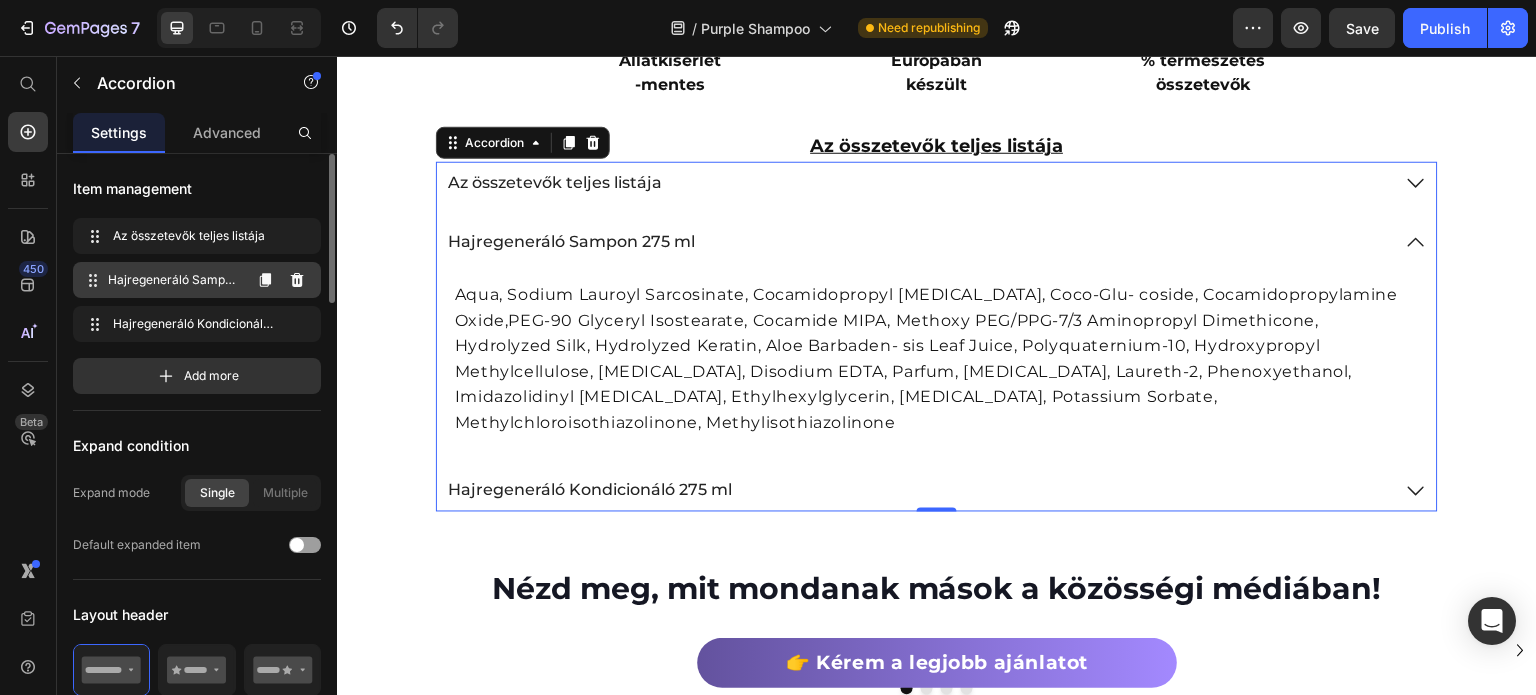 click 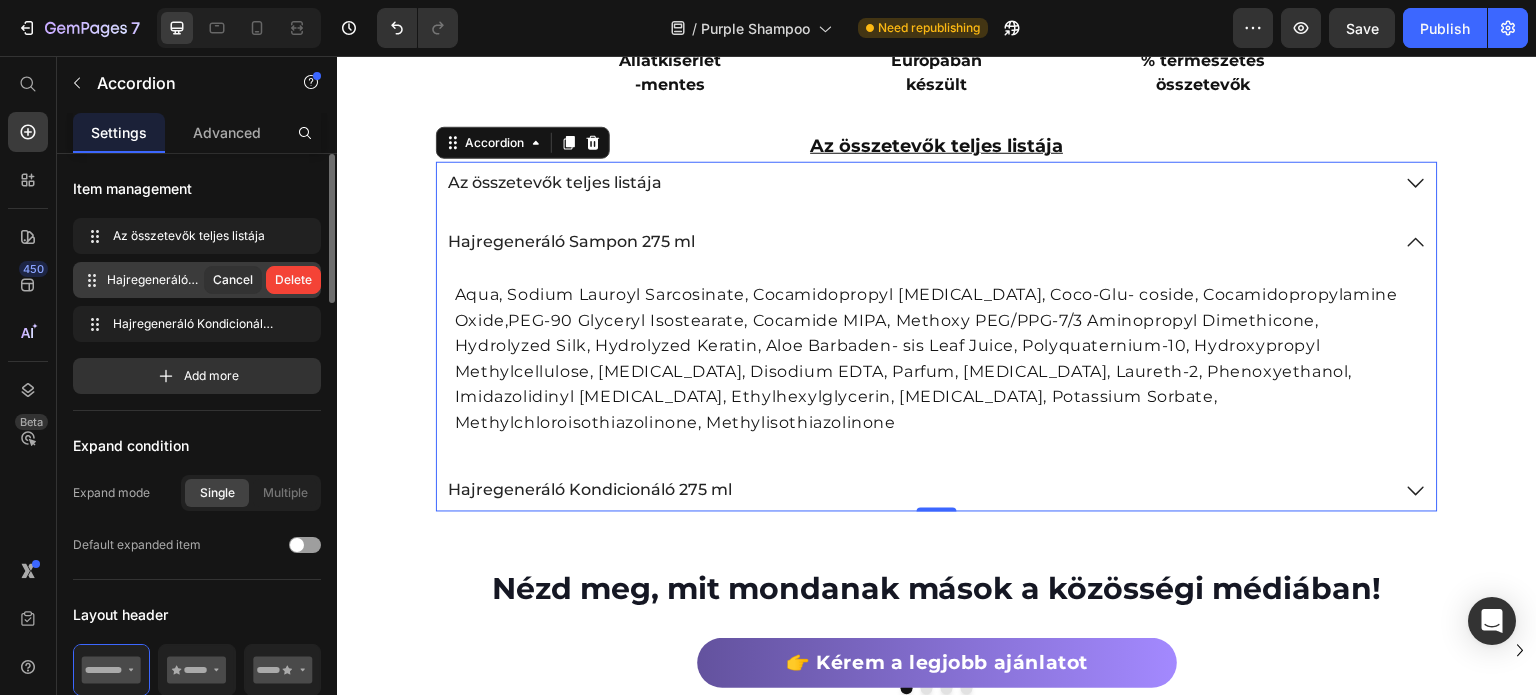 click on "Delete" at bounding box center (293, 280) 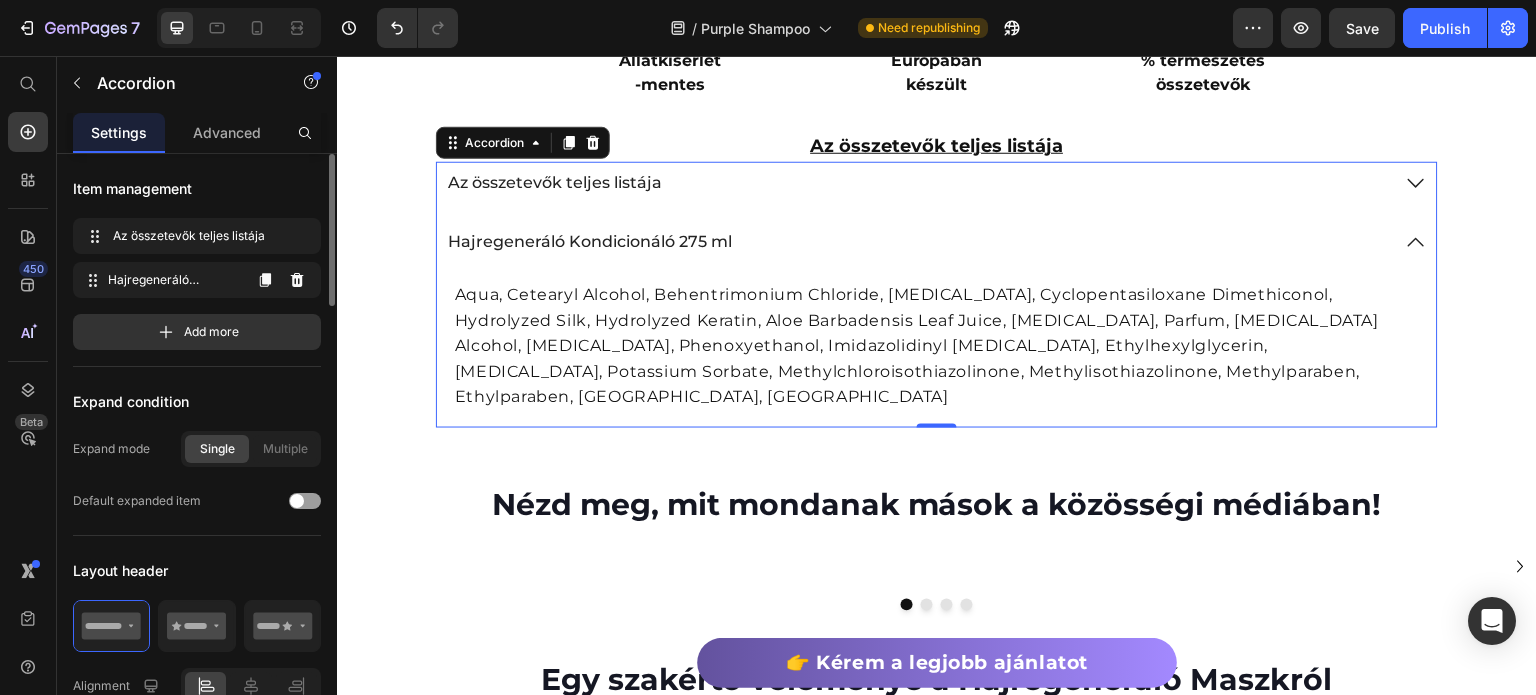 click 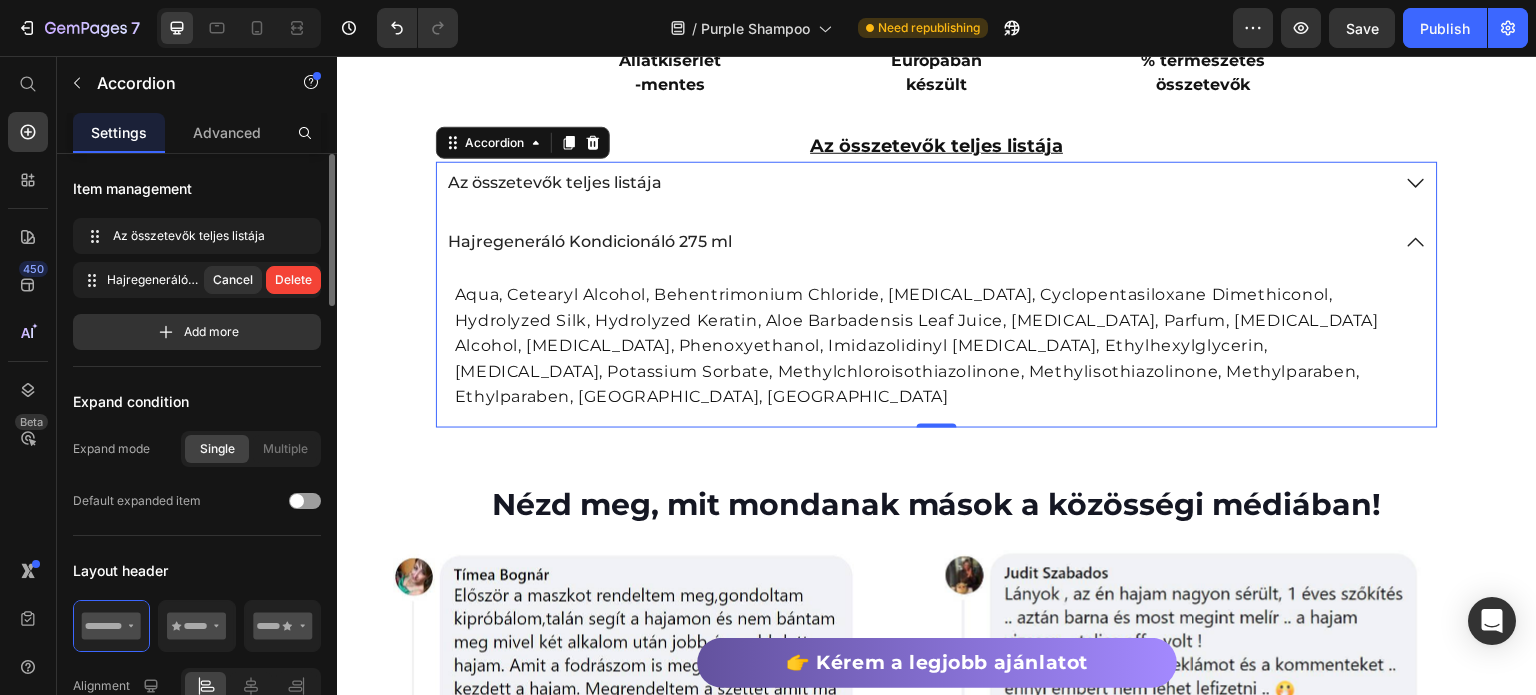 click on "Delete" at bounding box center (293, 280) 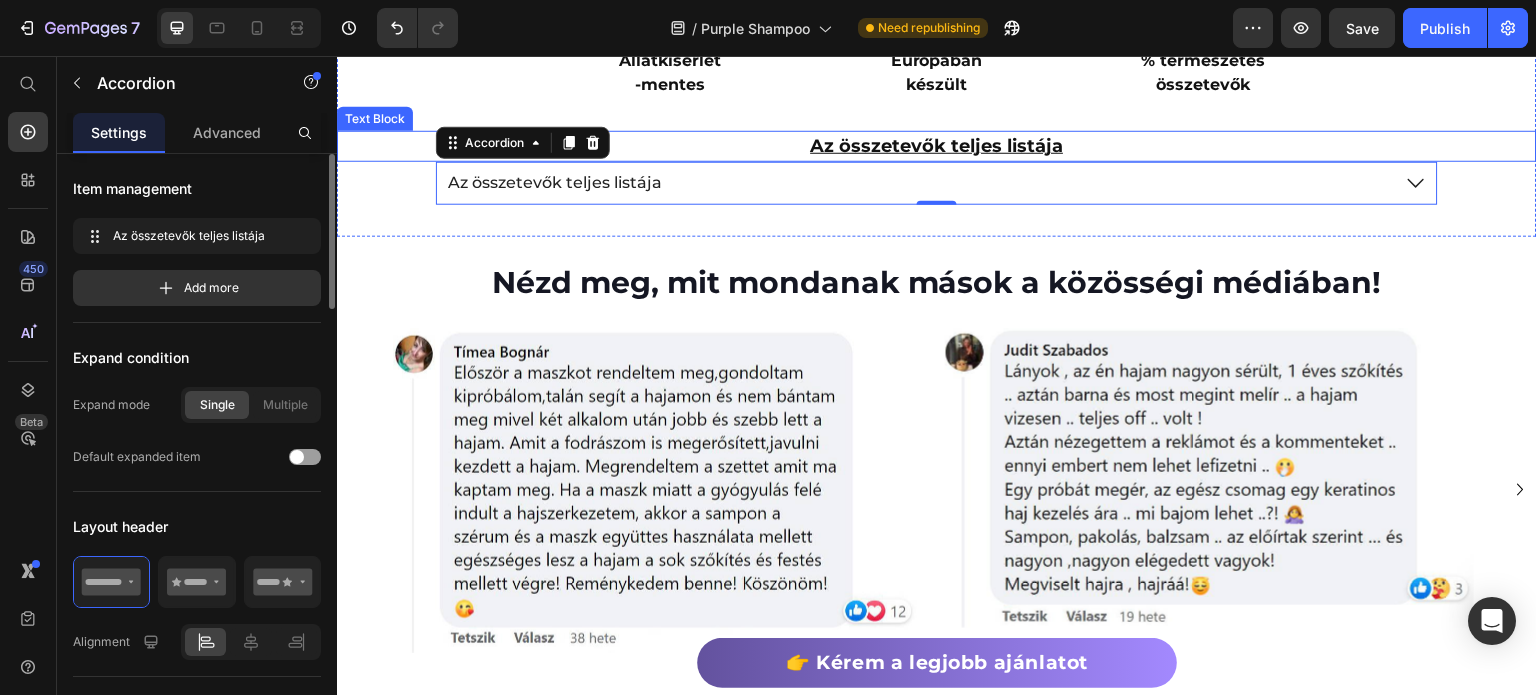 click on "Az összetevők teljes listája" at bounding box center [937, 146] 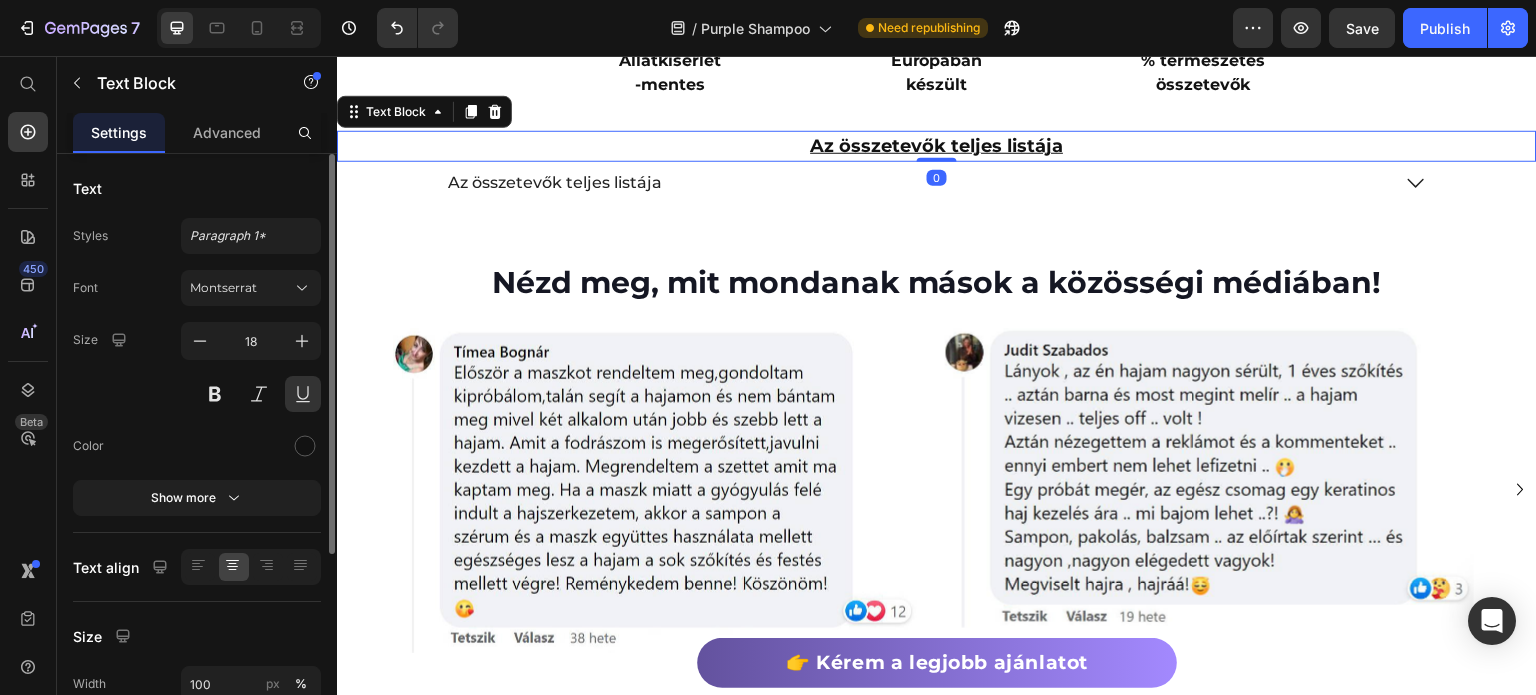 click 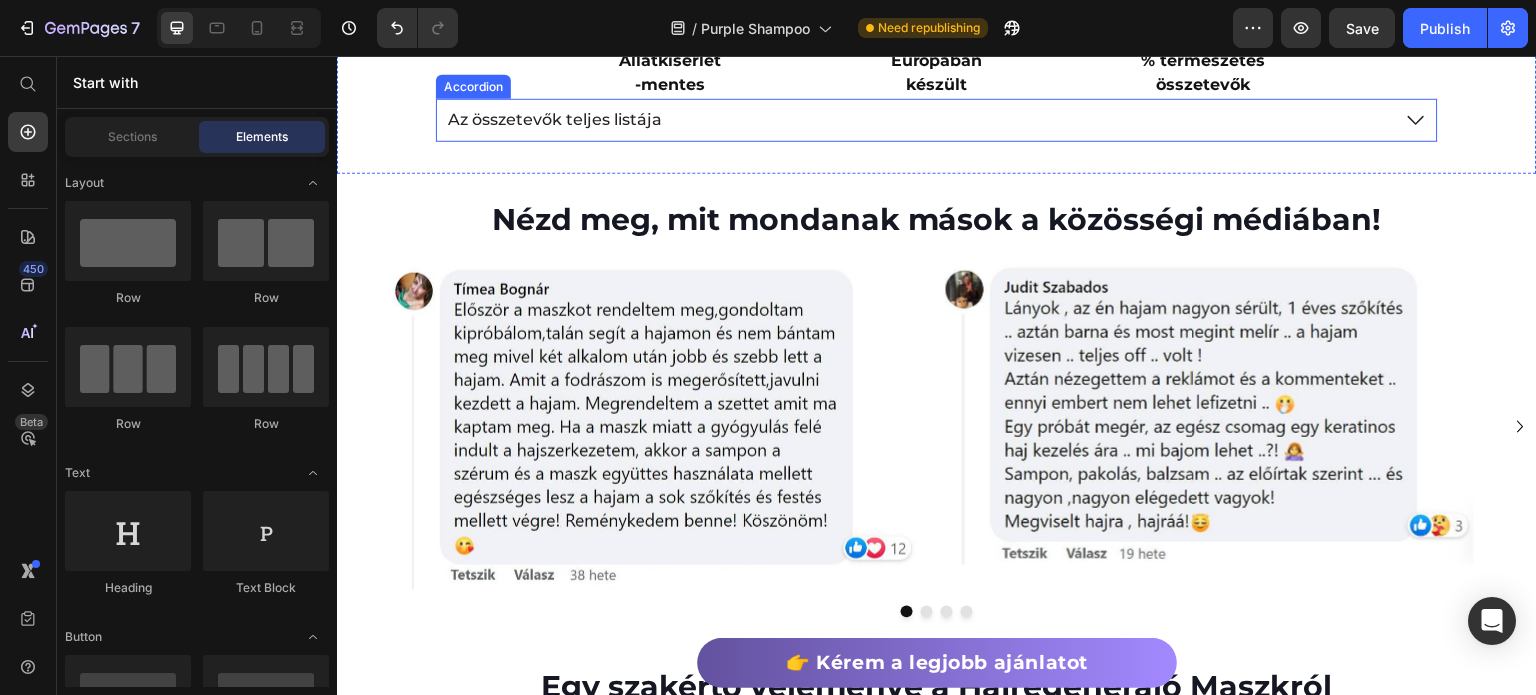 click on "Az összetevők teljes listája" at bounding box center [916, 120] 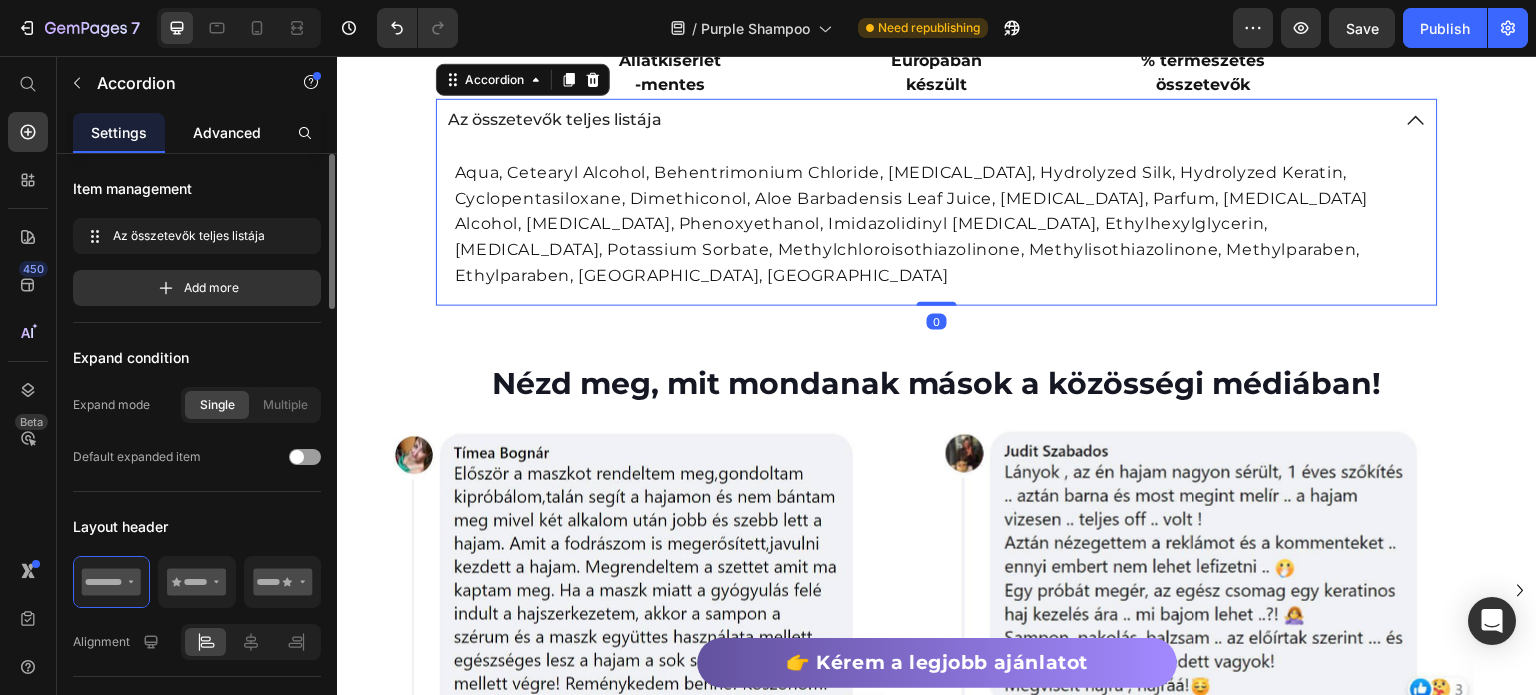 click on "Advanced" 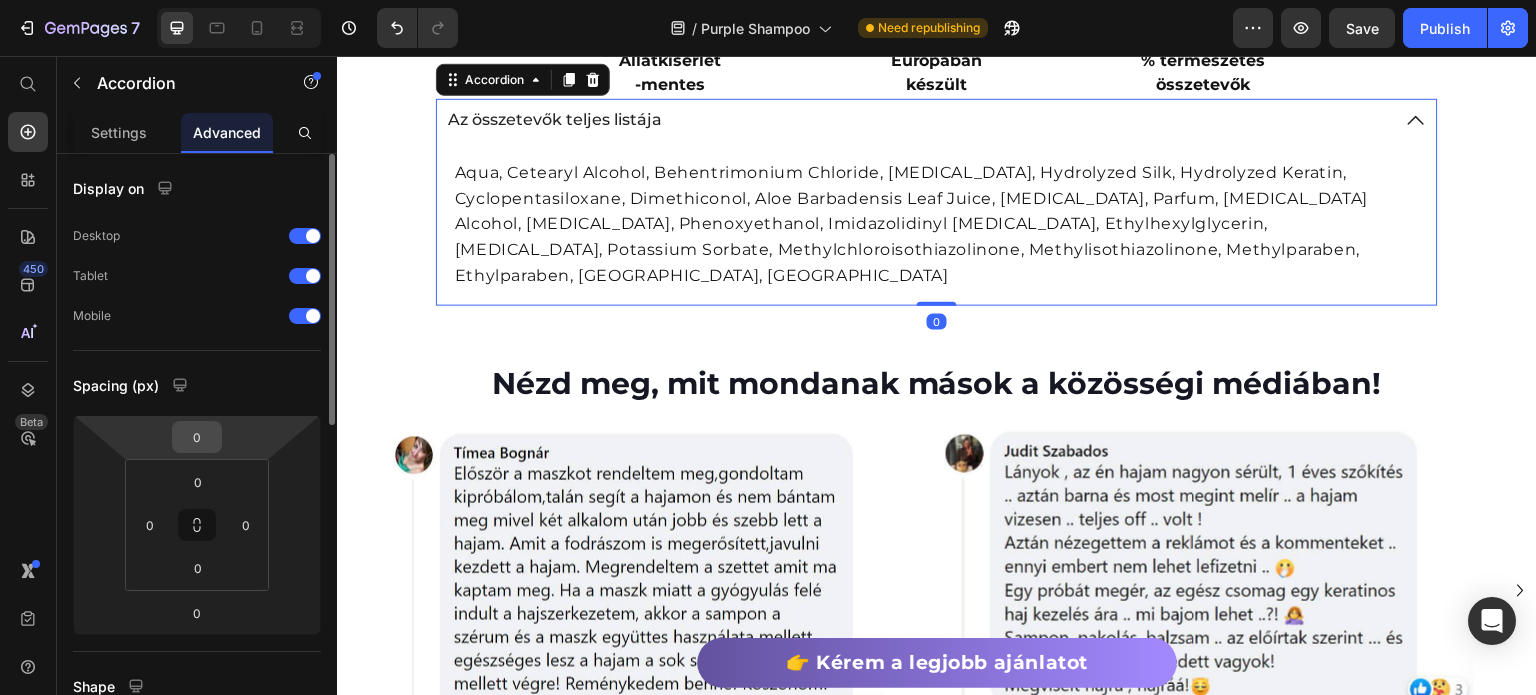click on "0" at bounding box center (197, 437) 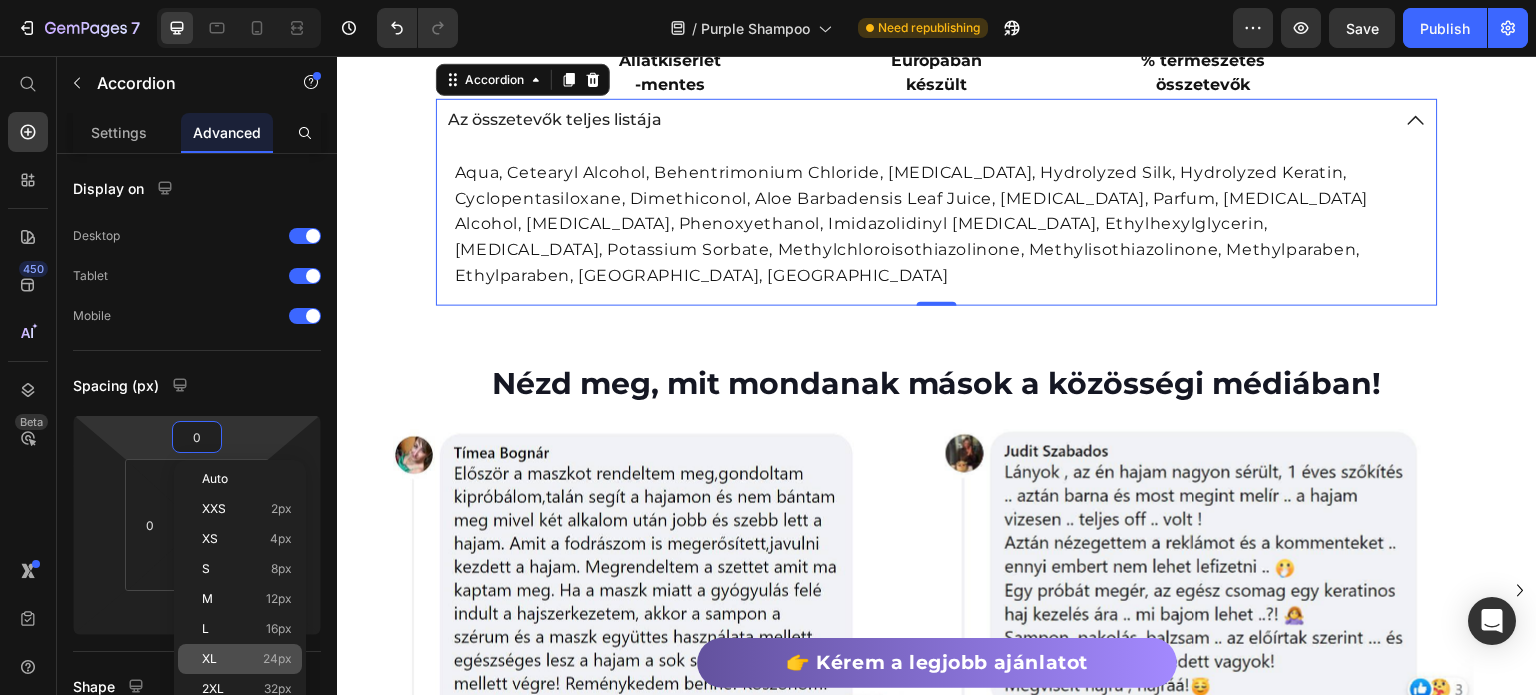 click on "XL 24px" 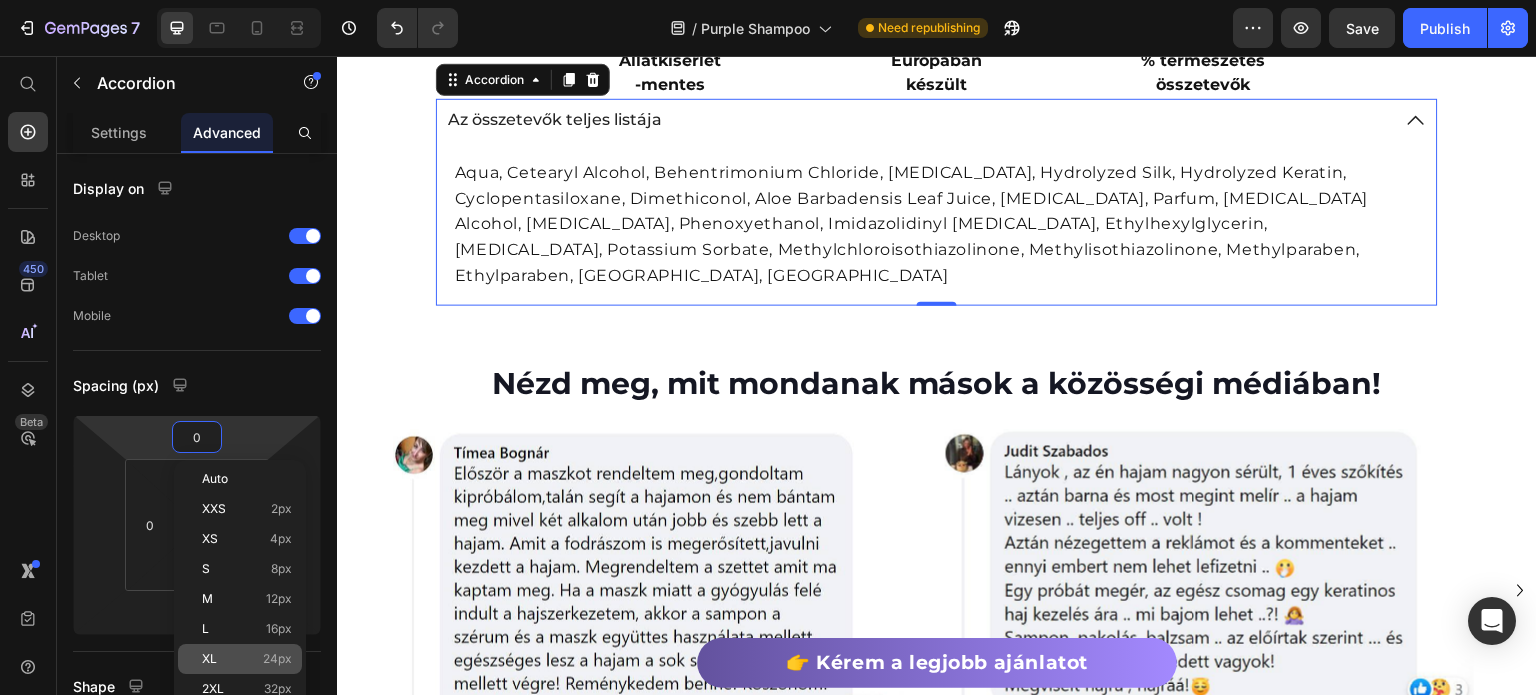 type on "24" 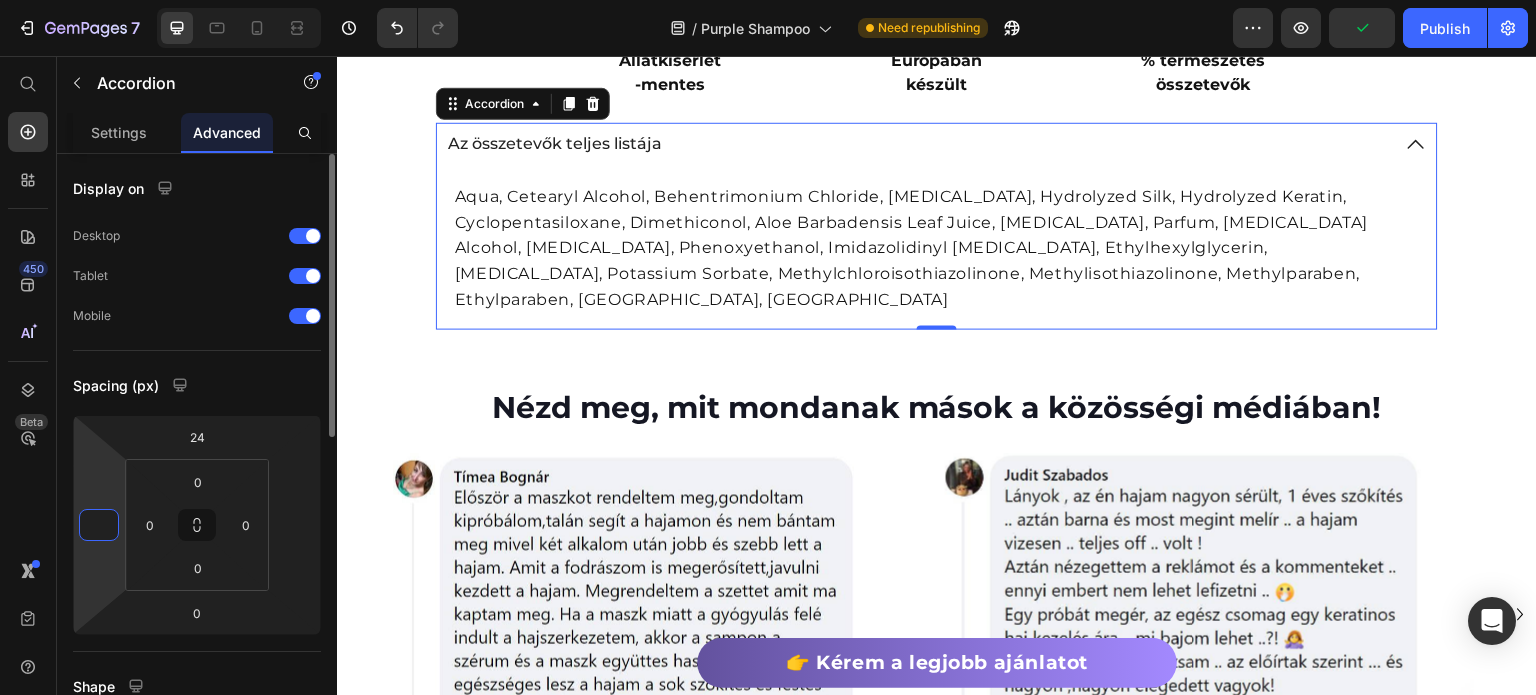 click at bounding box center [99, 525] 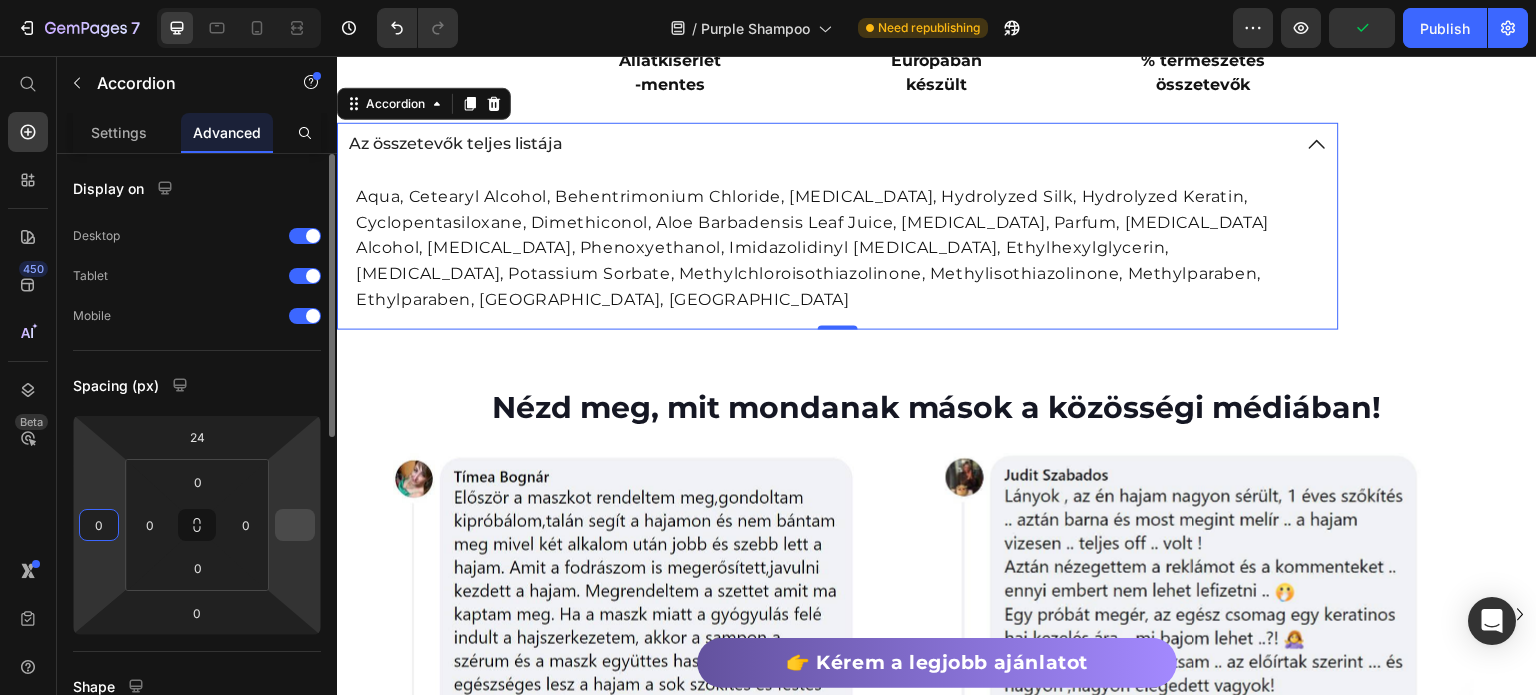 type on "0" 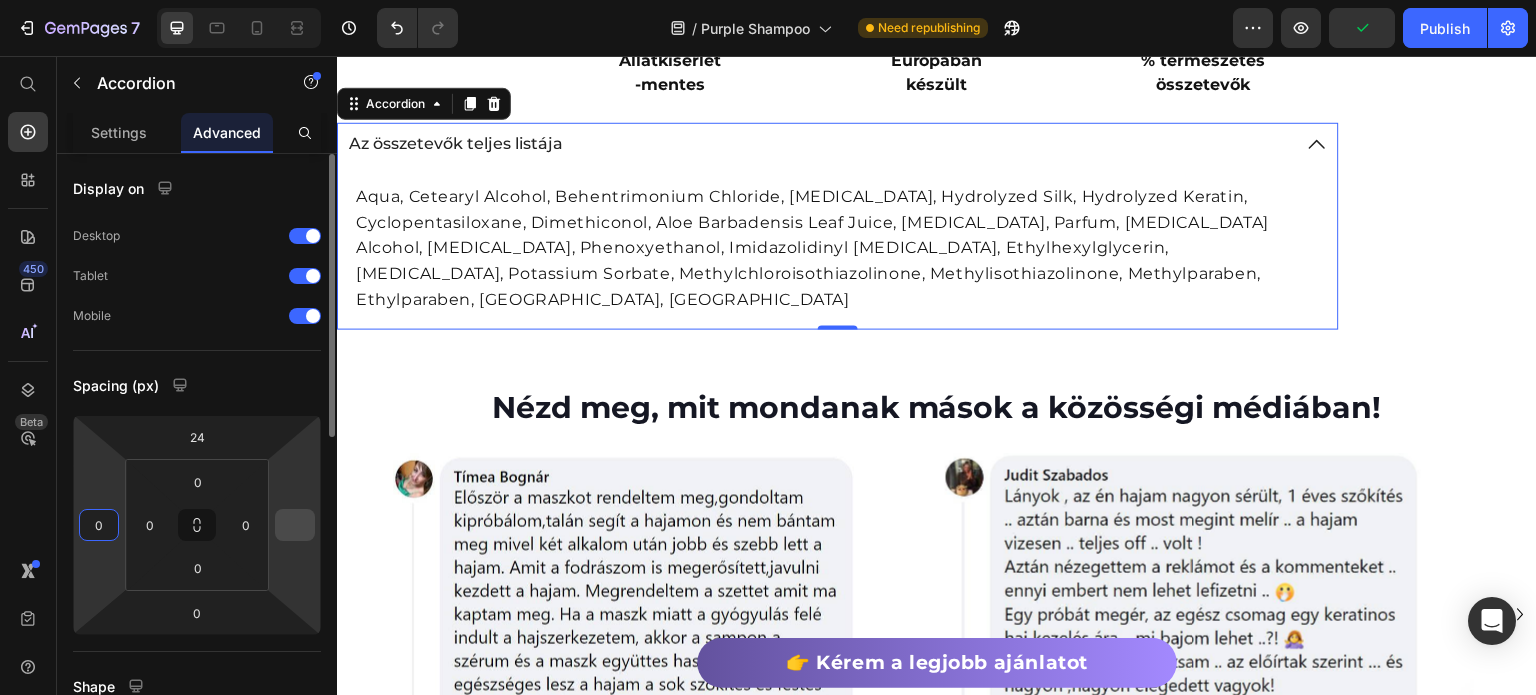 click at bounding box center [295, 525] 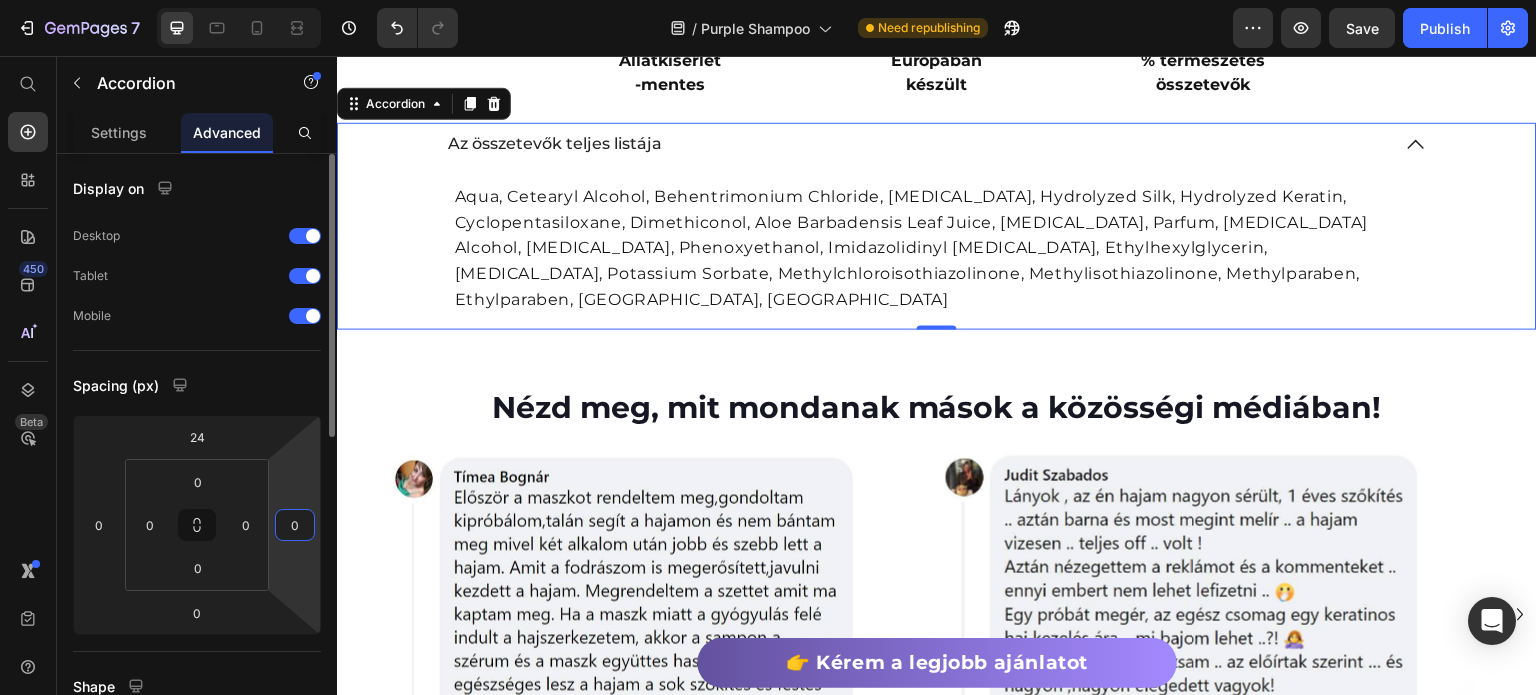 type on "0" 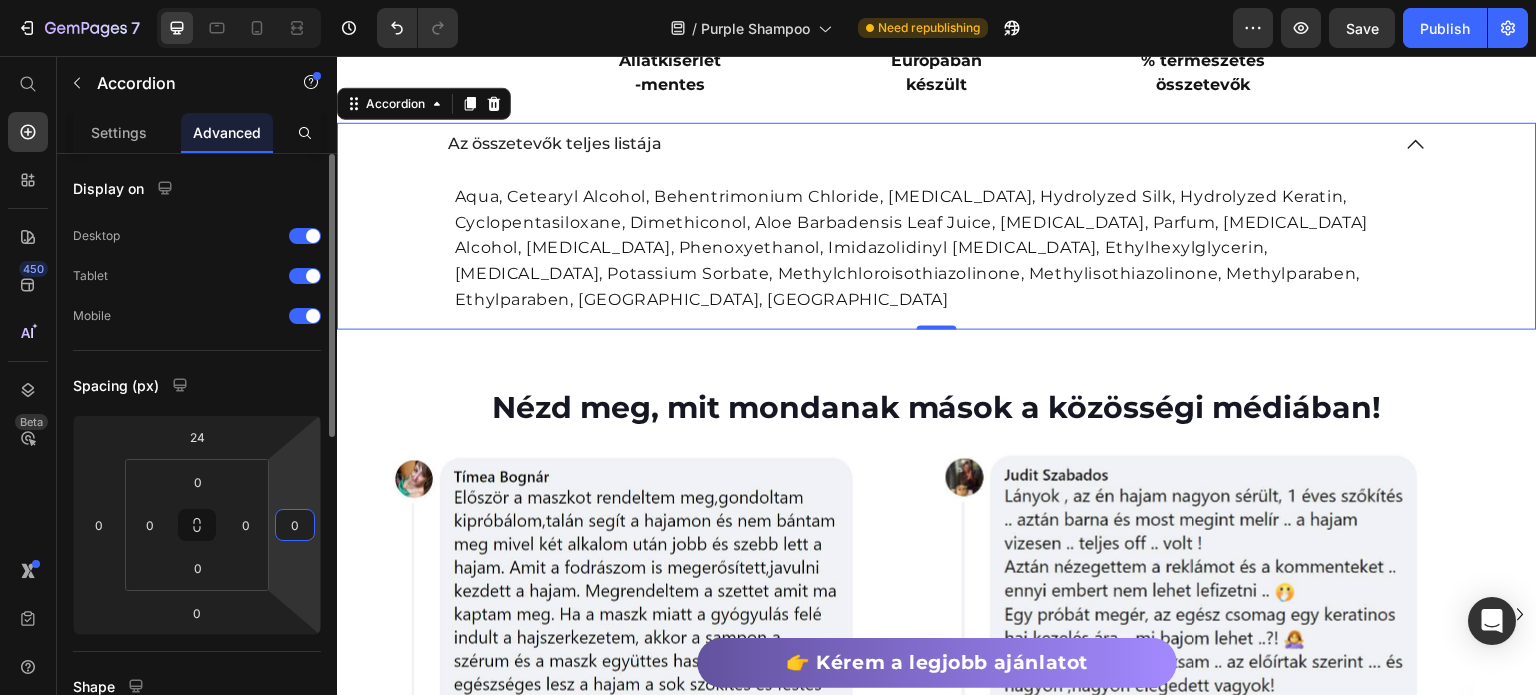 click on "Spacing (px)" at bounding box center [197, 385] 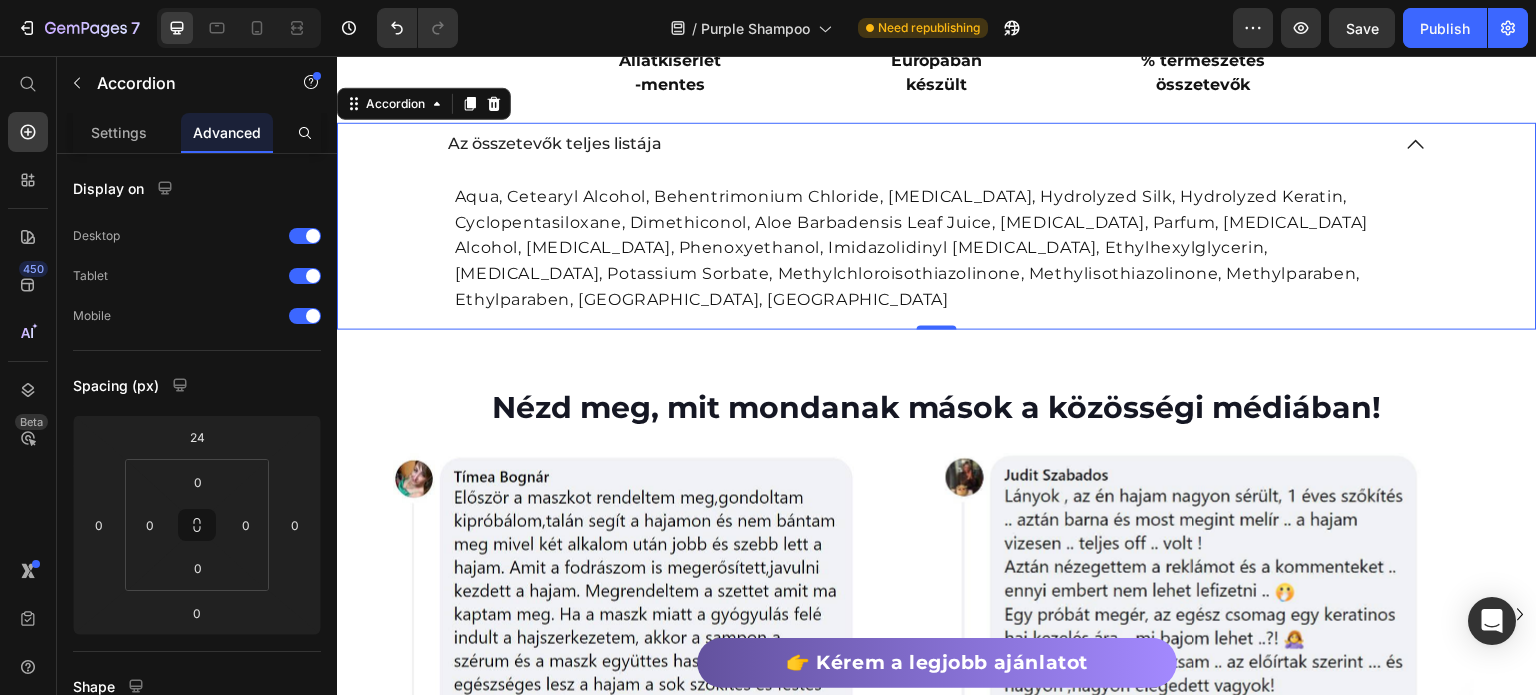 click 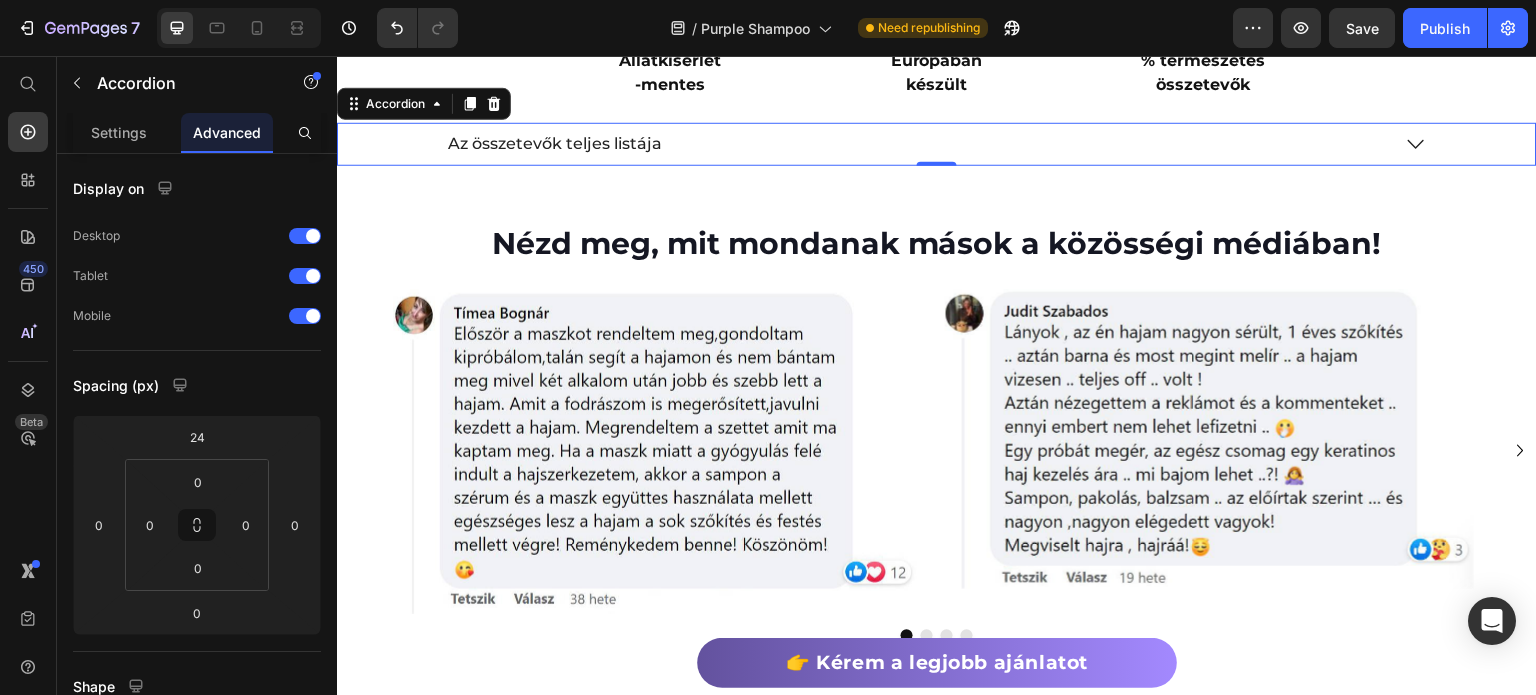scroll, scrollTop: 3600, scrollLeft: 0, axis: vertical 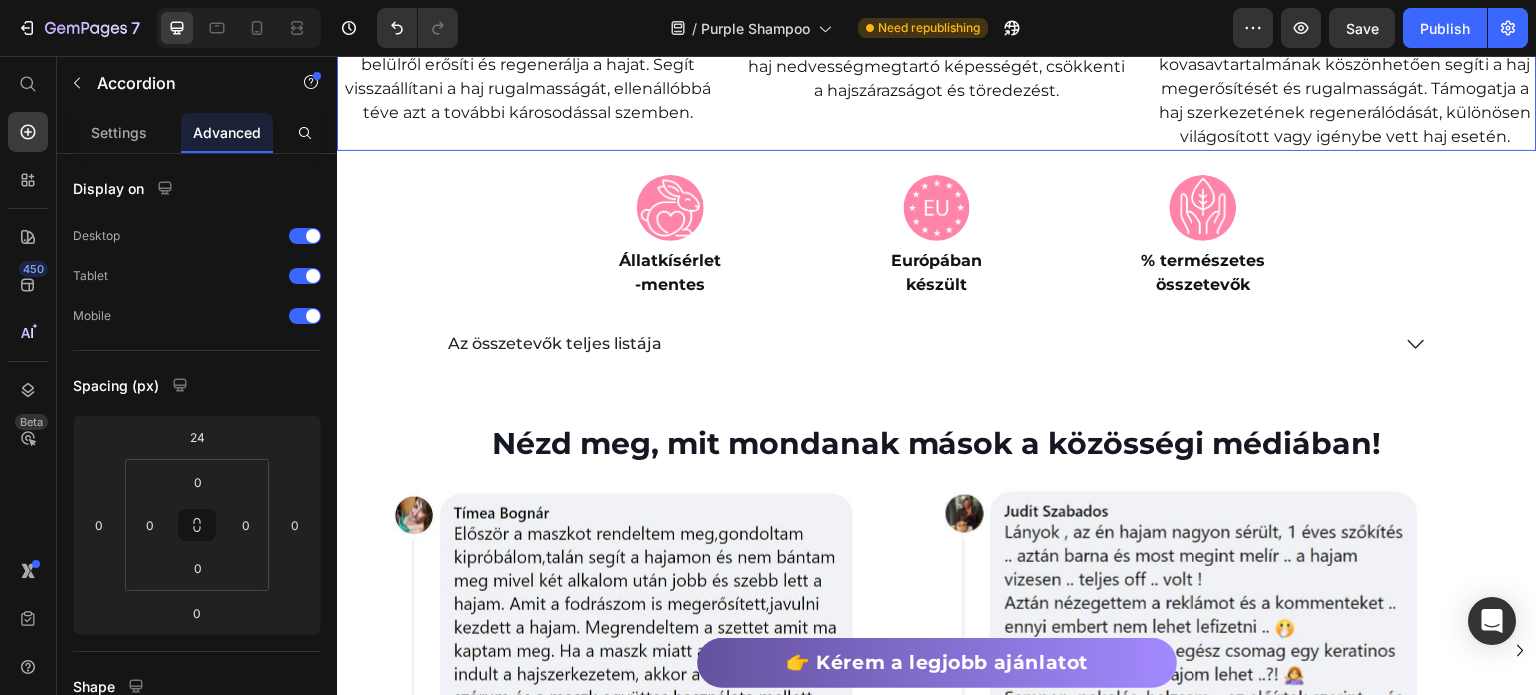click on "Image Hidrolizált Keratin Kisebb molekulaméretének köszönhetően könnyen behatol a hajszál belsejébe, ahol belülről erősíti és regenerálja a hajat. Segít visszaállítani a haj rugalmasságát, ellenállóbbá téve azt a további károsodással szemben. Text Block" at bounding box center (528, -12) 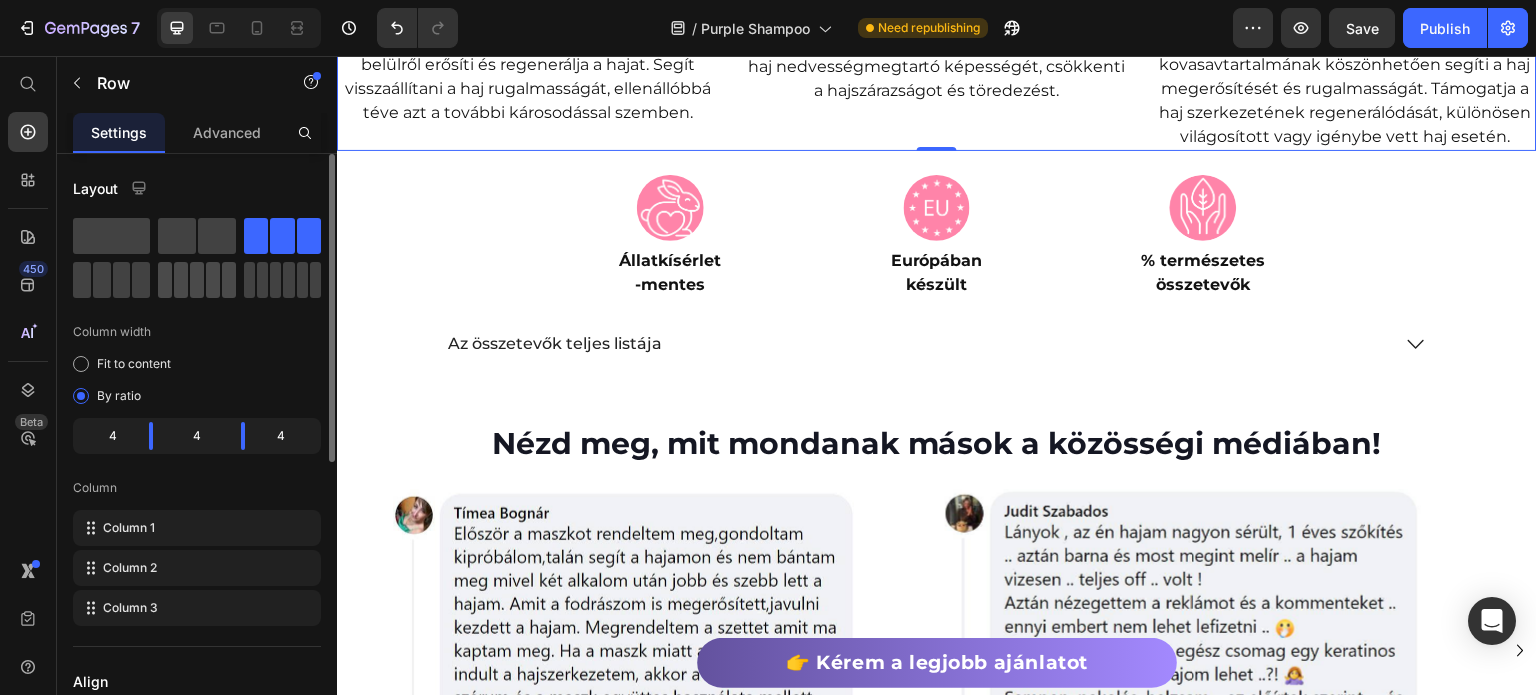 scroll, scrollTop: 500, scrollLeft: 0, axis: vertical 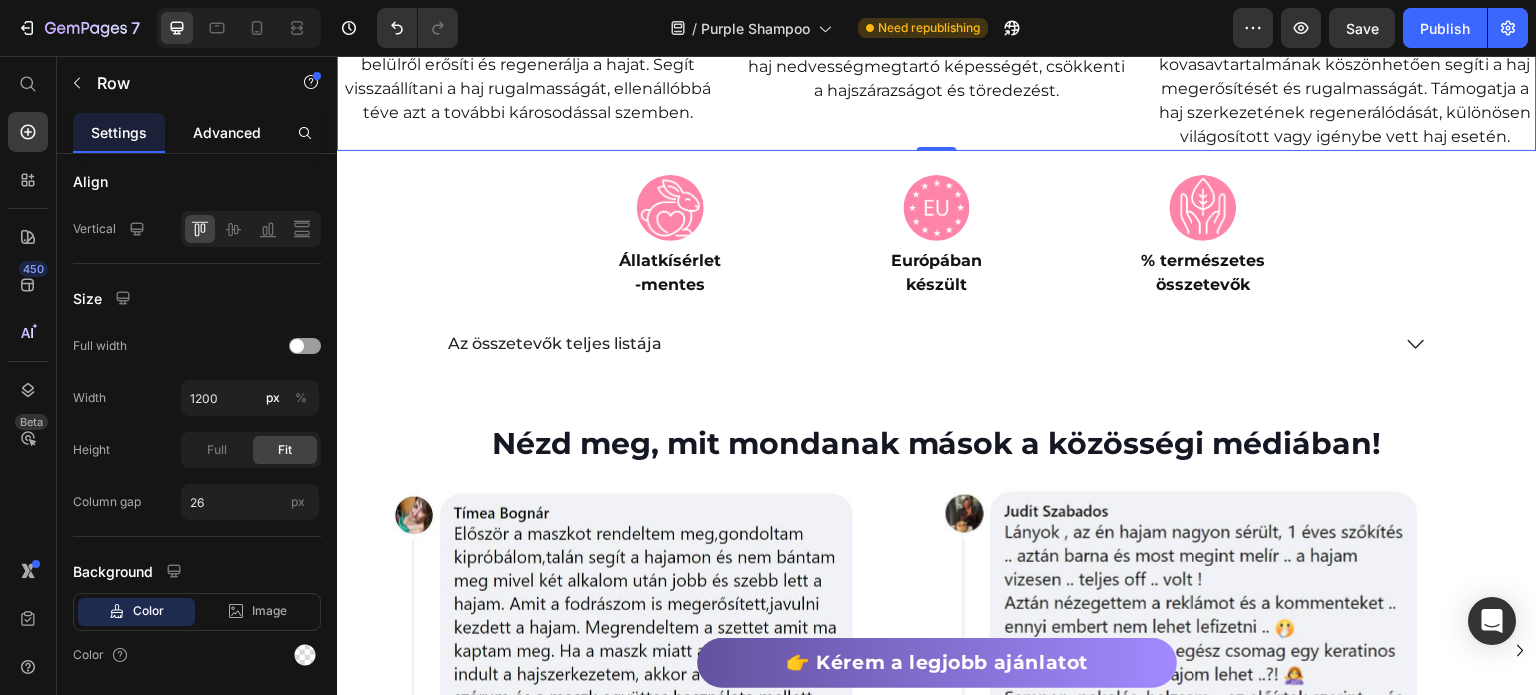 click on "Advanced" at bounding box center [227, 132] 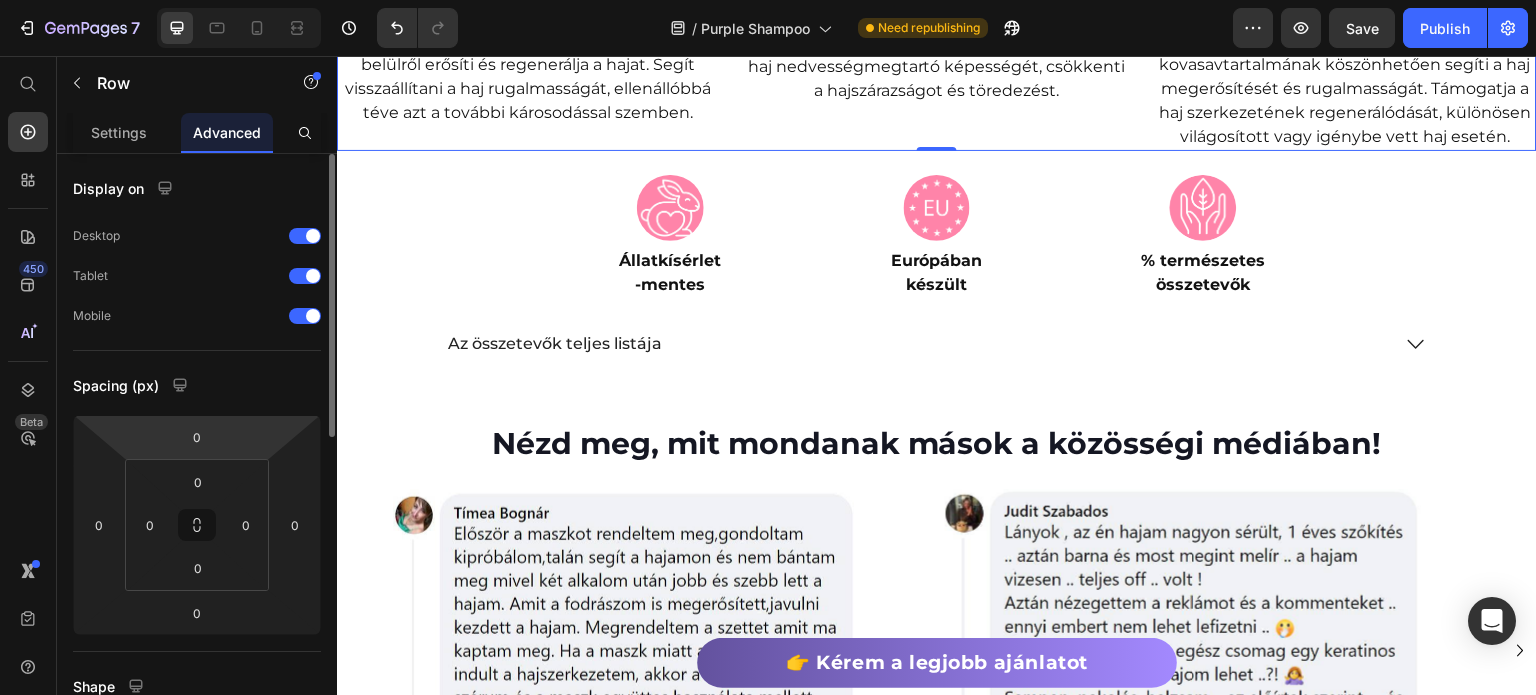 scroll, scrollTop: 200, scrollLeft: 0, axis: vertical 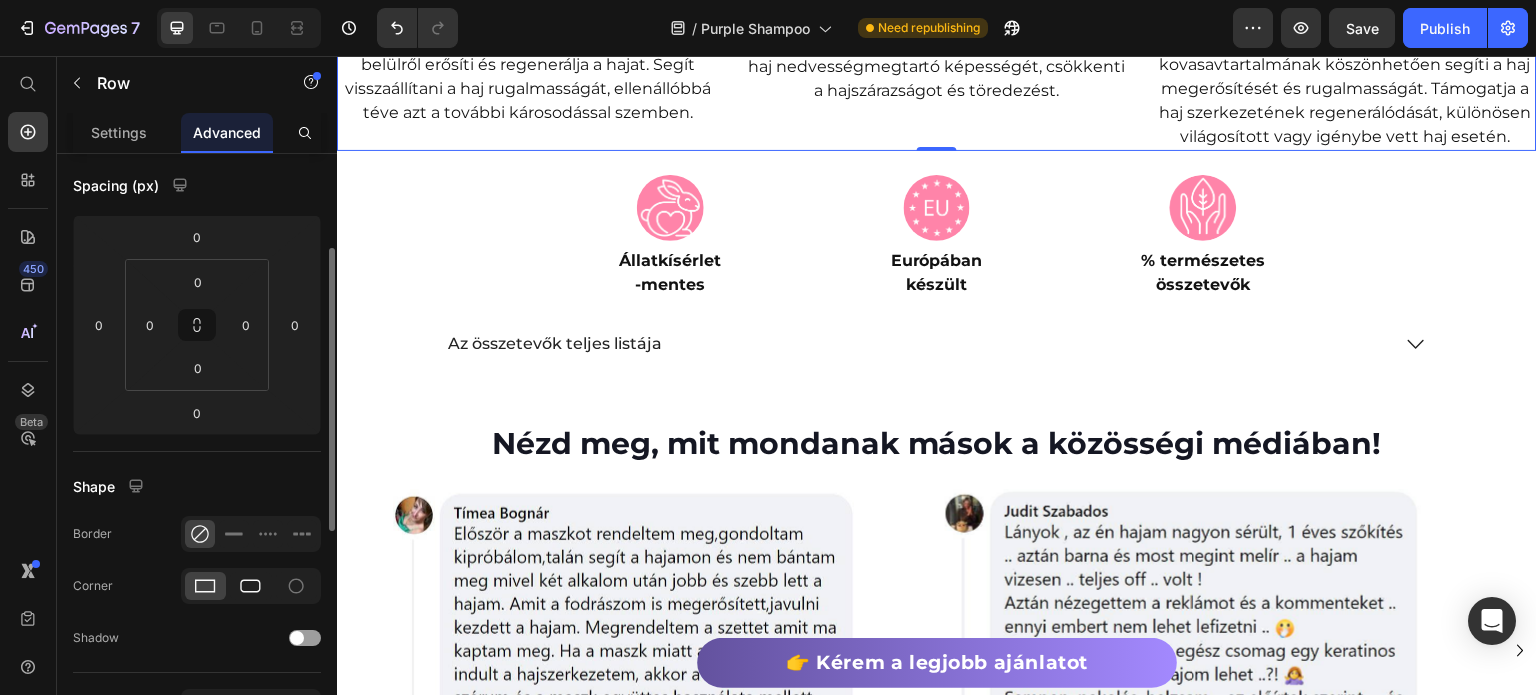 click 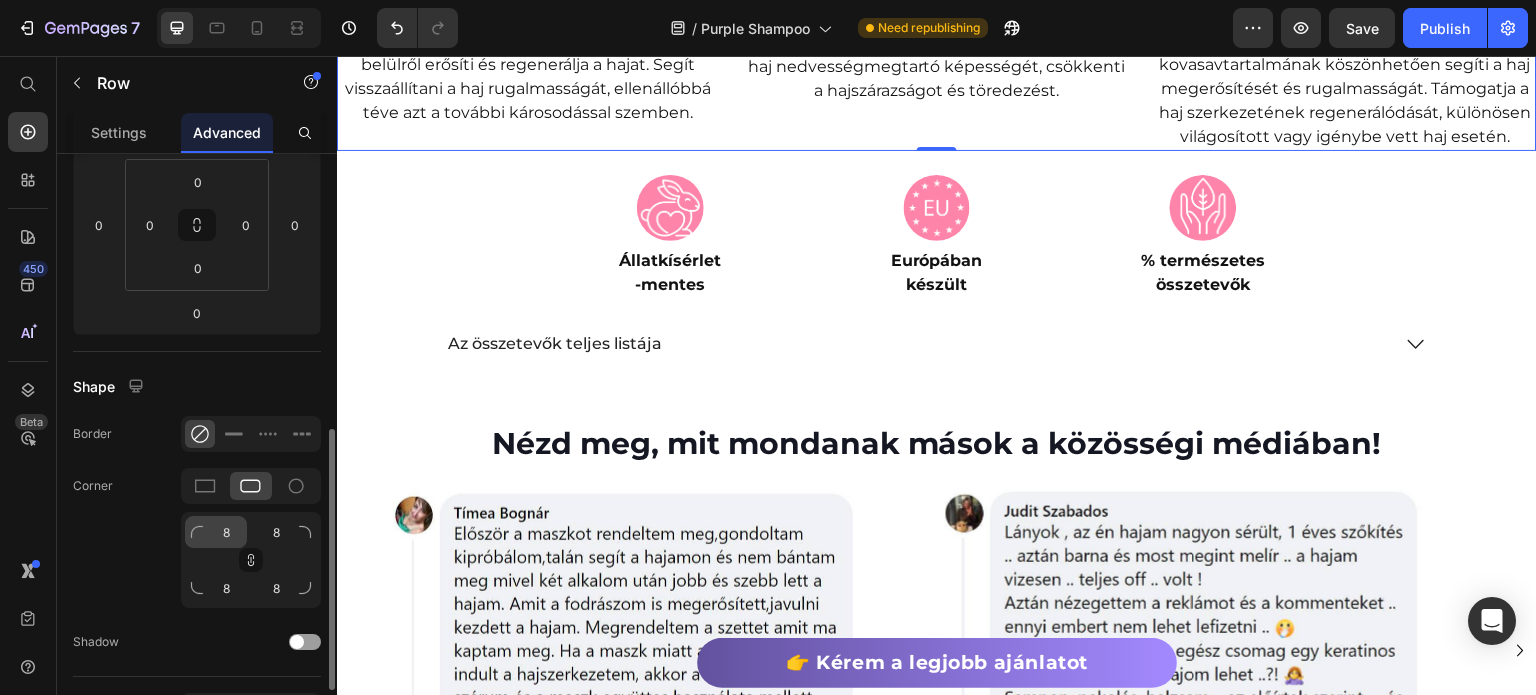 scroll, scrollTop: 400, scrollLeft: 0, axis: vertical 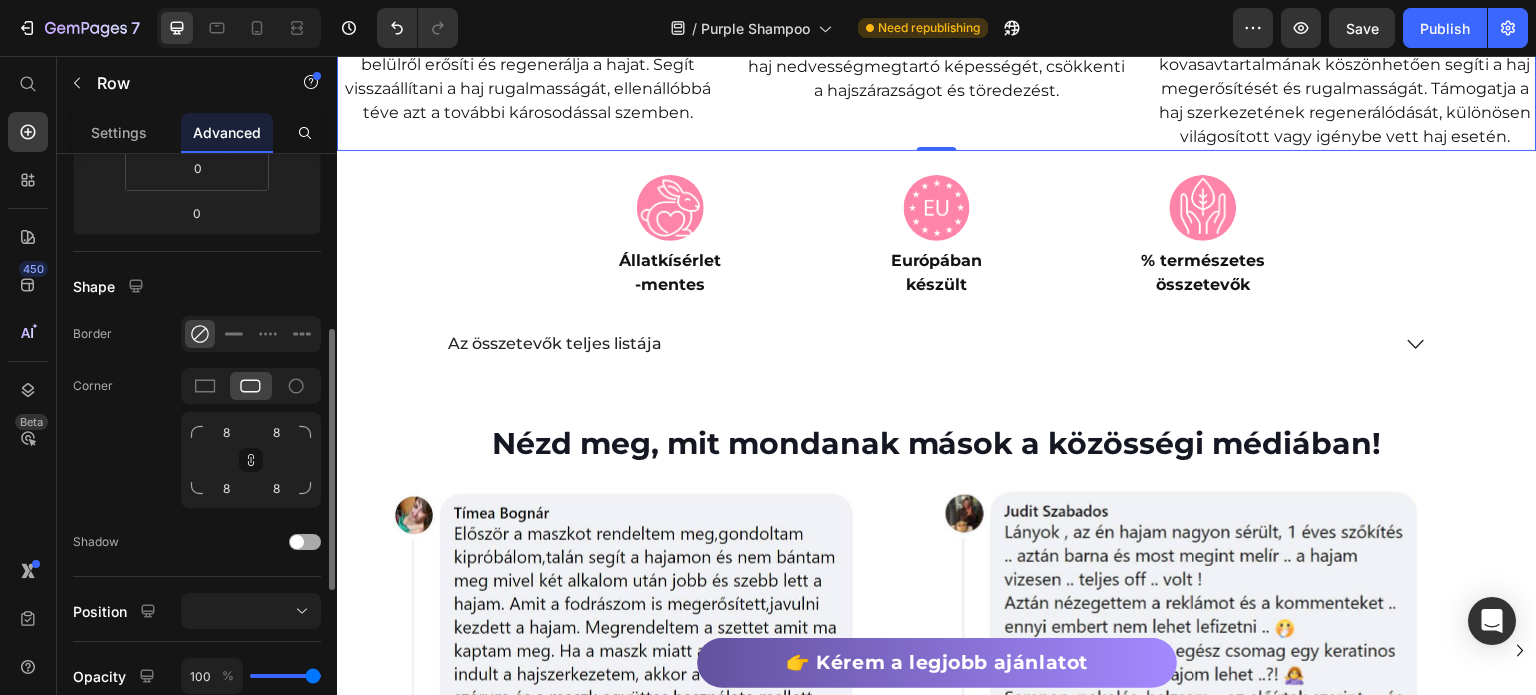 click at bounding box center [305, 542] 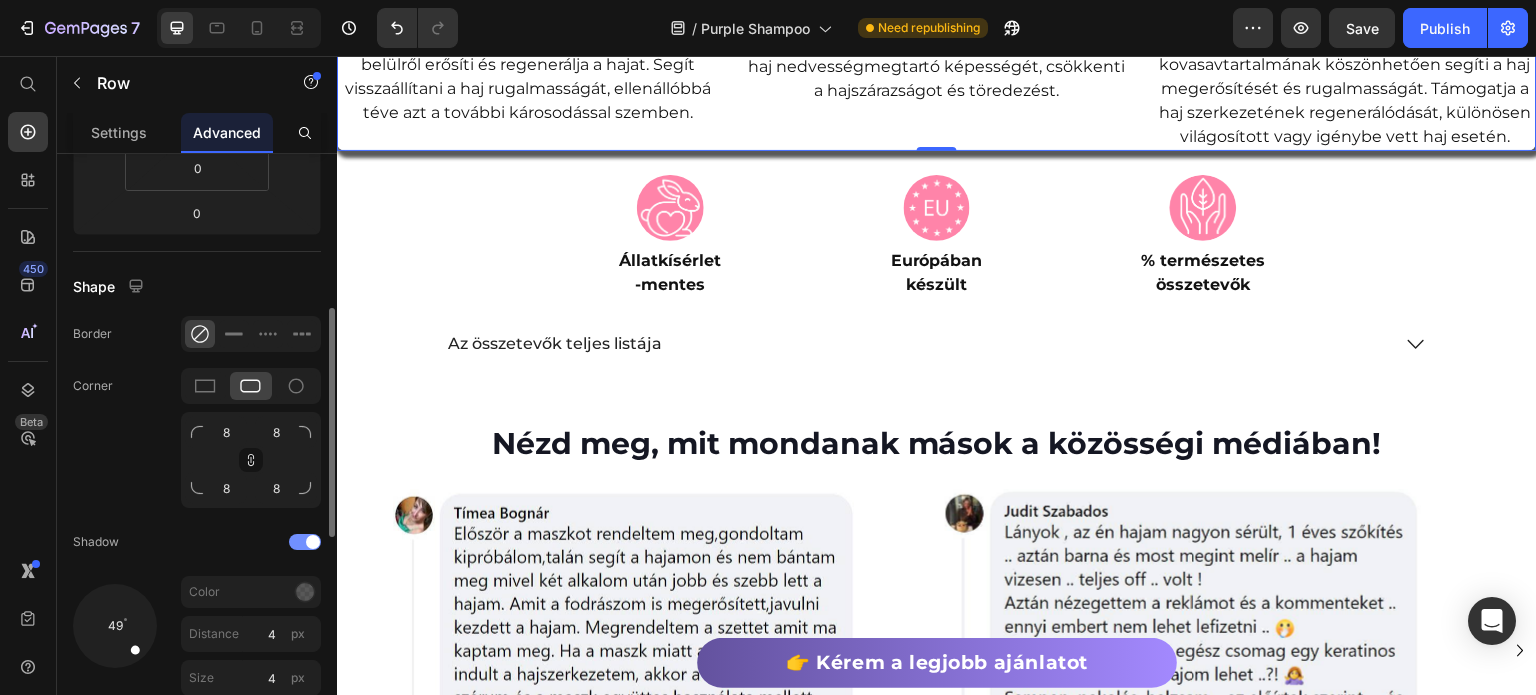 click at bounding box center (305, 542) 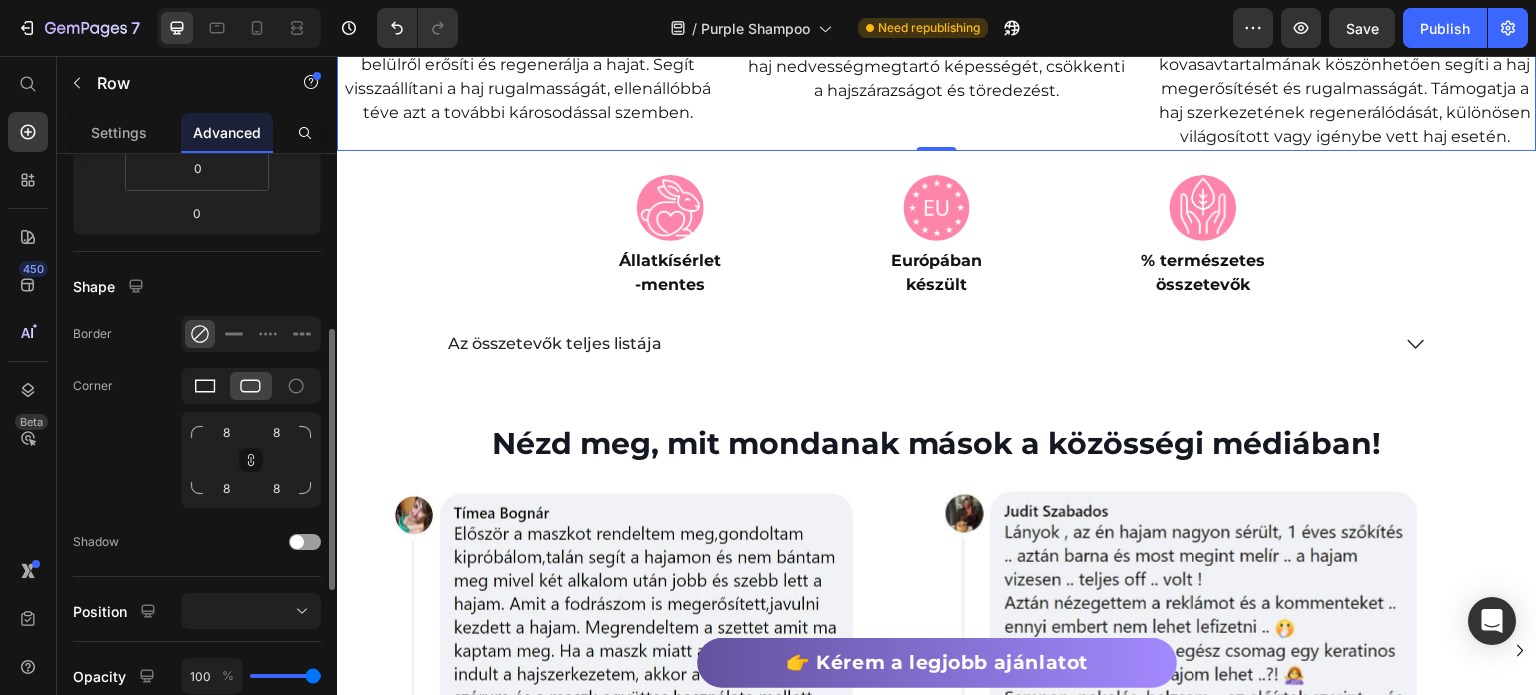 click 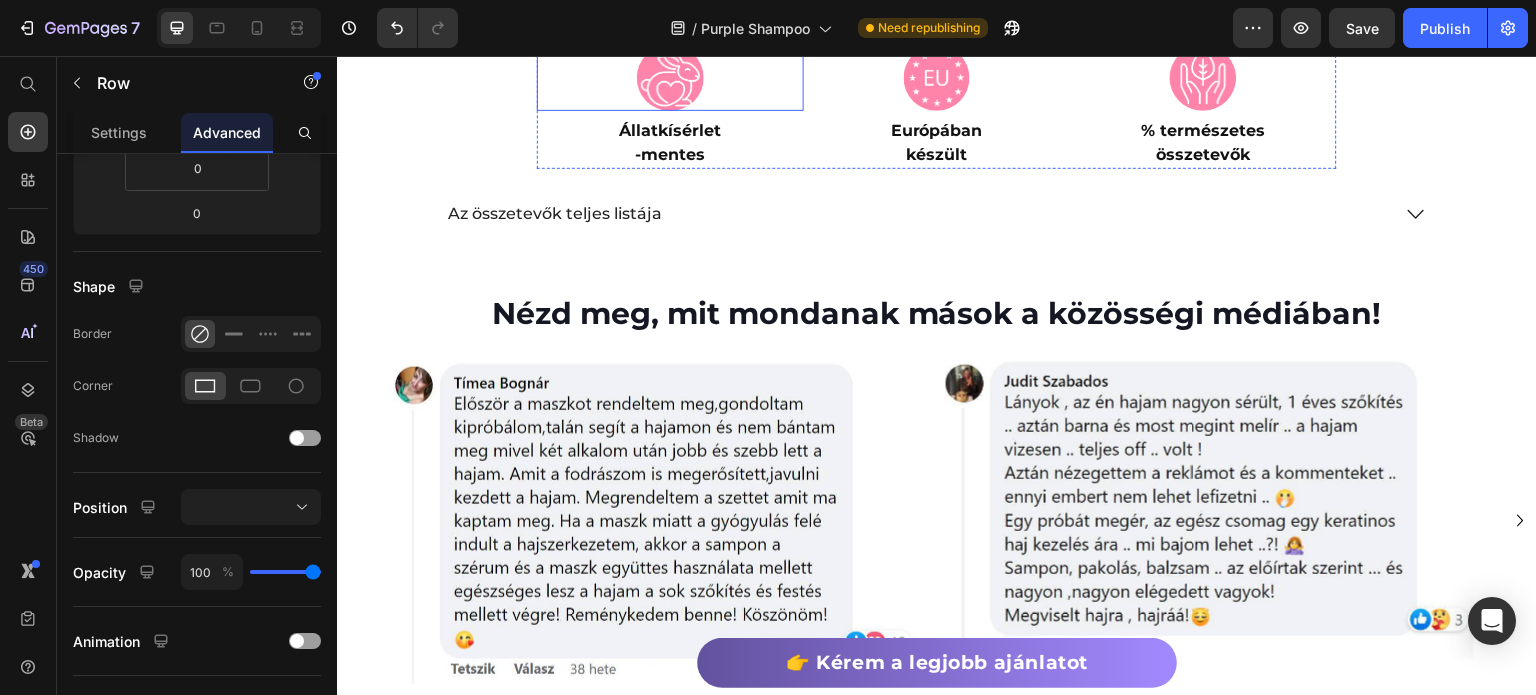 scroll, scrollTop: 3800, scrollLeft: 0, axis: vertical 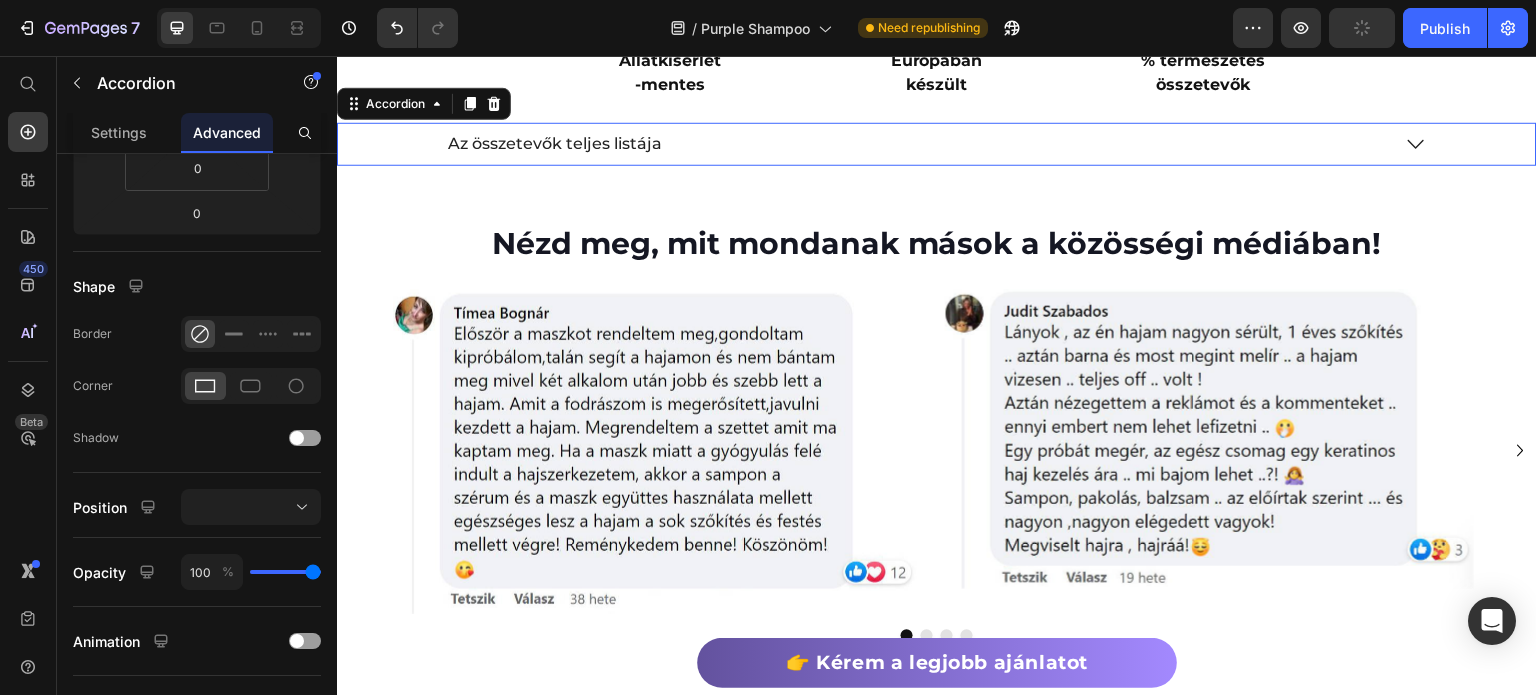 click on "Az összetevők teljes listája" at bounding box center [937, 144] 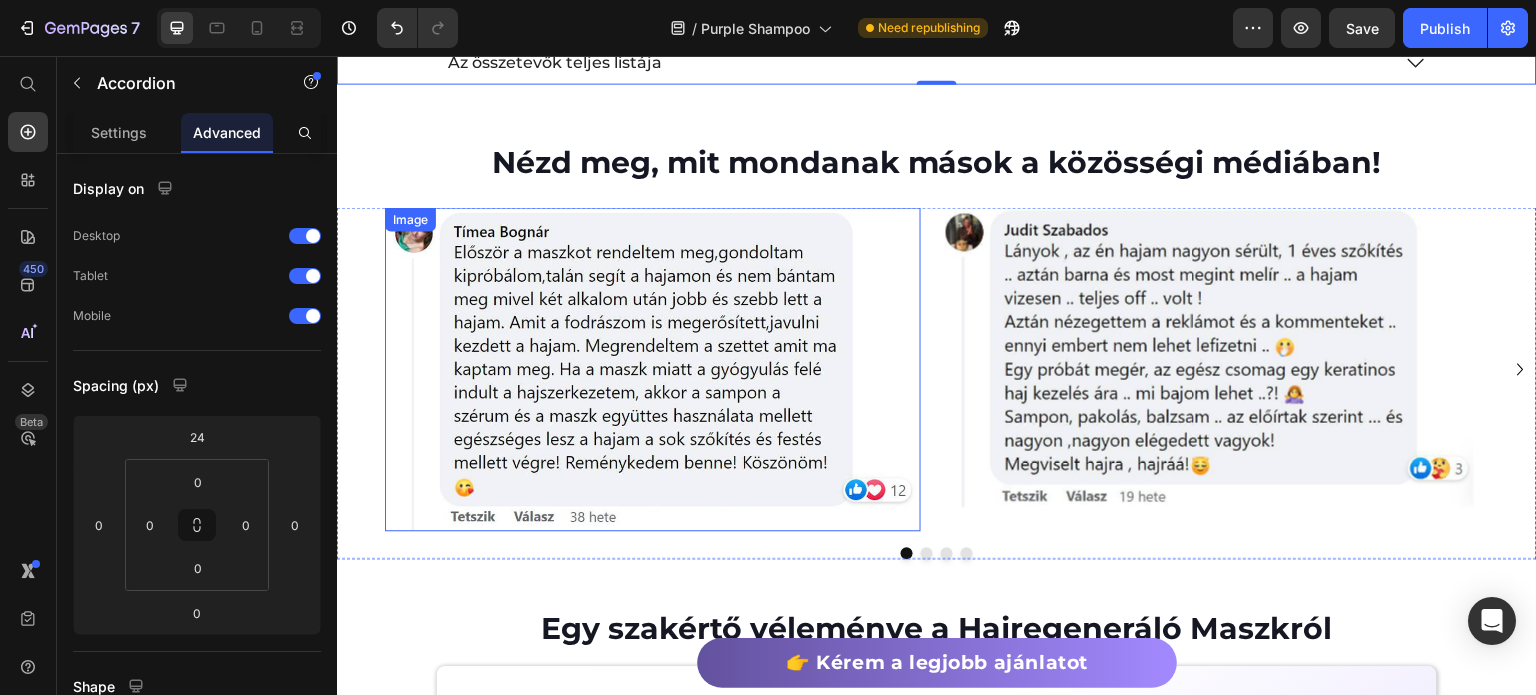 scroll, scrollTop: 3900, scrollLeft: 0, axis: vertical 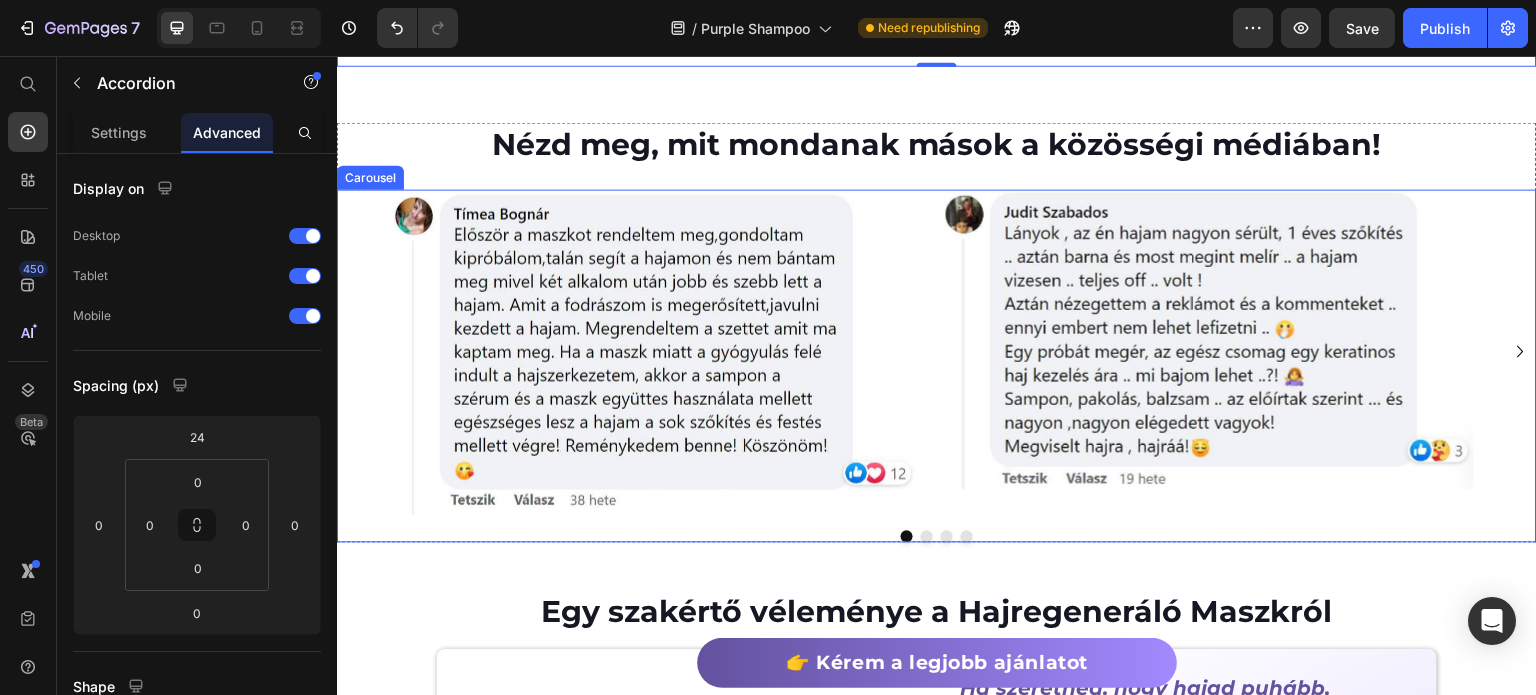click on "Image Image Image Image Image Image Image Image" at bounding box center (937, 351) 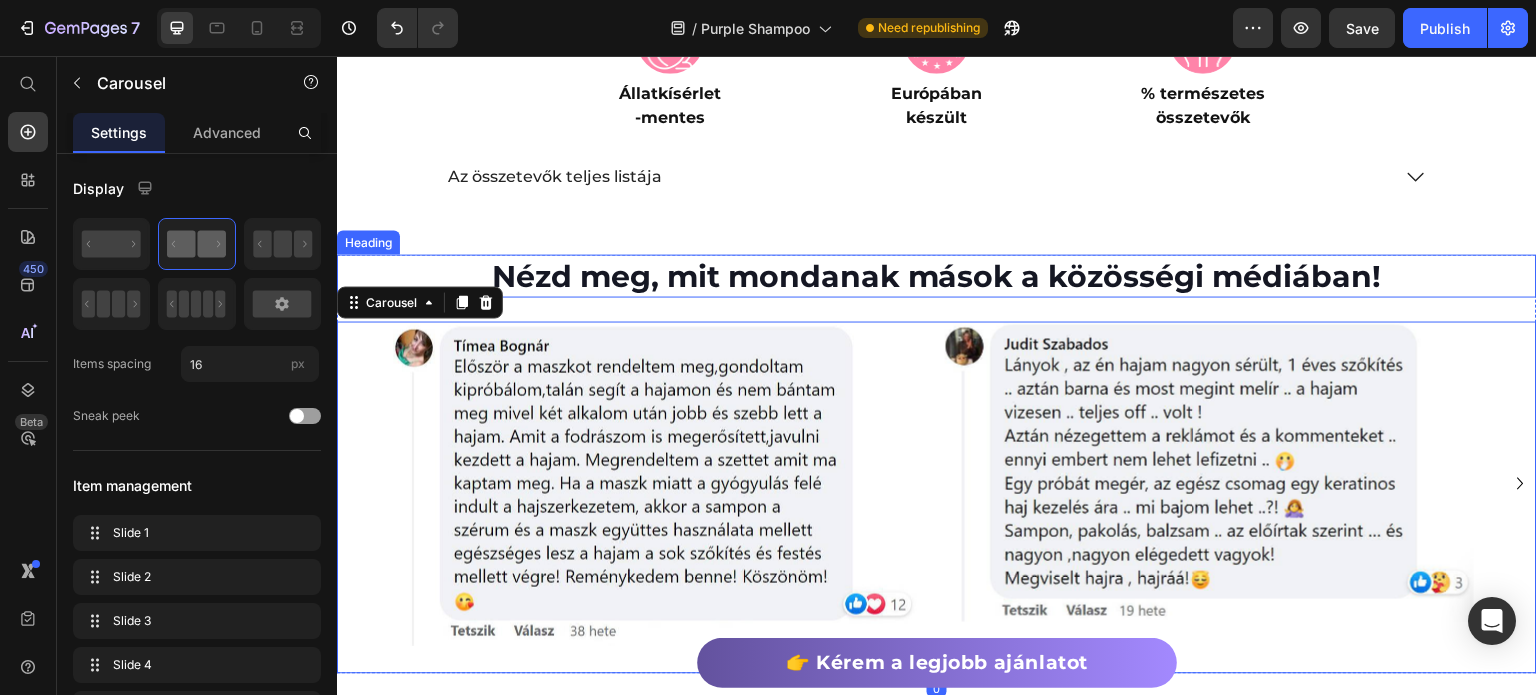 scroll, scrollTop: 4100, scrollLeft: 0, axis: vertical 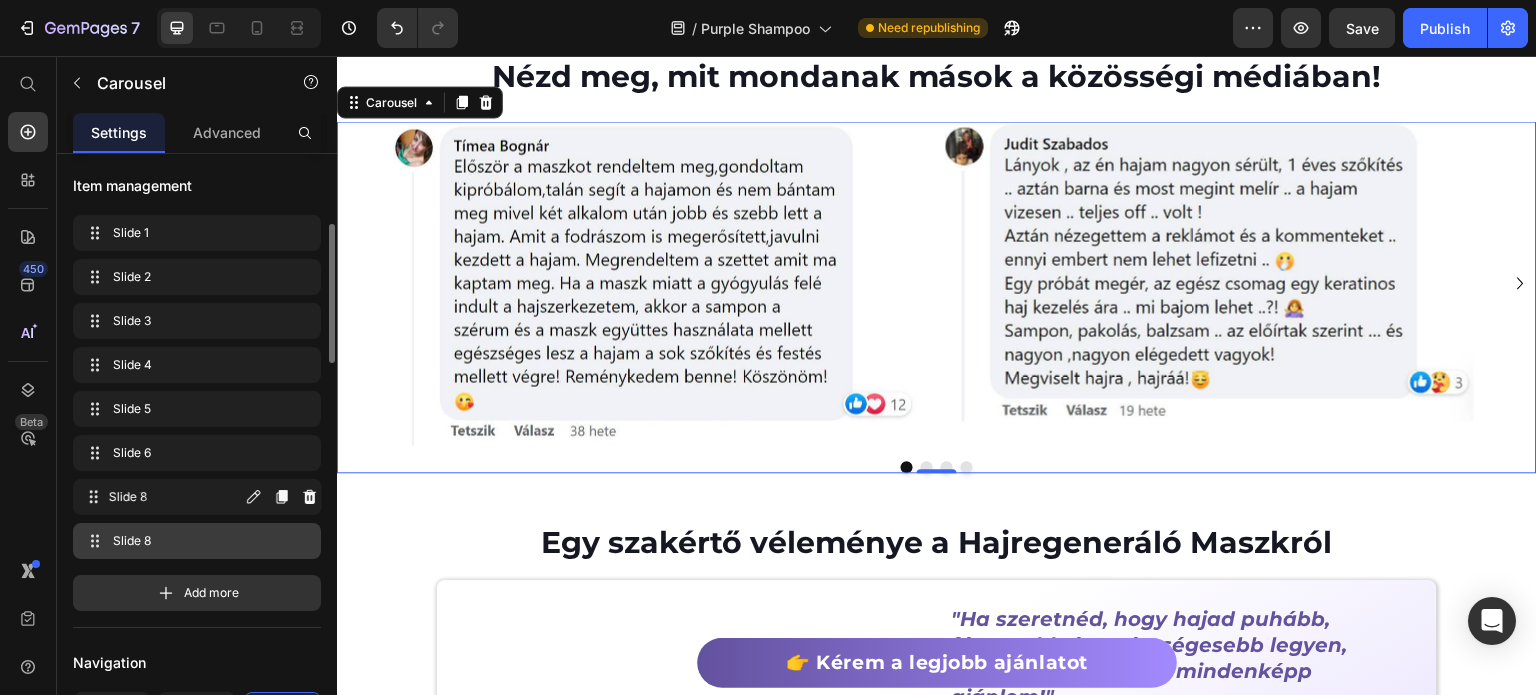 type 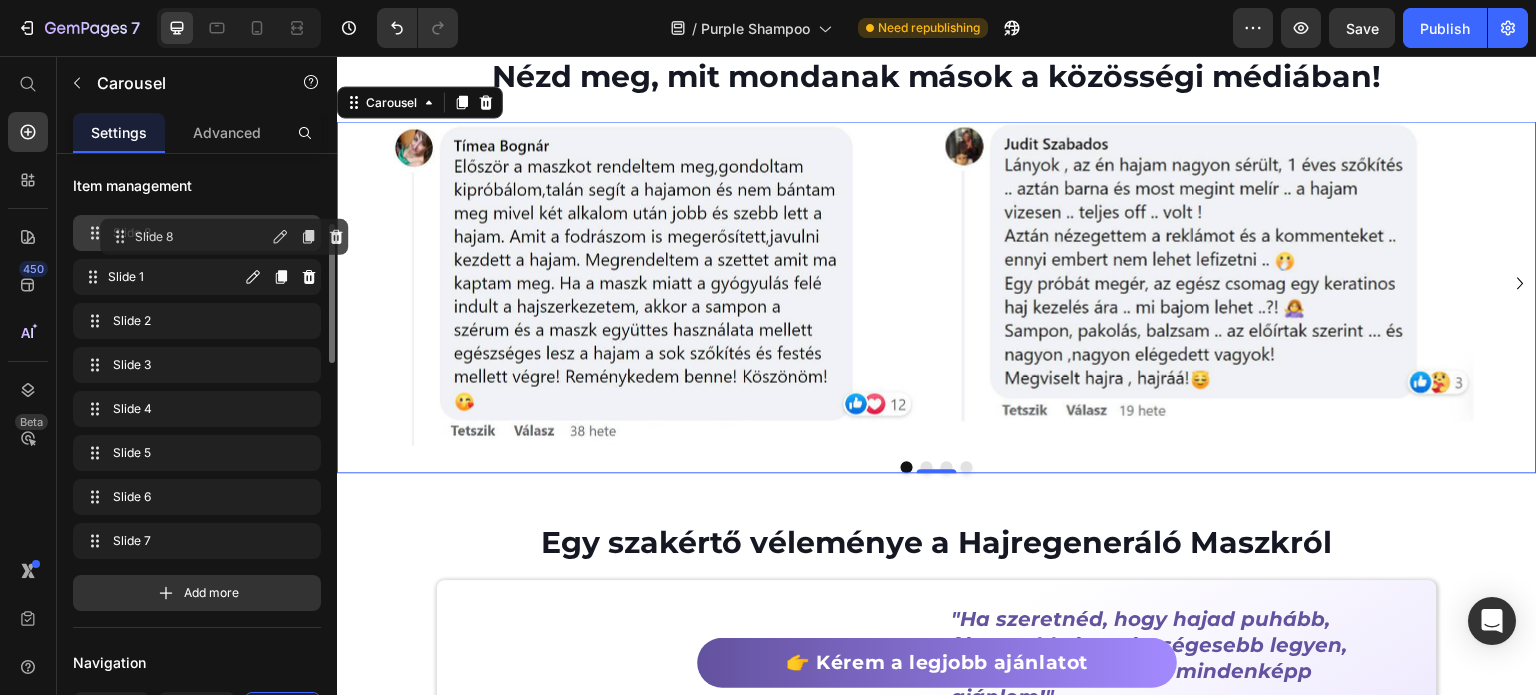 drag, startPoint x: 129, startPoint y: 544, endPoint x: 158, endPoint y: 230, distance: 315.33633 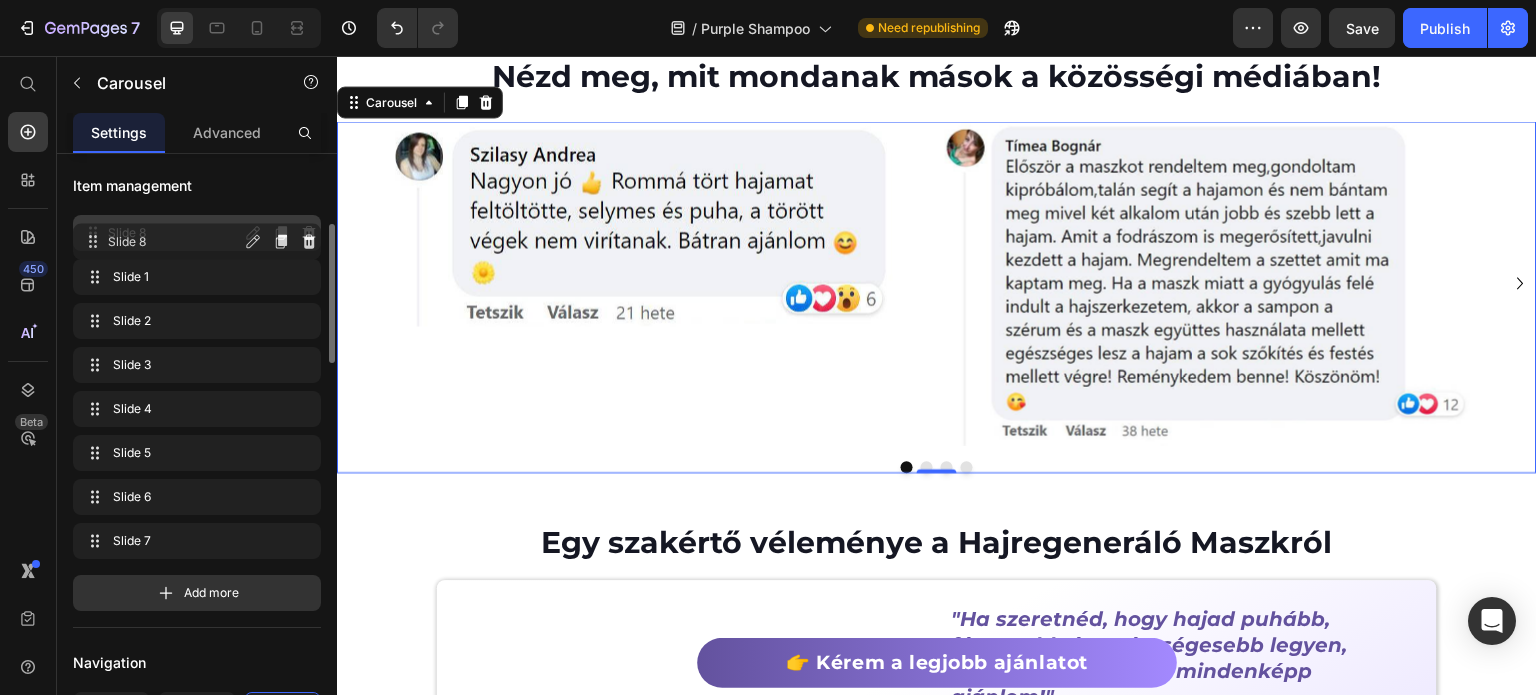 drag, startPoint x: 156, startPoint y: 234, endPoint x: 149, endPoint y: 359, distance: 125.19585 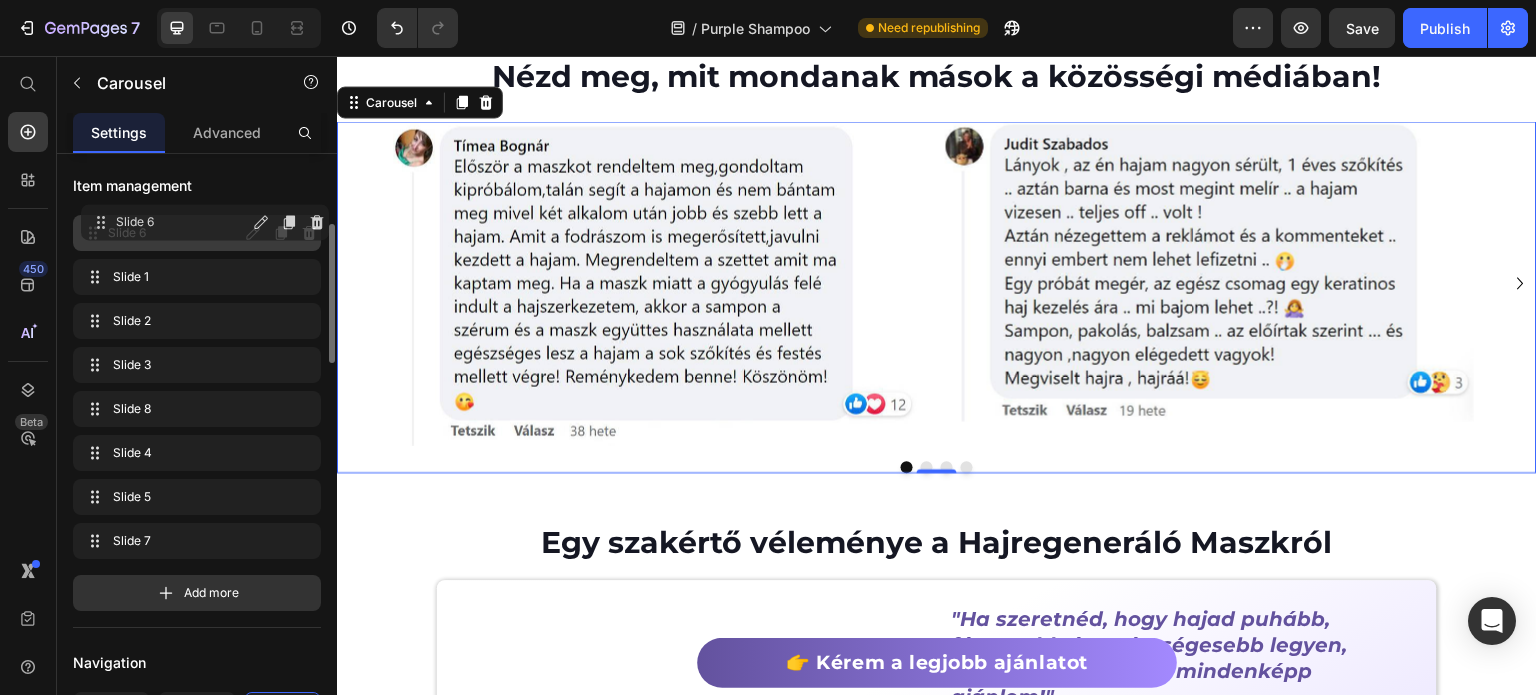 drag, startPoint x: 192, startPoint y: 491, endPoint x: 200, endPoint y: 217, distance: 274.11676 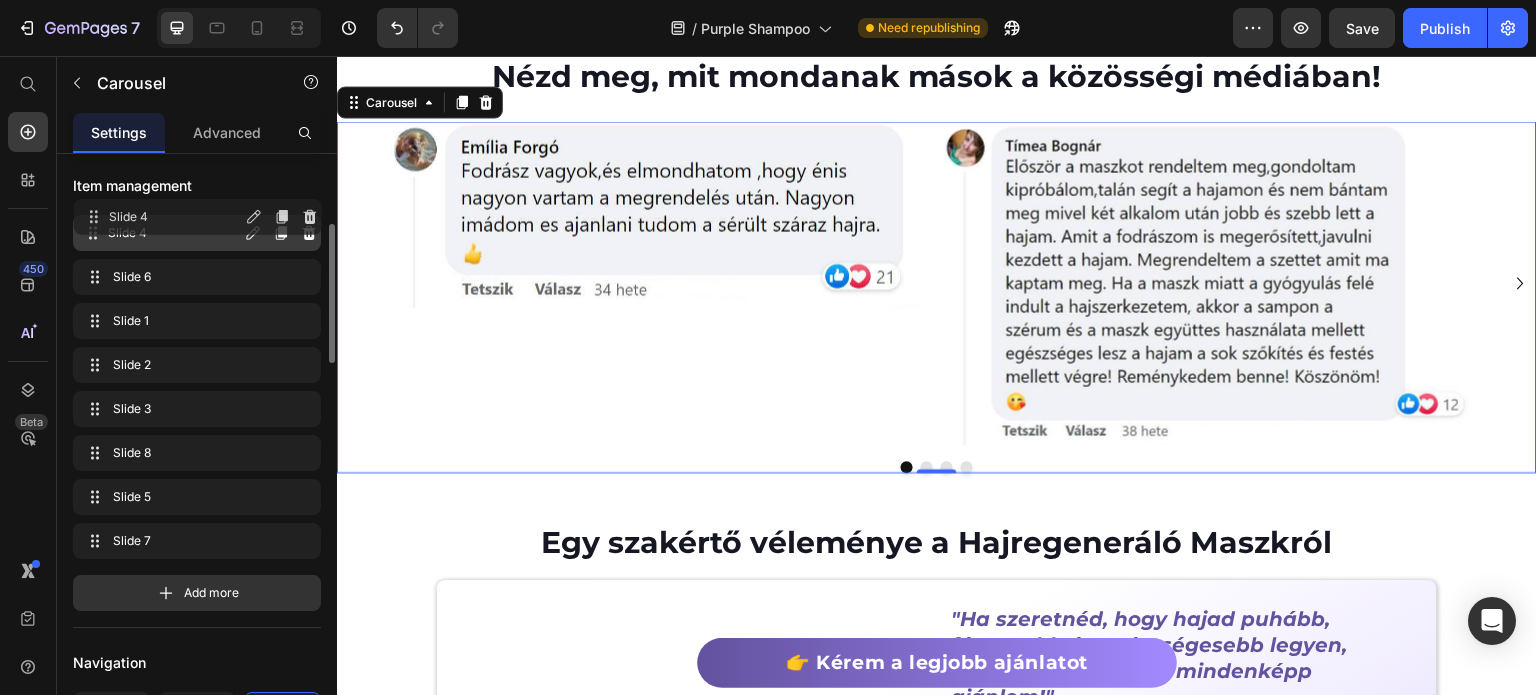 drag, startPoint x: 149, startPoint y: 463, endPoint x: 150, endPoint y: 227, distance: 236.00212 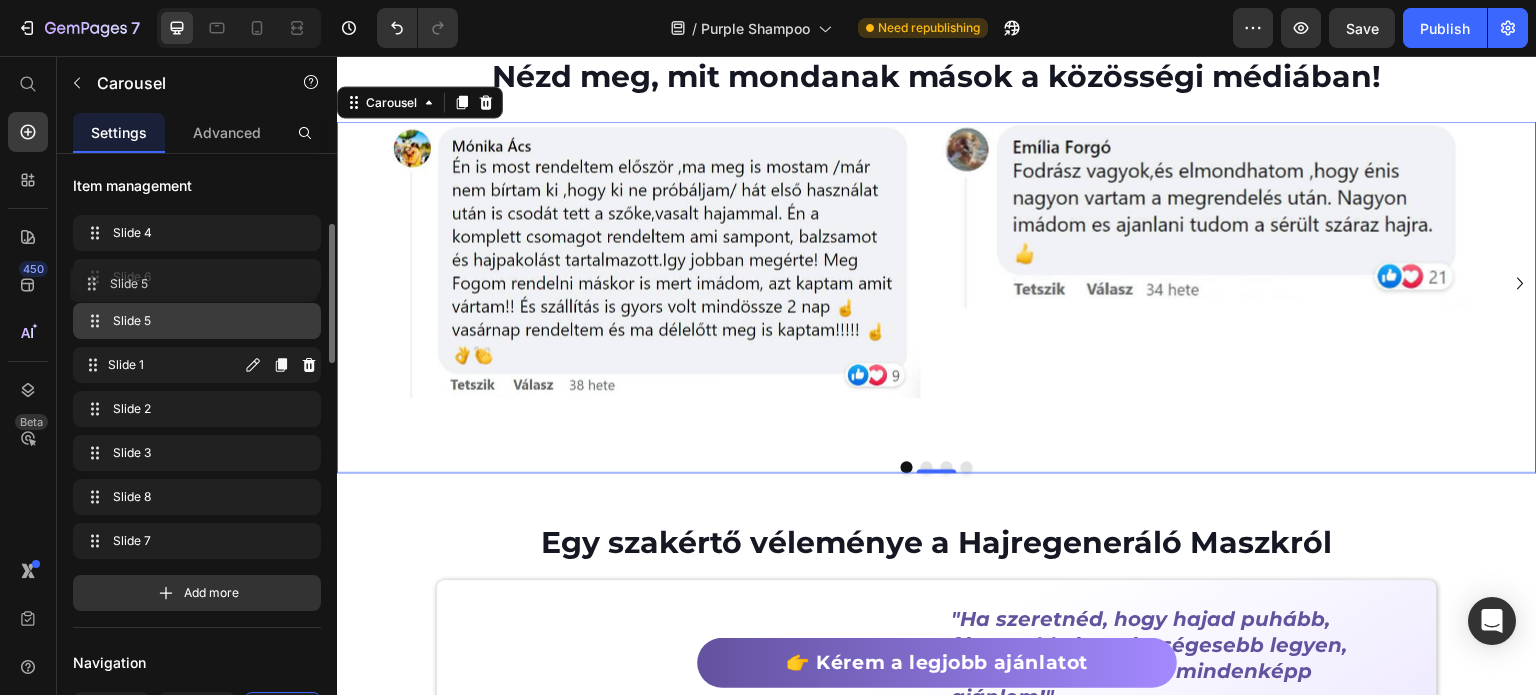 drag, startPoint x: 157, startPoint y: 515, endPoint x: 151, endPoint y: 288, distance: 227.07928 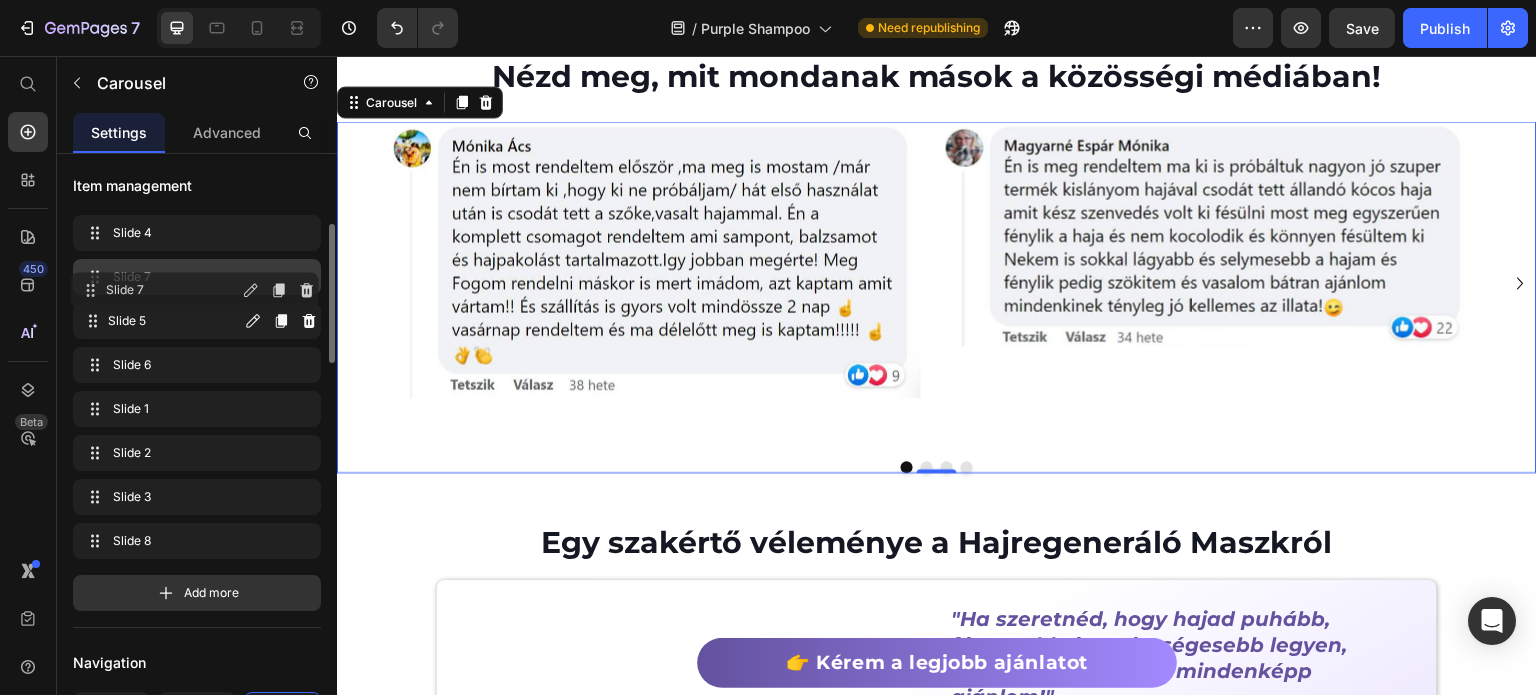 drag, startPoint x: 144, startPoint y: 536, endPoint x: 142, endPoint y: 287, distance: 249.00803 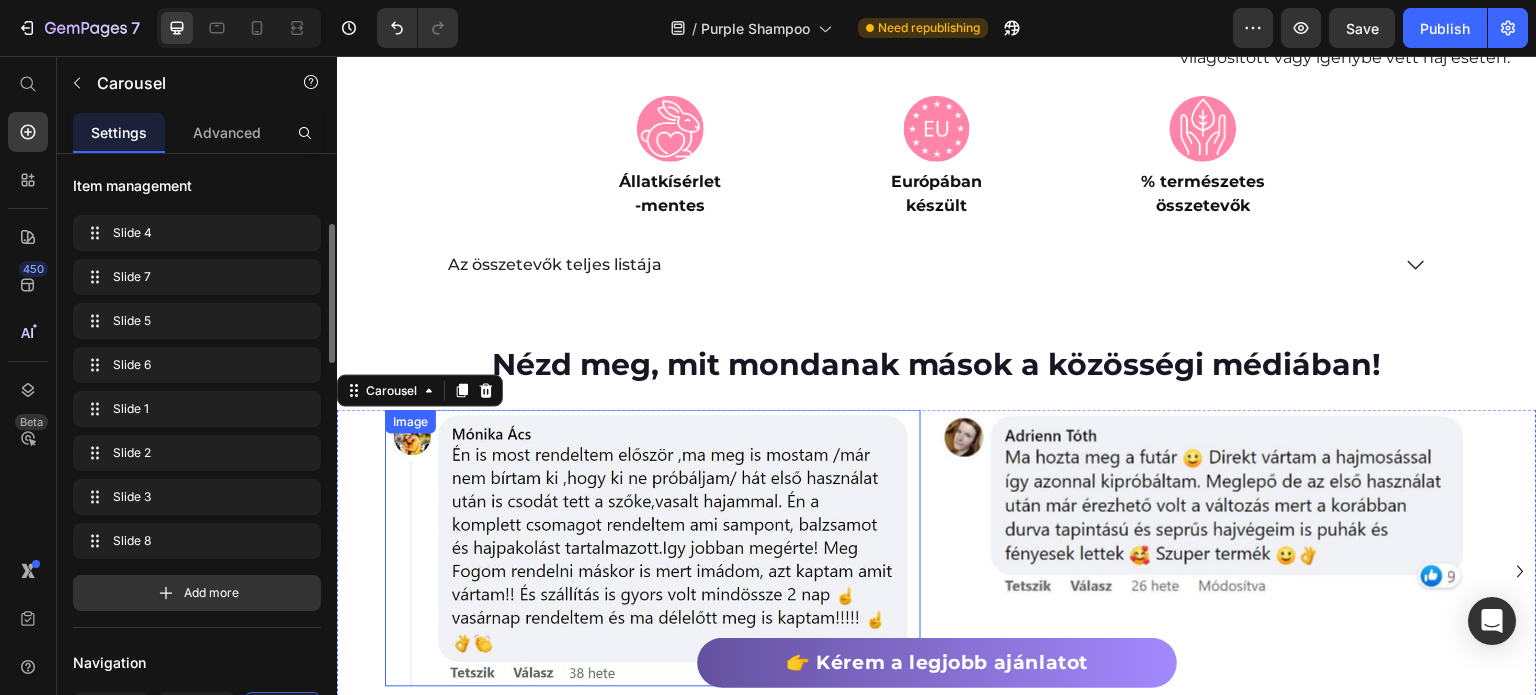 scroll, scrollTop: 4000, scrollLeft: 0, axis: vertical 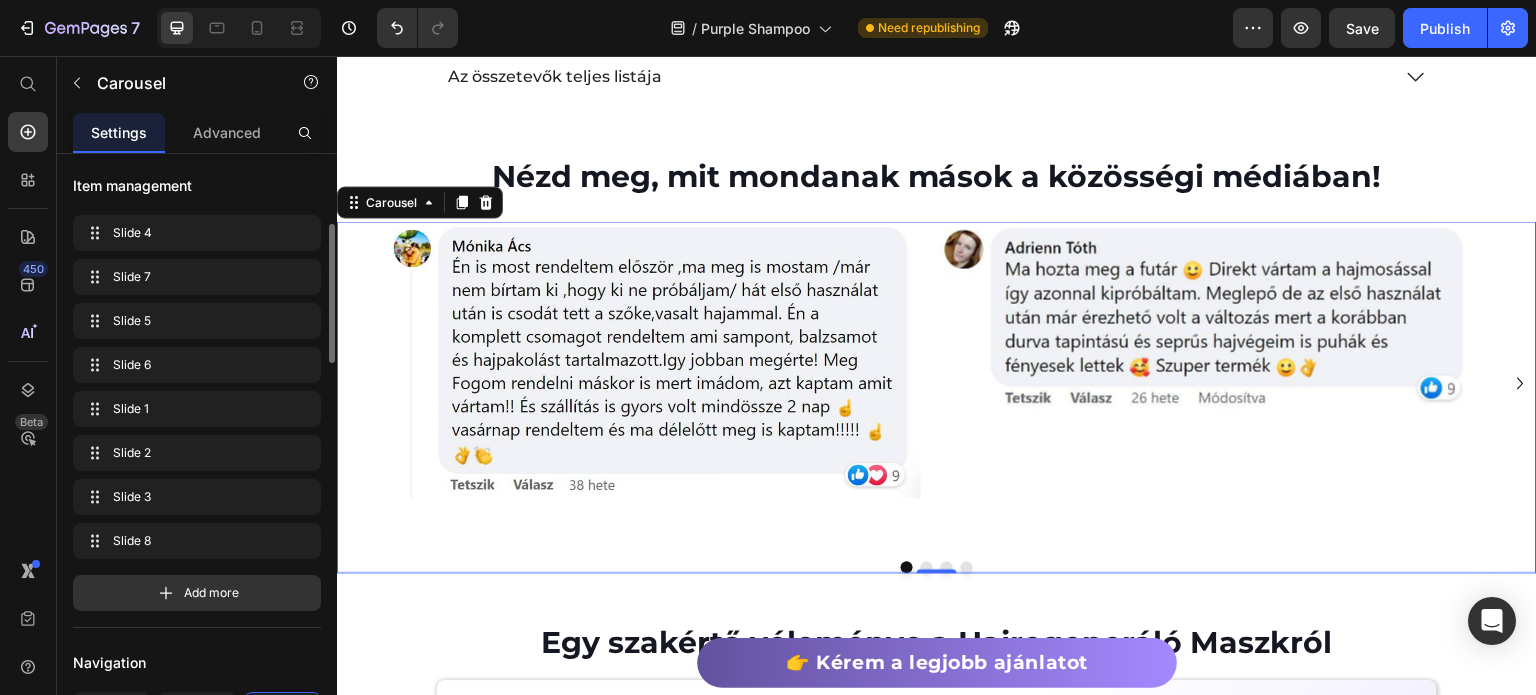 click on "Image" at bounding box center (1205, 383) 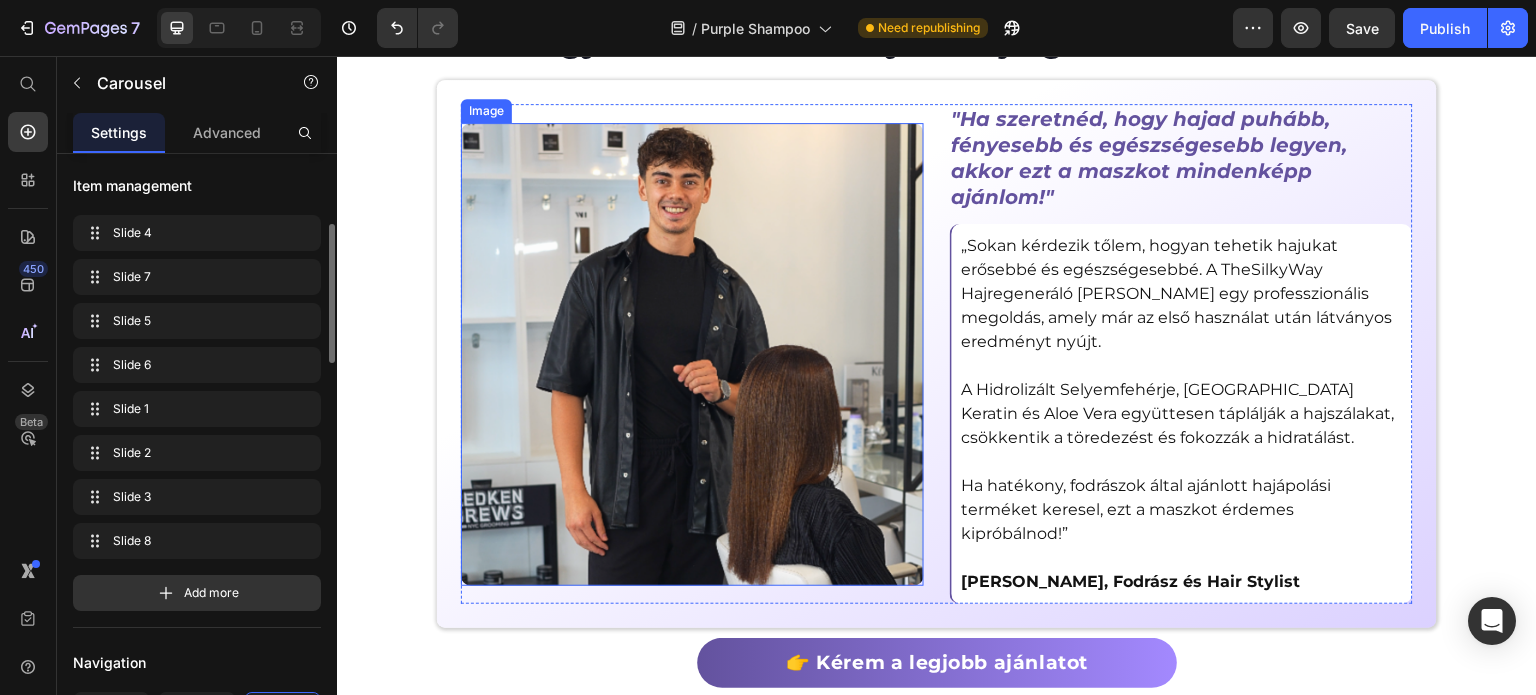 scroll, scrollTop: 4500, scrollLeft: 0, axis: vertical 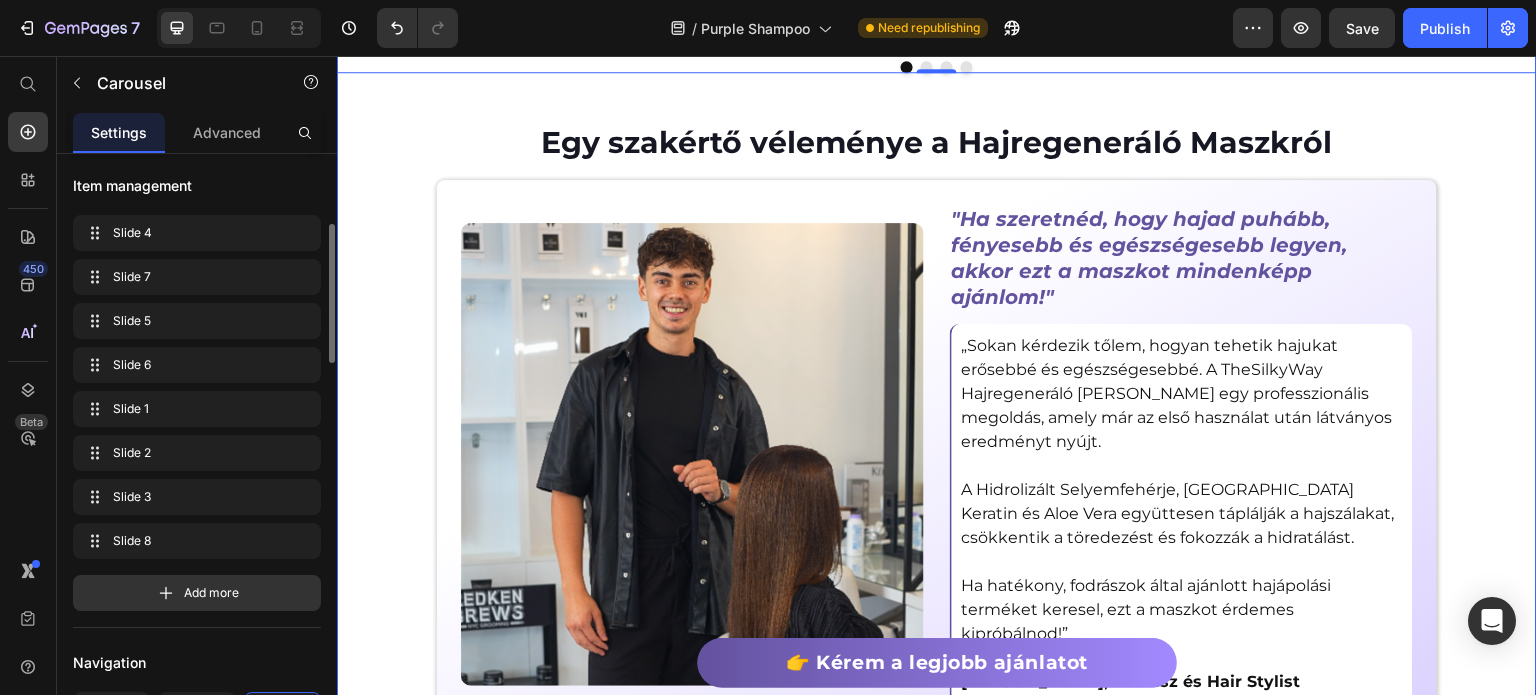 click on "Egy szakértő véleménye a Hajregeneráló Maszkról" at bounding box center (937, 142) 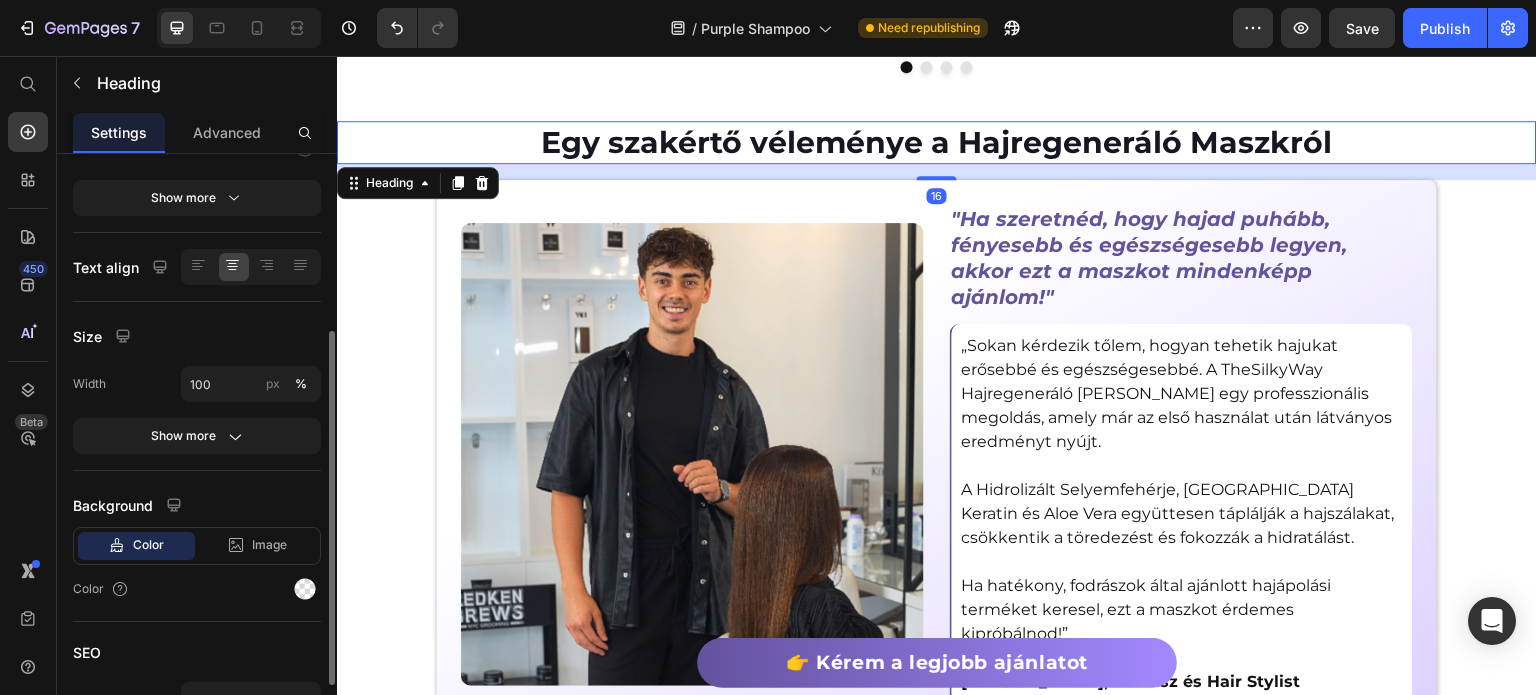 scroll, scrollTop: 0, scrollLeft: 0, axis: both 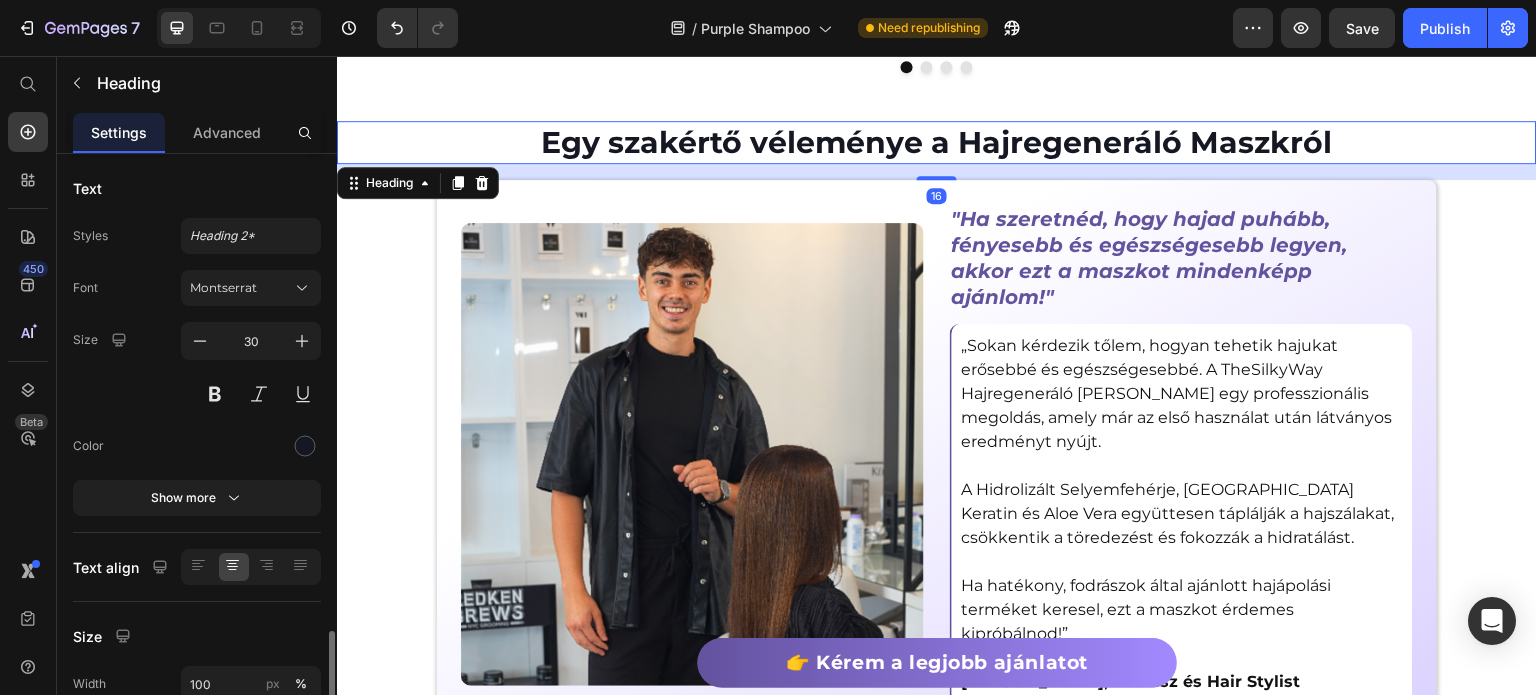 click on "Egy szakértő véleménye a Hajregeneráló Maszkról" at bounding box center (937, 142) 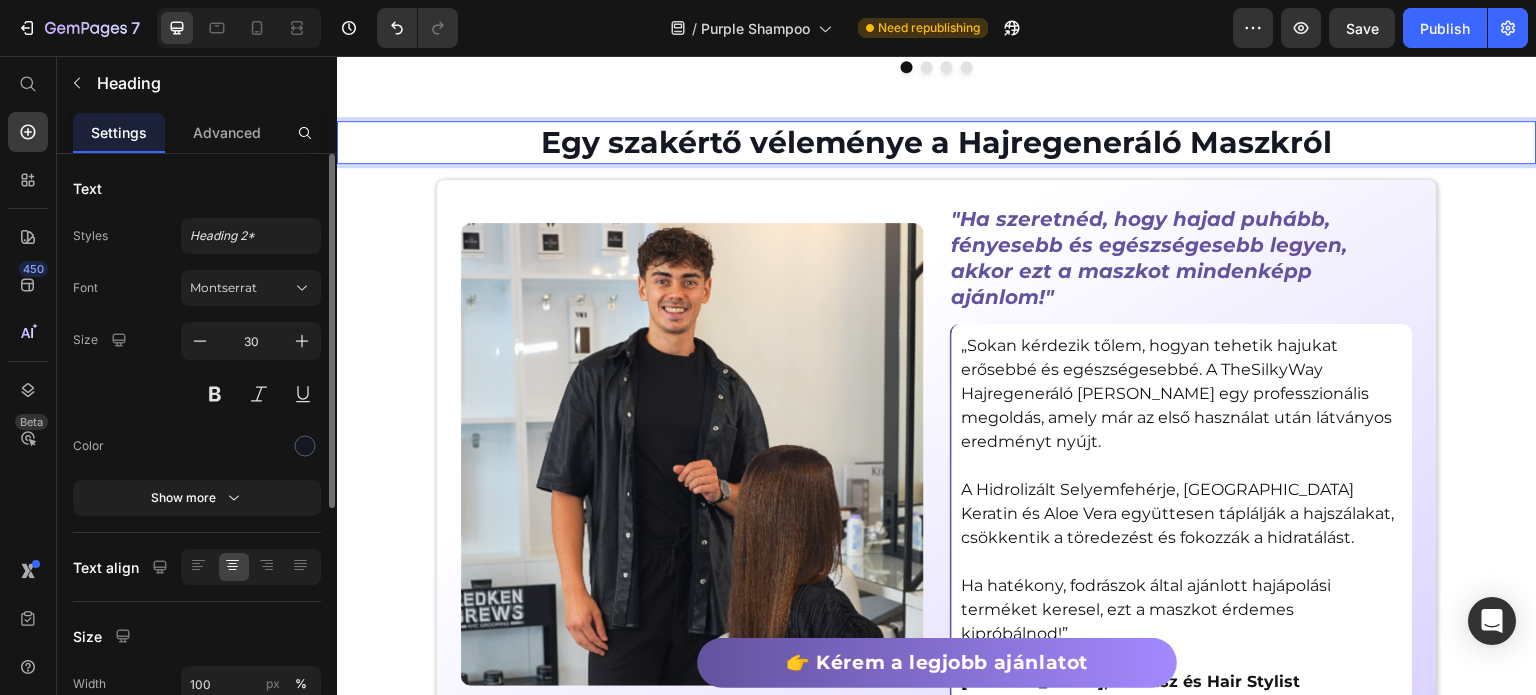 click on "Egy szakértő véleménye a Hajregeneráló Maszkról" at bounding box center [937, 142] 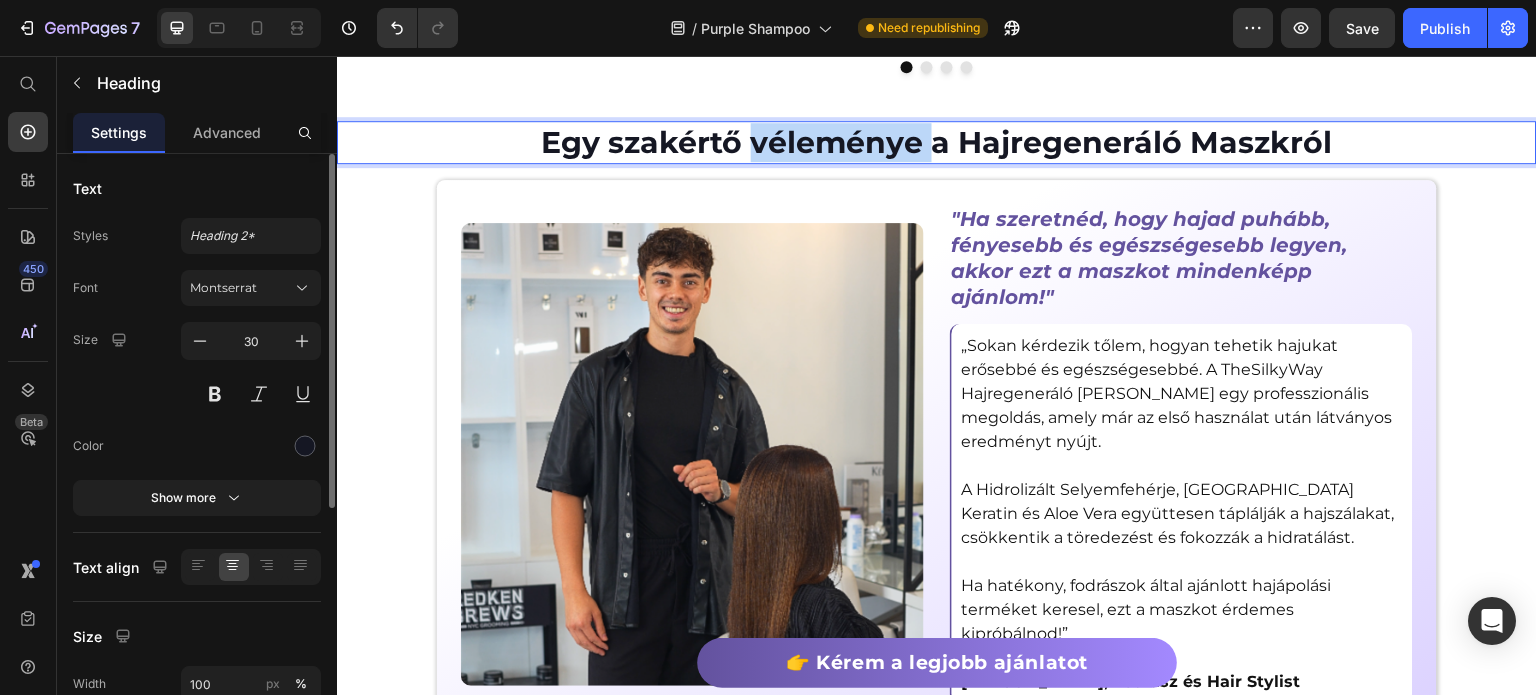 click on "Egy szakértő véleménye a Hajregeneráló Maszkról" at bounding box center (937, 142) 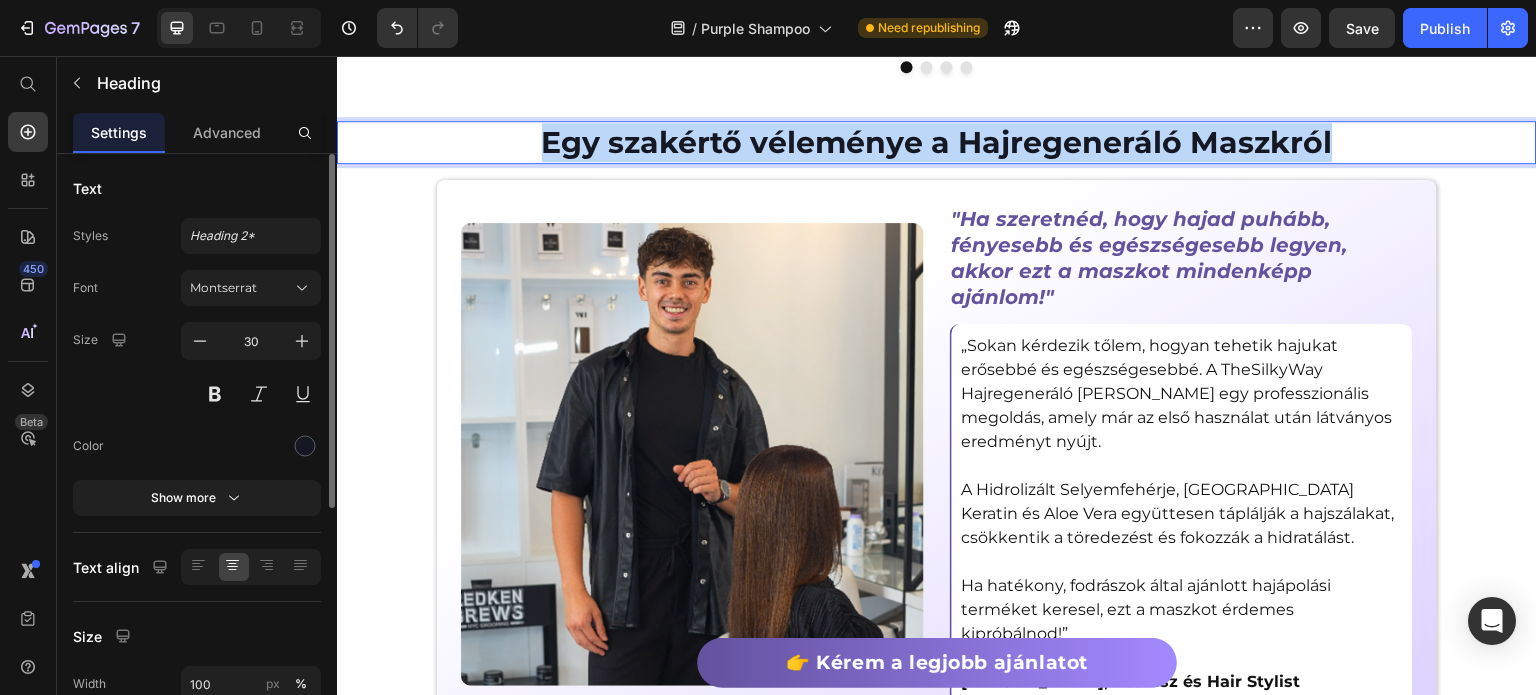 click on "Egy szakértő véleménye a Hajregeneráló Maszkról" at bounding box center (937, 142) 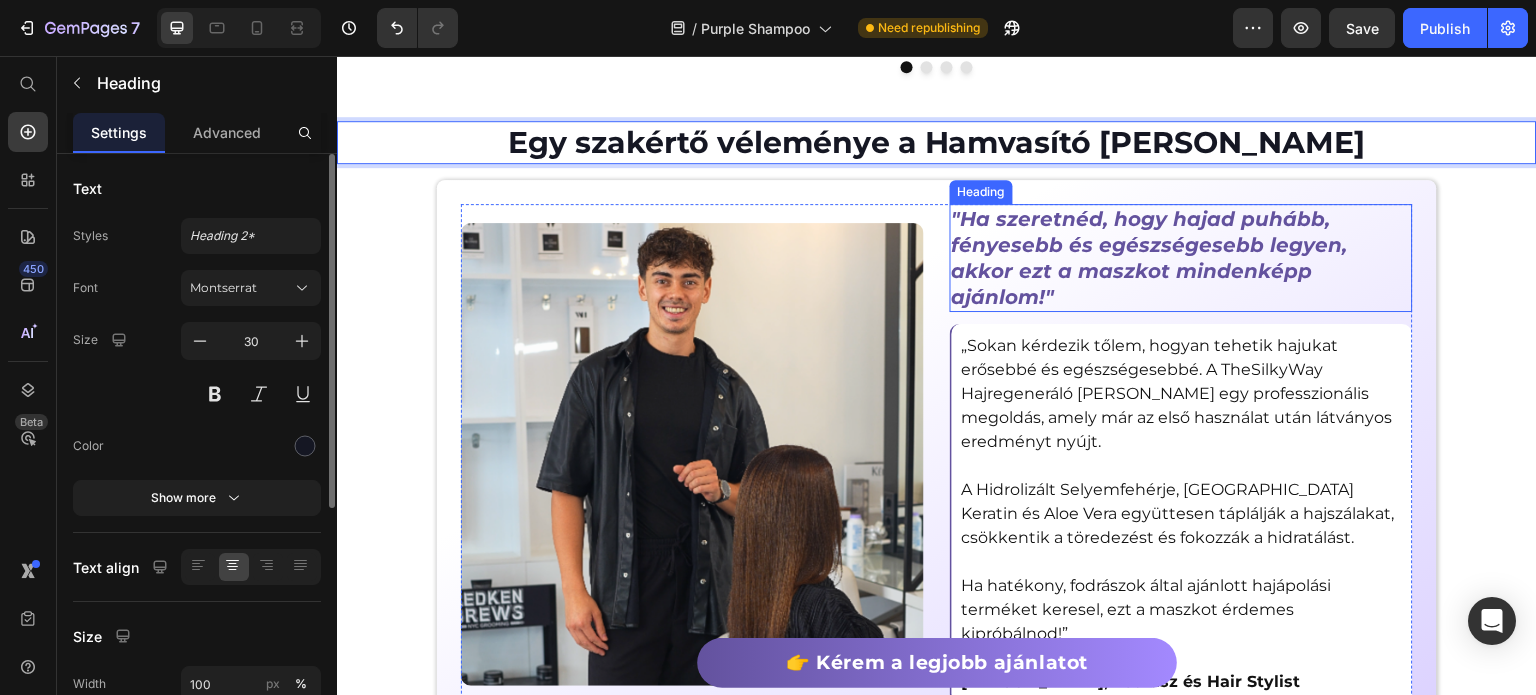 click on ""Ha szeretnéd, hogy hajad puhább, fényesebb és egészségesebb legyen, akkor ezt a maszkot mindenképp ajánlom!"" at bounding box center [1181, 258] 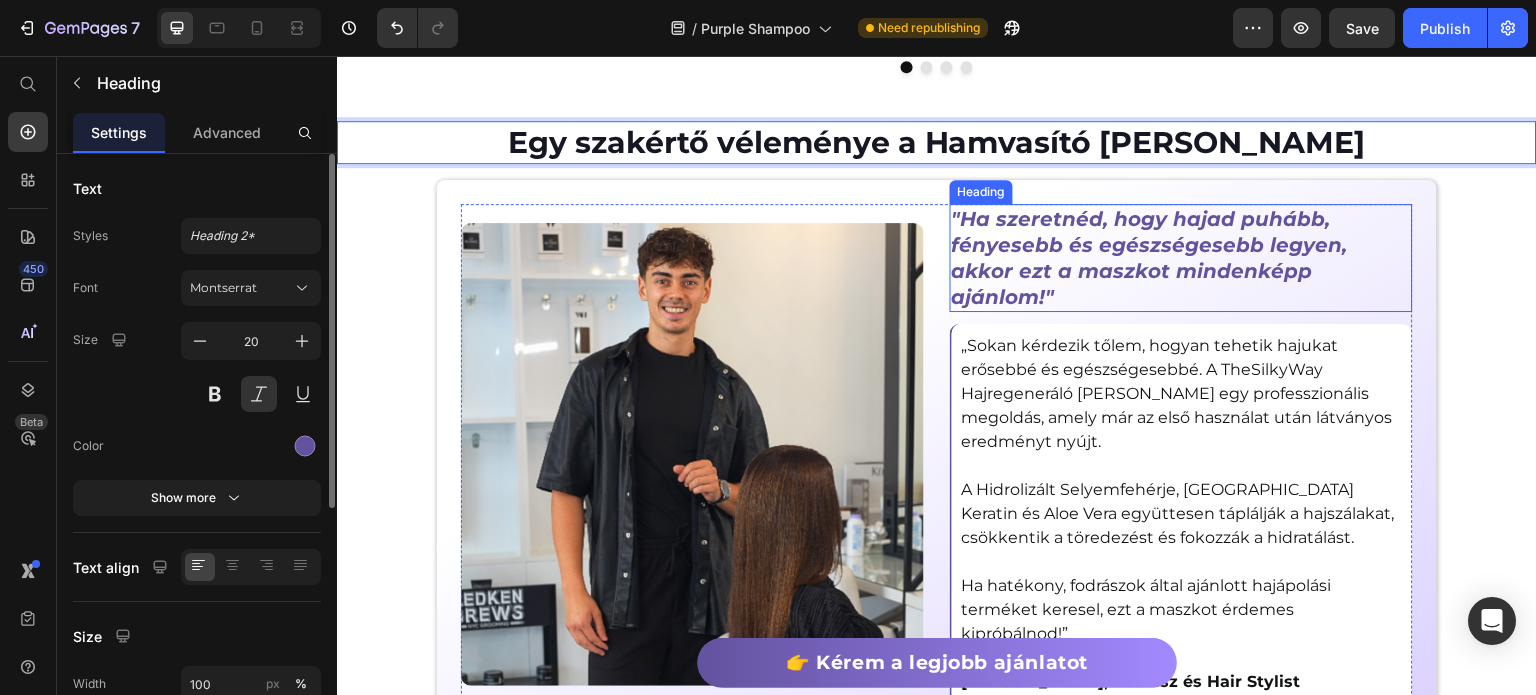 click on ""Ha szeretnéd, hogy hajad puhább, fényesebb és egészségesebb legyen, akkor ezt a maszkot mindenképp ajánlom!"" at bounding box center [1181, 258] 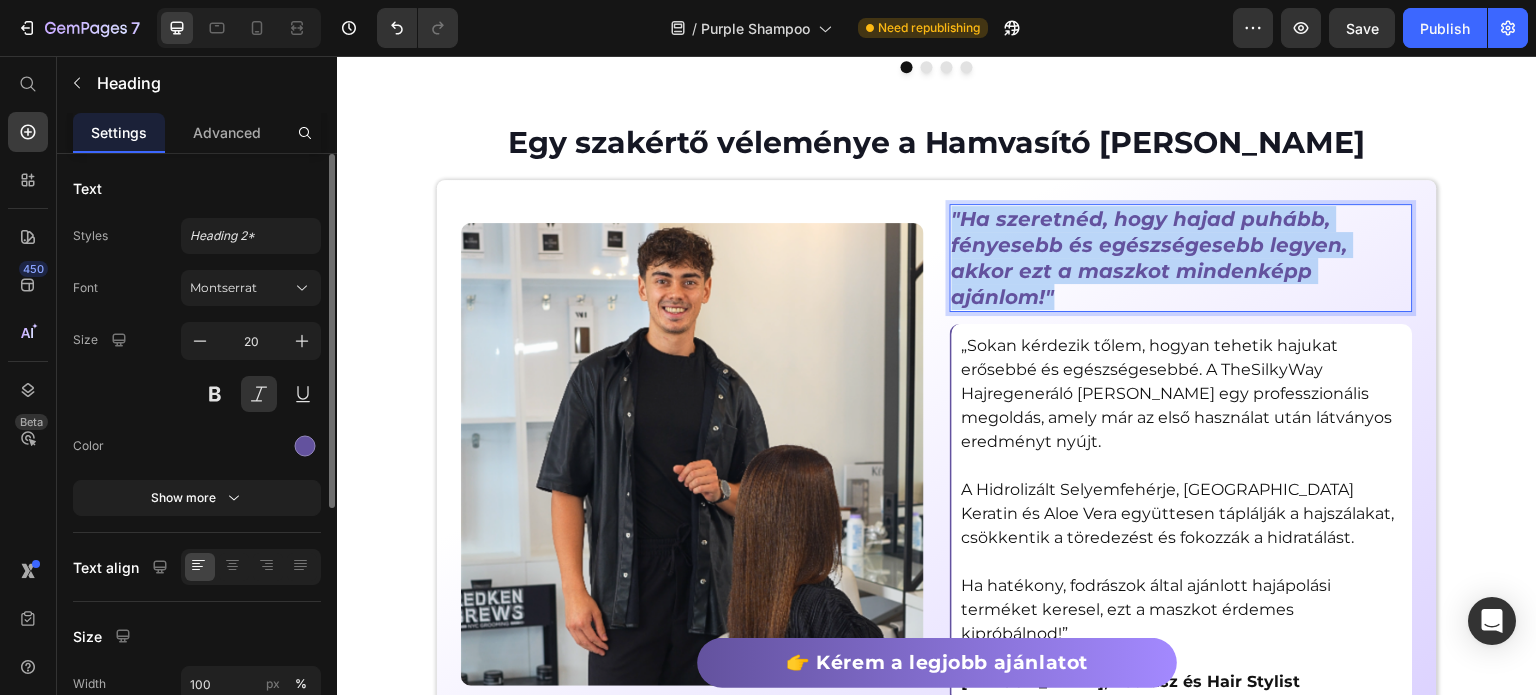 click on ""Ha szeretnéd, hogy hajad puhább, fényesebb és egészségesebb legyen, akkor ezt a maszkot mindenképp ajánlom!"" at bounding box center (1181, 258) 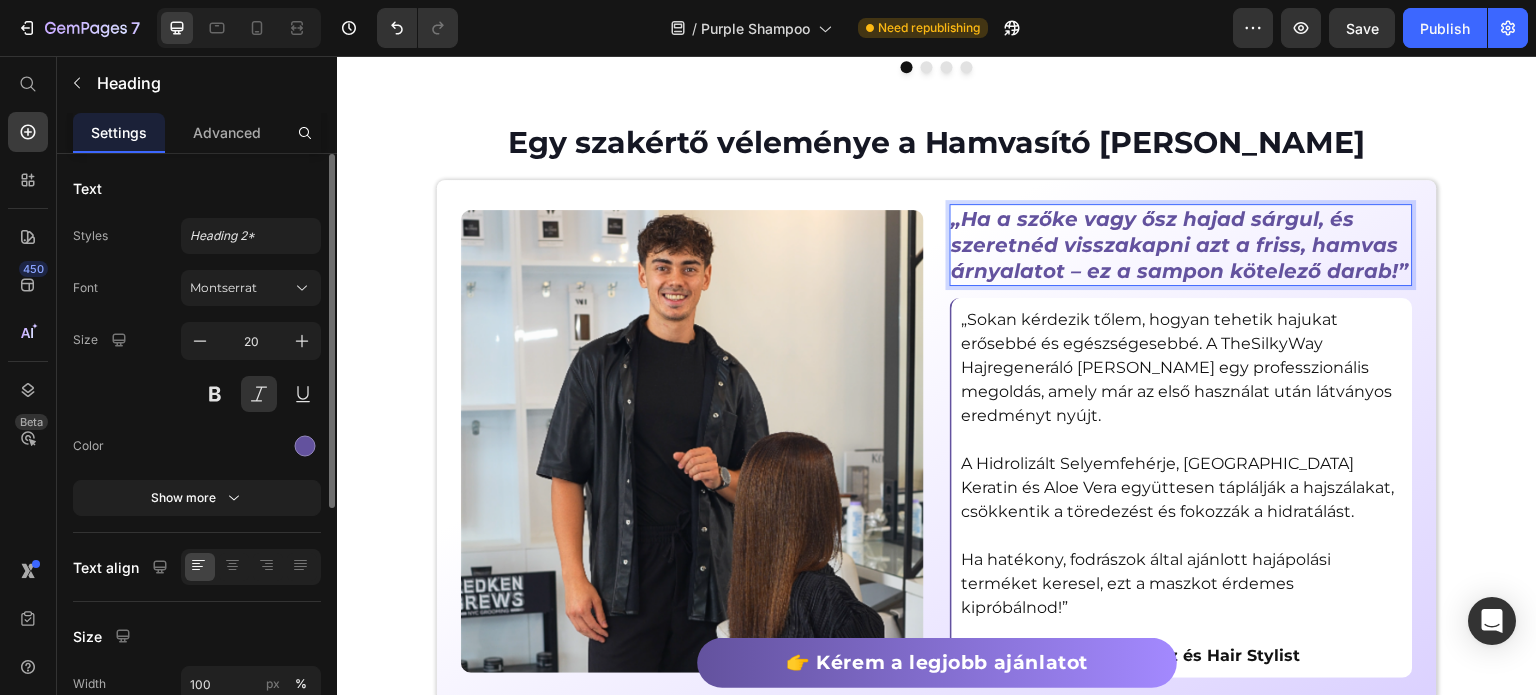click on "„Ha a szőke vagy ősz hajad sárgul, és szeretnéd visszakapni azt a friss, hamvas árnyalatot – ez a sampon kötelező darab!”" at bounding box center [1181, 245] 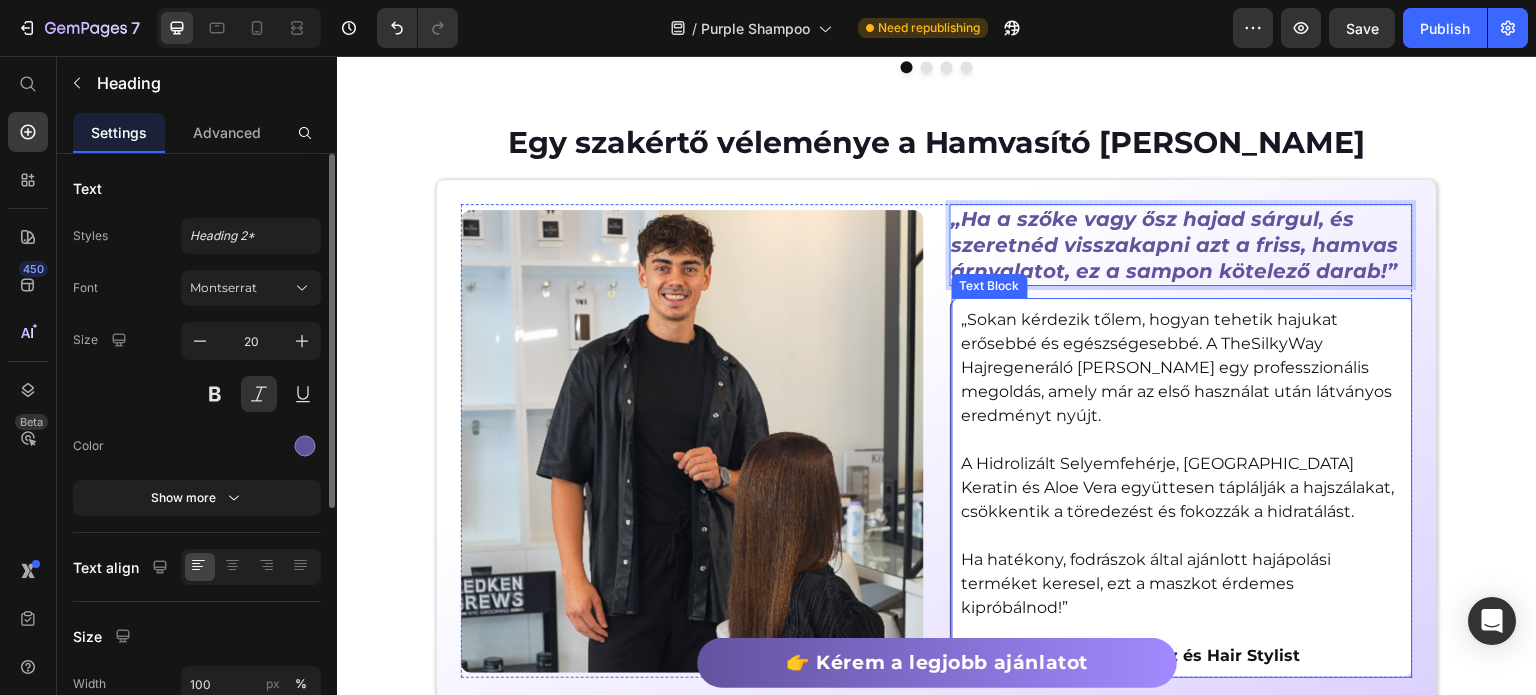 scroll, scrollTop: 4600, scrollLeft: 0, axis: vertical 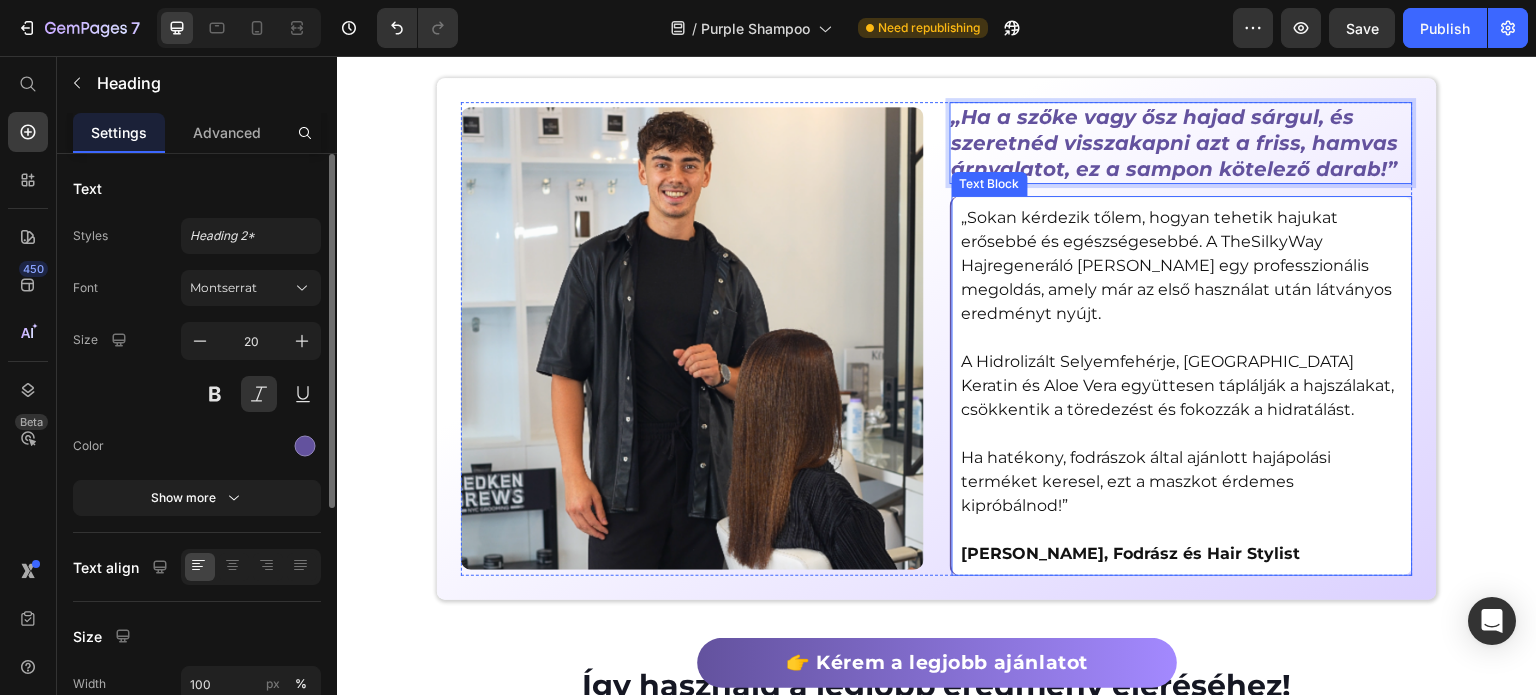 click on "Ha hatékony, fodrászok által ajánlott hajápolási terméket keresel, ezt a maszkot érdemes kipróbálnod!”" at bounding box center [1182, 482] 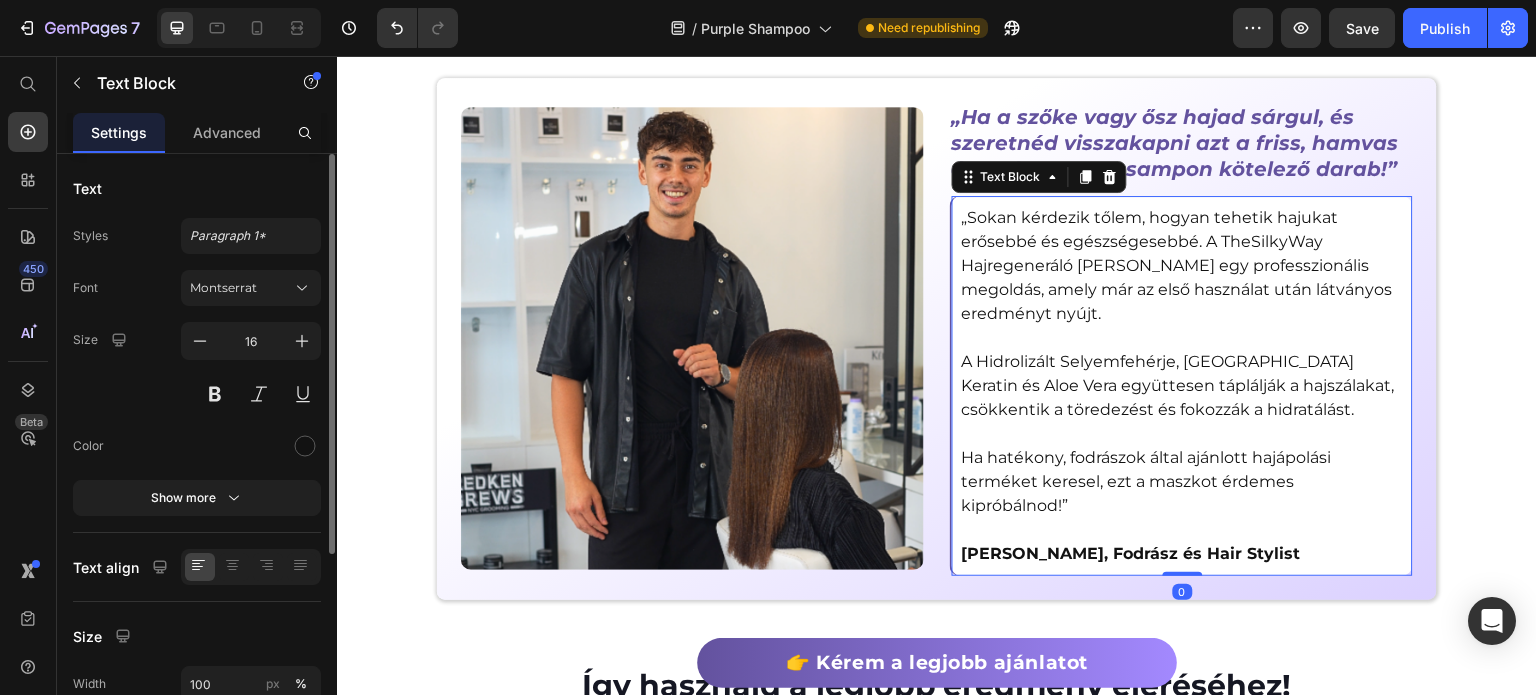 click on "Ha hatékony, fodrászok által ajánlott hajápolási terméket keresel, ezt a maszkot érdemes kipróbálnod!”" at bounding box center [1182, 482] 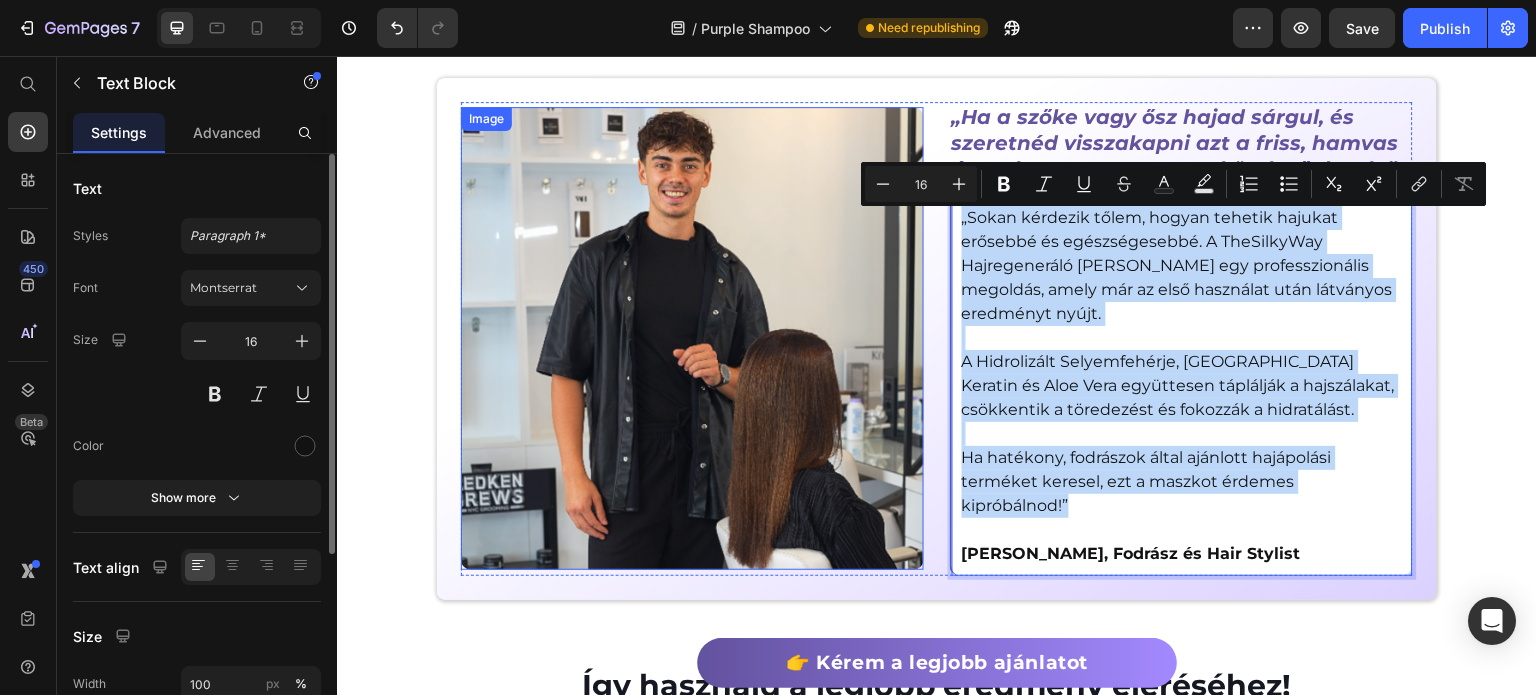 drag, startPoint x: 1392, startPoint y: 492, endPoint x: 914, endPoint y: 232, distance: 544.136 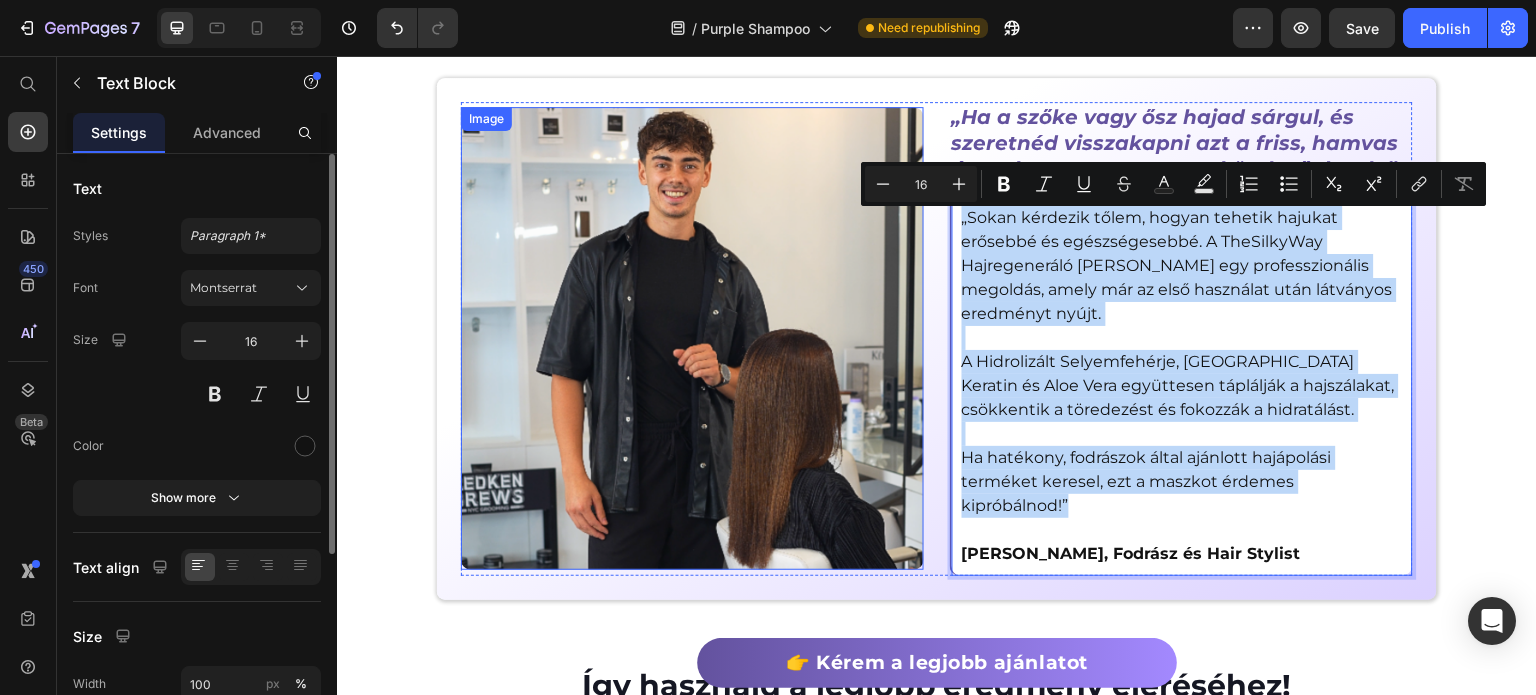 click on ""Ha szeretnéd, hogy hajad puhább, fényesebb és egészségesebb legyen, akkor ezt a maszkot mindenképp ajánlom!" Heading "Ha szeretnéd, hogy hajad puhább, fényesebb és egészségesebb legyen, akkor ezt a maszkot mindenképp ajánlom!" Heading Image „Ha a szőke vagy ősz hajad sárgul, és szeretnéd visszakapni azt a friss, hamvas árnyalatot, ez a sampon kötelező darab!” Heading „Sokan kérdezik tőlem, hogyan tehetik hajukat erősebbé és egészségesebbé. A TheSilkyWay Hajregeneráló [PERSON_NAME] egy professzionális megoldás, amely már az első használat után látványos eredményt nyújt. A Hidrolizált Selyemfehérje, Brazil Keratin és Aloe Vera együttesen táplálják a hajszálakat, csökkentik a töredezést és fokozzák a hidratálást. Ha hatékony, fodrászok által ajánlott hajápolási terméket keresel, ezt a maszkot érdemes kipróbálnod!” [PERSON_NAME], Fodrász és Hair Stylist Text Block   0 Row" at bounding box center (937, 339) 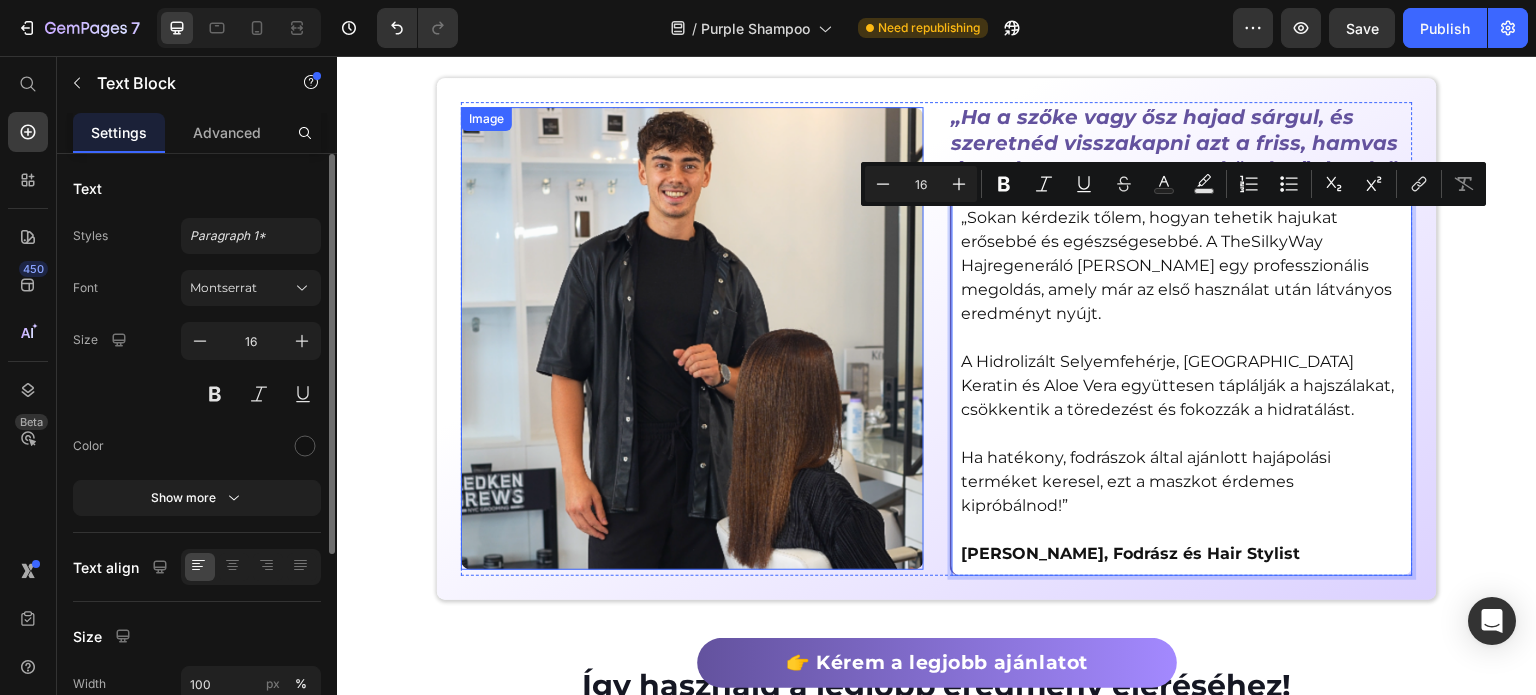 scroll, scrollTop: 4593, scrollLeft: 0, axis: vertical 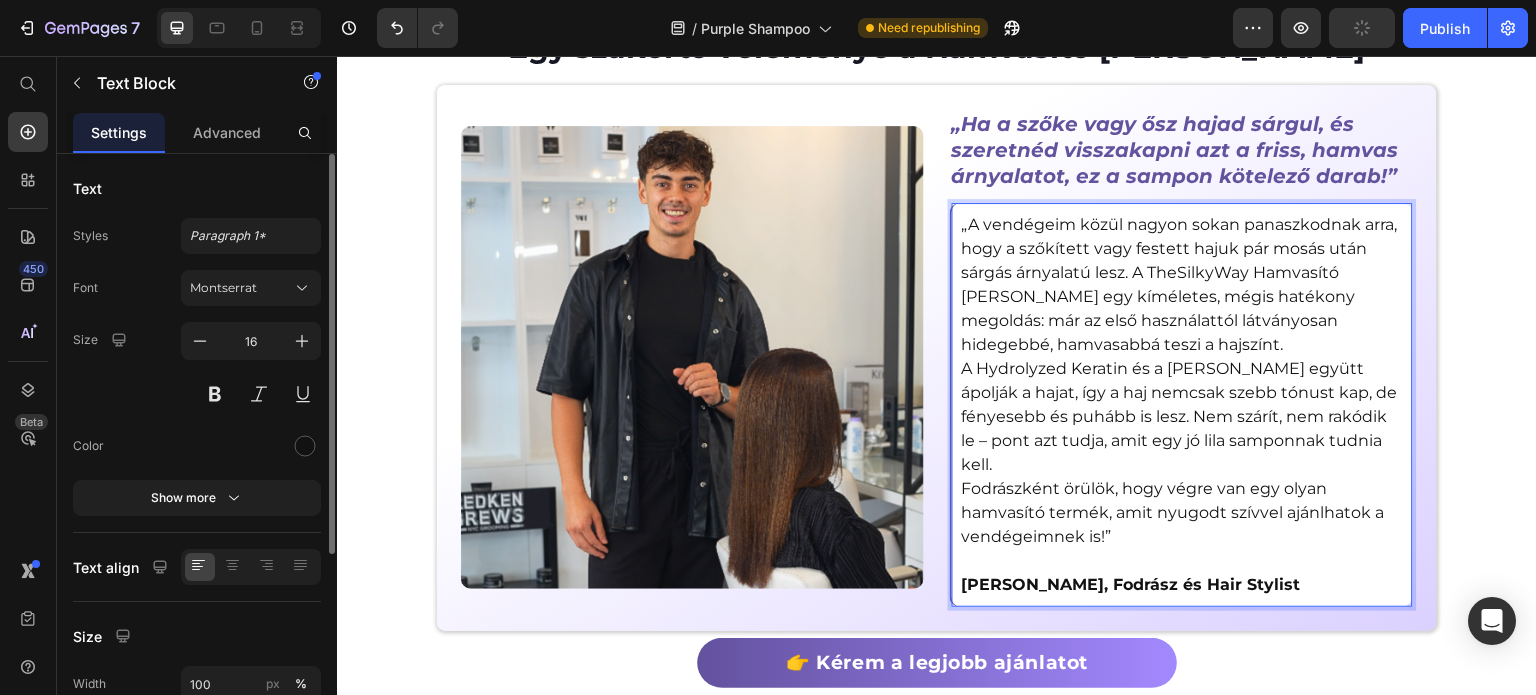 click on "A Hydrolyzed Keratin és a [PERSON_NAME] együtt ápolják a hajat, így a haj nemcsak szebb tónust kap, de fényesebb és puhább is lesz. Nem szárít, nem rakódik le – pont azt tudja, amit egy jó lila samponnak tudnia kell." at bounding box center (1182, 417) 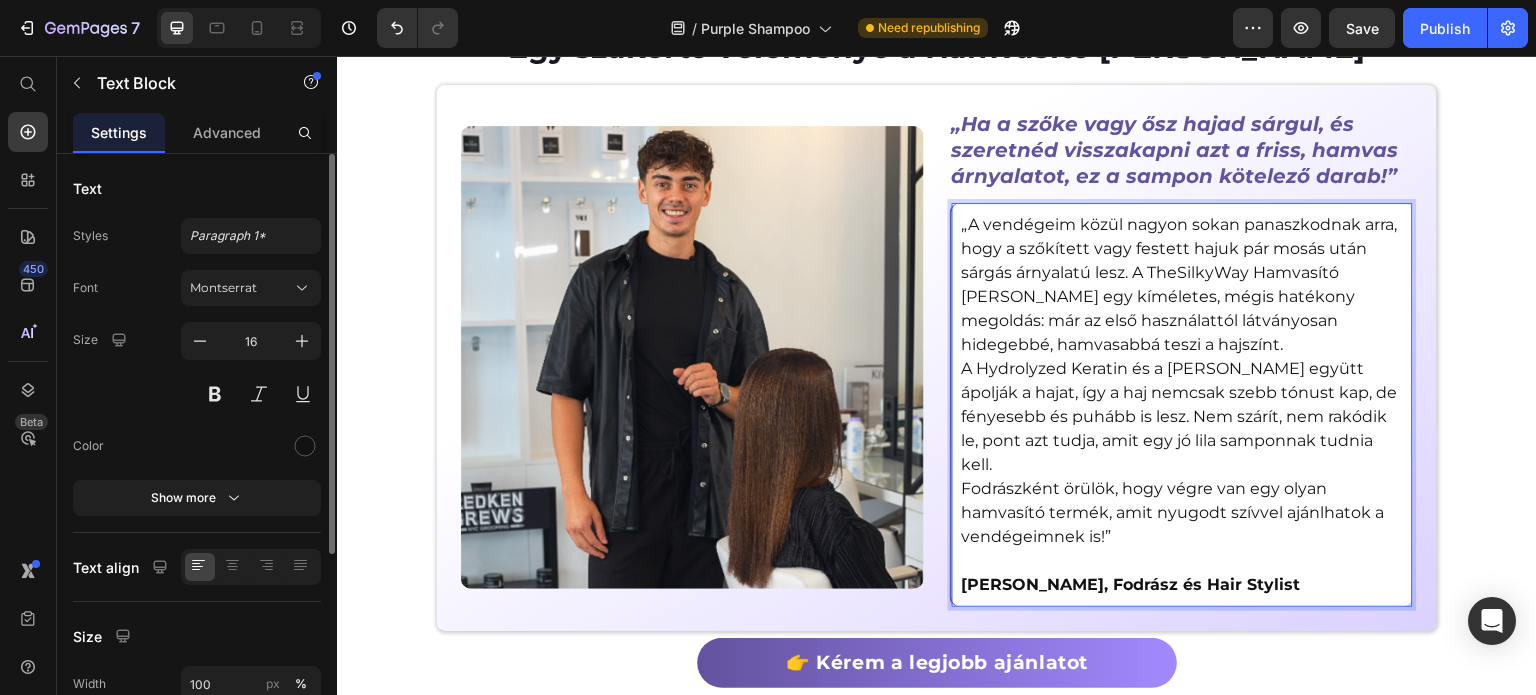 click on "A Hydrolyzed Keratin és a [PERSON_NAME] együtt ápolják a hajat, így a haj nemcsak szebb tónust kap, de fényesebb és puhább is lesz. Nem szárít, nem rakódik le, pont azt tudja, amit egy jó lila samponnak tudnia kell." at bounding box center [1182, 417] 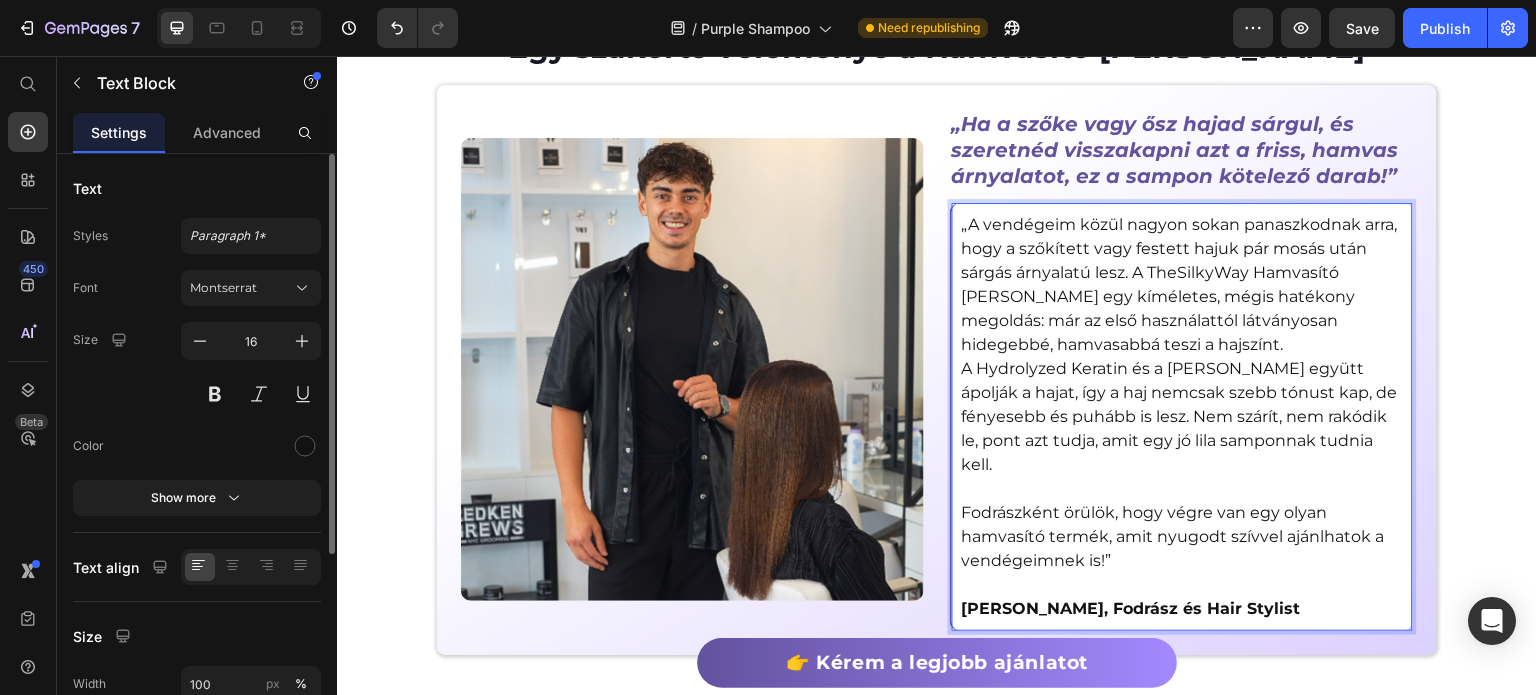 click on "„A vendégeim közül nagyon sokan panaszkodnak arra, hogy a szőkített vagy festett hajuk pár mosás után sárgás árnyalatú lesz. A TheSilkyWay Hamvasító [PERSON_NAME] egy kíméletes, mégis hatékony megoldás: már az első használattól látványosan hidegebbé, hamvasabbá teszi a hajszínt." at bounding box center [1182, 285] 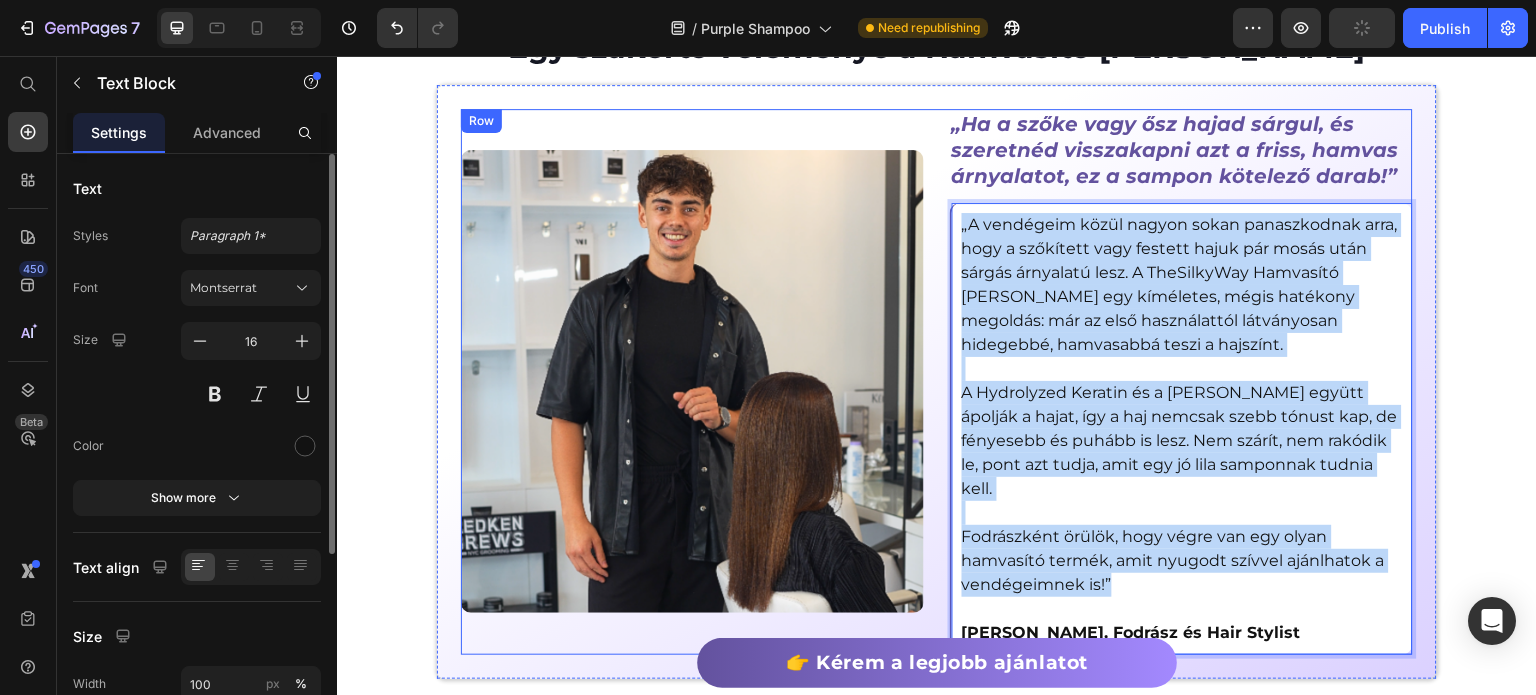 drag, startPoint x: 1120, startPoint y: 585, endPoint x: 936, endPoint y: 228, distance: 401.62793 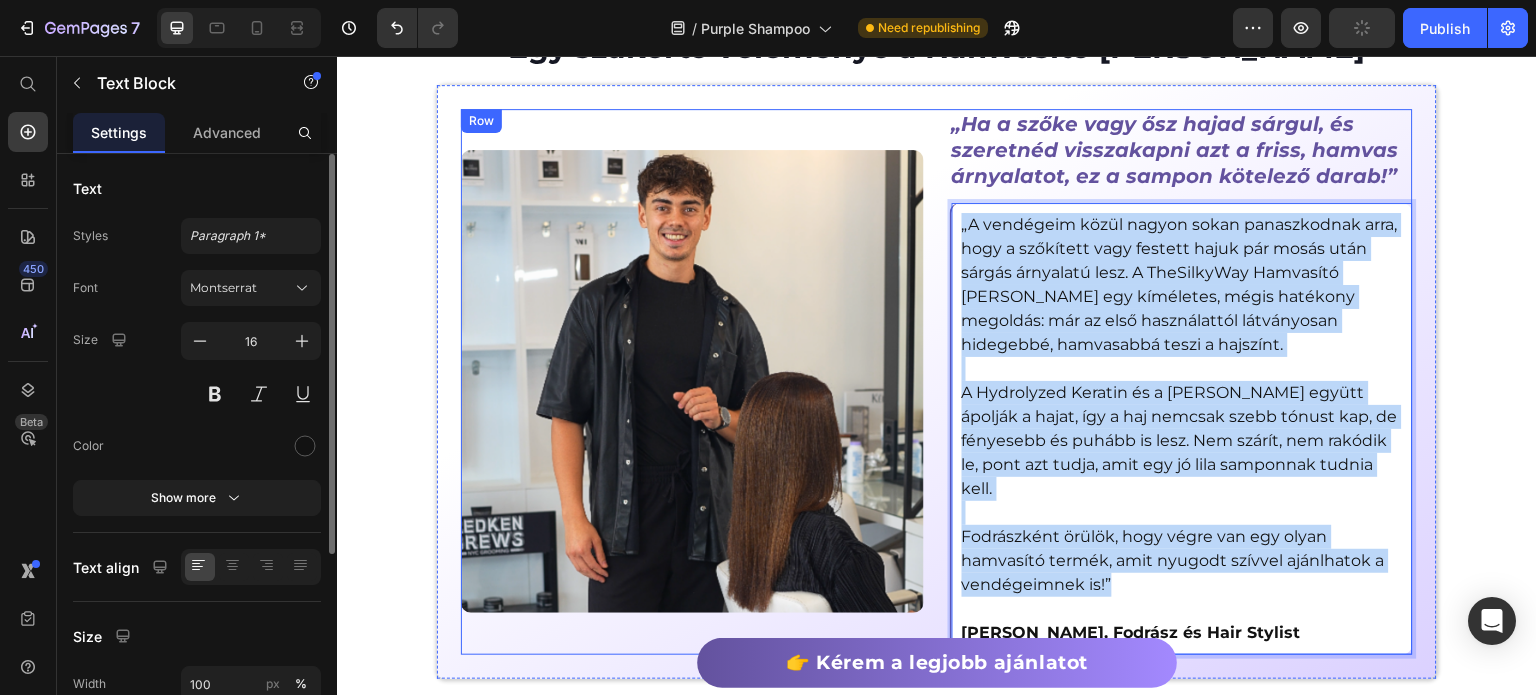 click on ""Ha szeretnéd, hogy hajad puhább, fényesebb és egészségesebb legyen, akkor ezt a maszkot mindenképp ajánlom!" Heading "Ha szeretnéd, hogy hajad puhább, fényesebb és egészségesebb legyen, akkor ezt a maszkot mindenképp ajánlom!" Heading Image „Ha a szőke vagy ősz hajad sárgul, és szeretnéd visszakapni azt a friss, hamvas árnyalatot, ez a sampon kötelező darab!” Heading „A vendégeim közül nagyon sokan panaszkodnak arra, hogy a szőkített vagy festett hajuk pár mosás után sárgás árnyalatú lesz. A TheSilkyWay Hamvasító [PERSON_NAME] egy kíméletes, mégis hatékony megoldás: már az első használattól látványosan hidegebbé, hamvasabbá teszi a hajszínt. A Hydrolyzed Keratin és a [PERSON_NAME] együtt ápolják a hajat, így a haj nemcsak szebb tónust kap, de fényesebb és puhább is lesz. Nem szárít, nem rakódik le, pont azt tudja, amit egy jó lila samponnak tudnia kell. [PERSON_NAME], [PERSON_NAME] és Hair Stylist Text Block   0 Row" at bounding box center [937, 382] 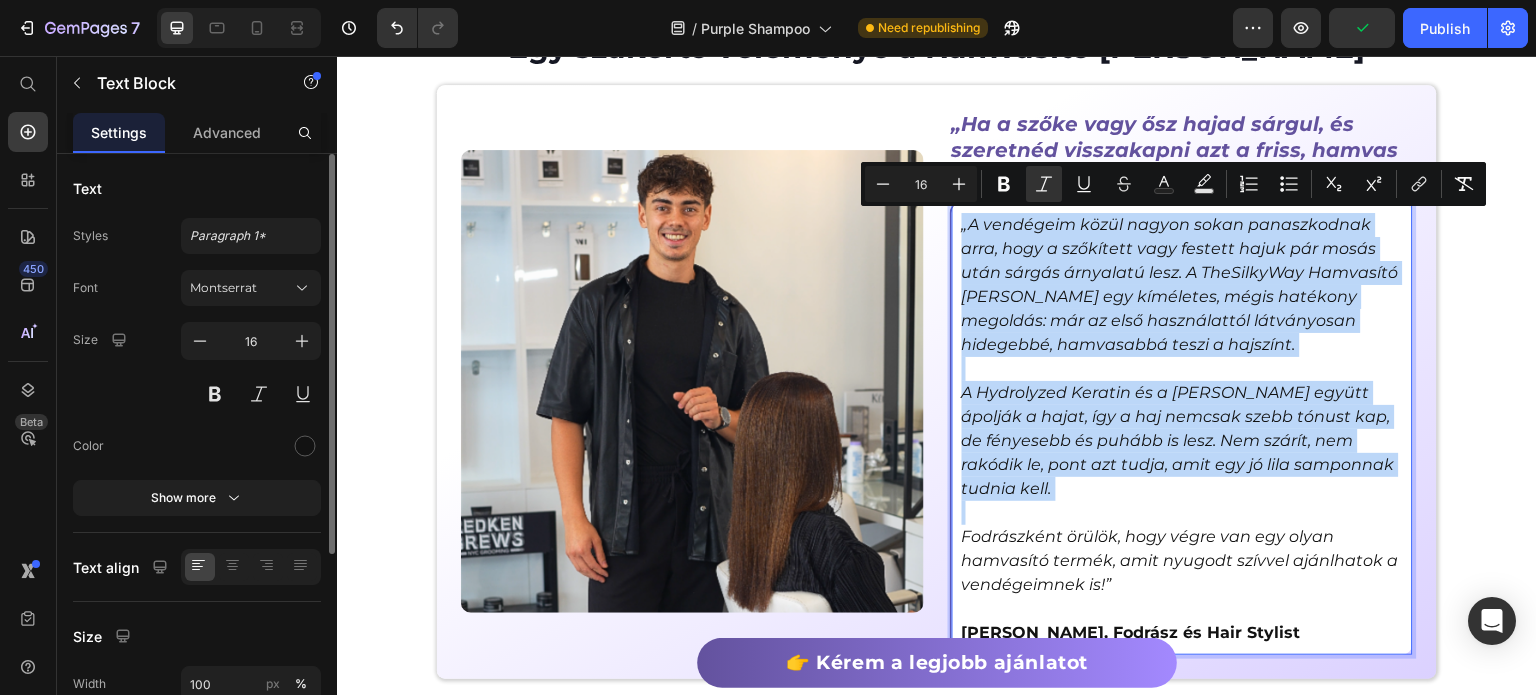 click on "A Hydrolyzed Keratin és a [PERSON_NAME] együtt ápolják a hajat, így a haj nemcsak szebb tónust kap, de fényesebb és puhább is lesz. Nem szárít, nem rakódik le, pont azt tudja, amit egy jó lila samponnak tudnia kell." at bounding box center (1178, 440) 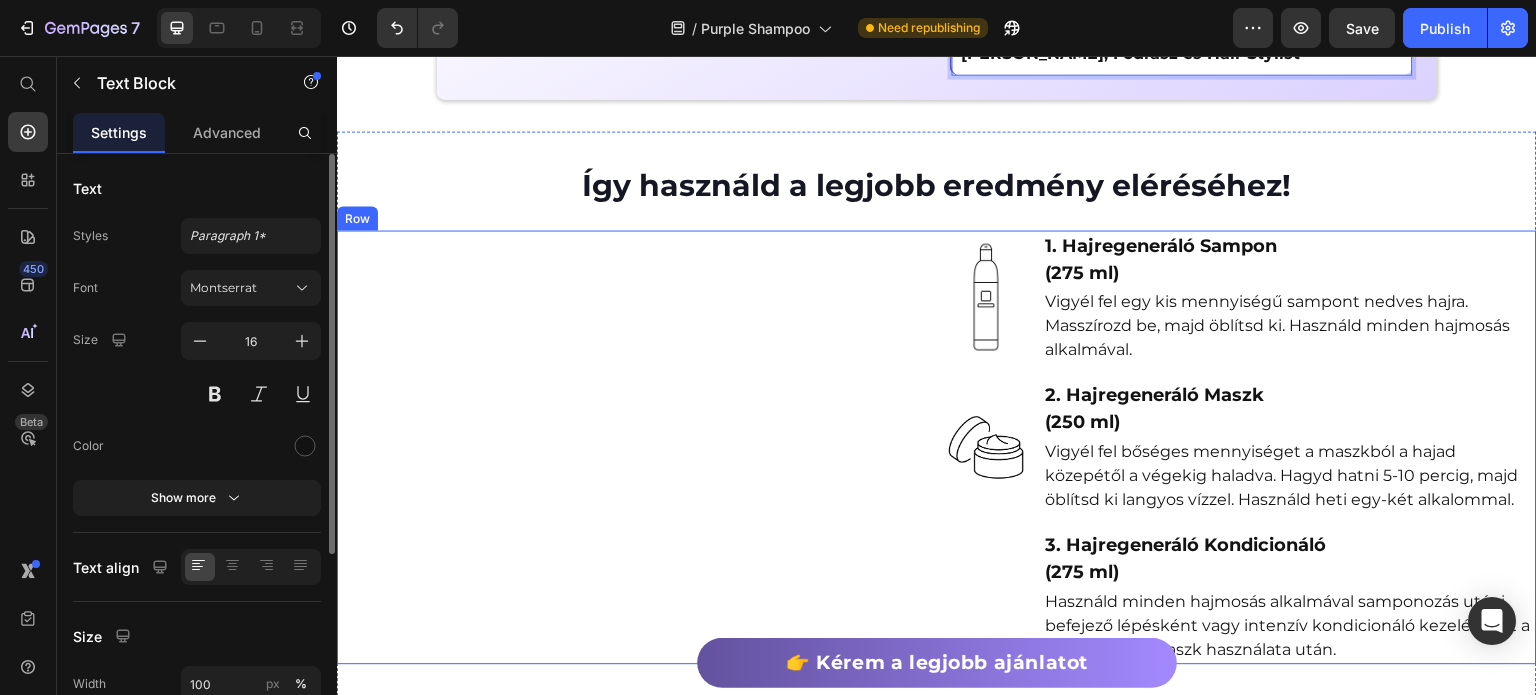 scroll, scrollTop: 5193, scrollLeft: 0, axis: vertical 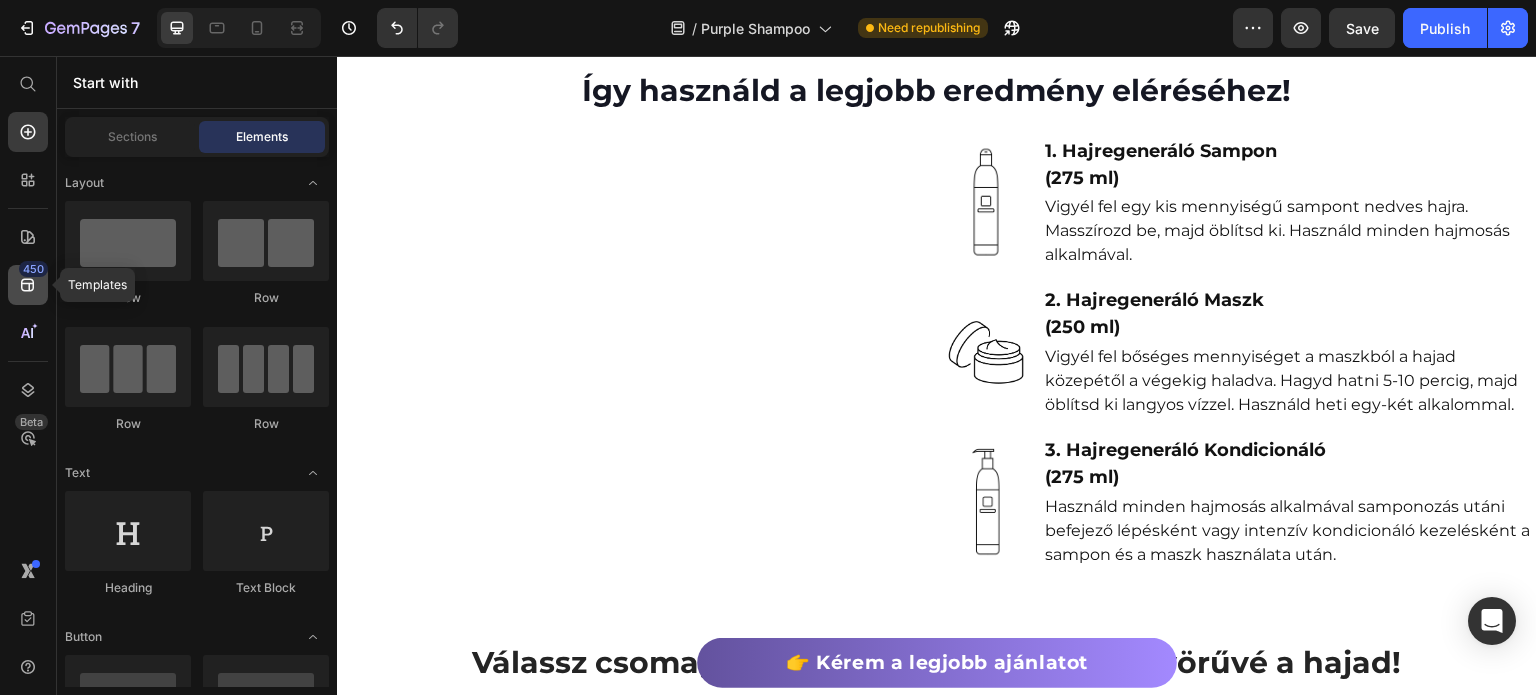 click 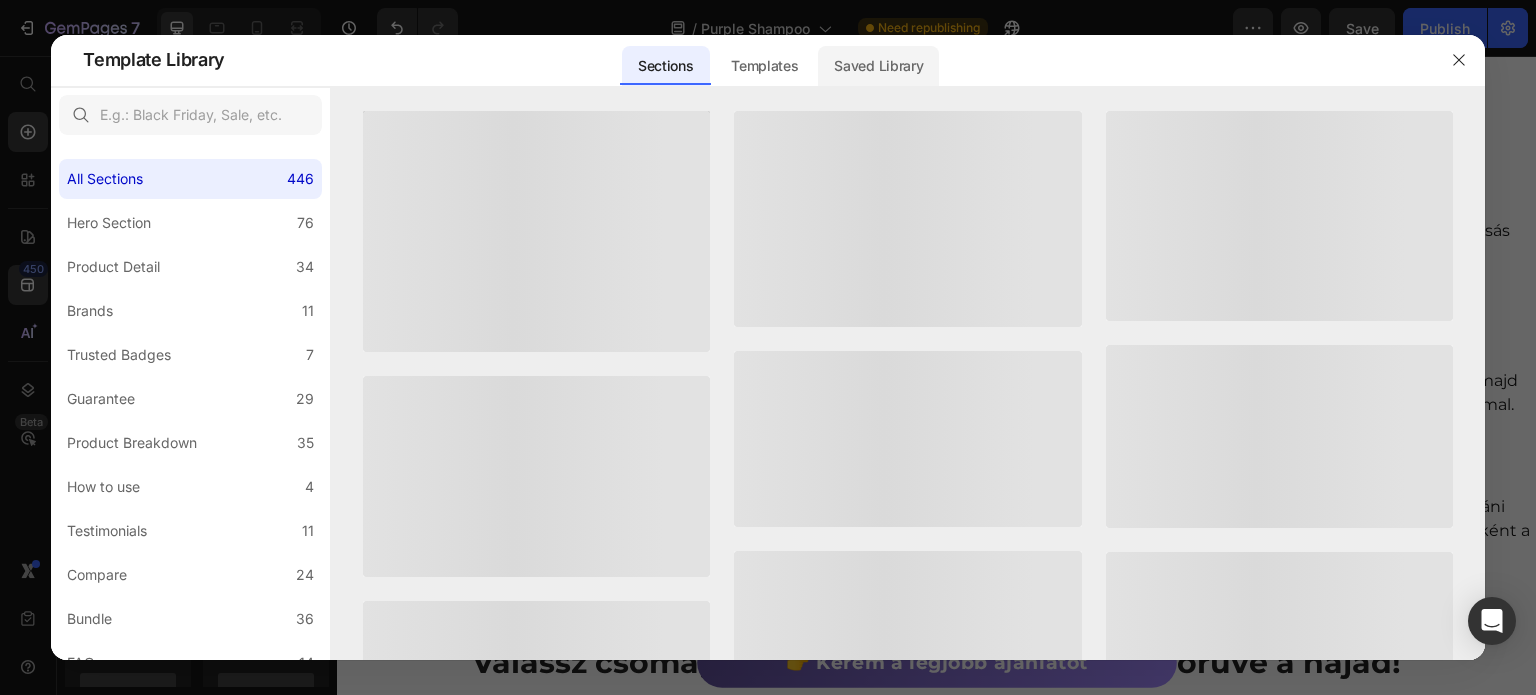 drag, startPoint x: 849, startPoint y: 94, endPoint x: 852, endPoint y: 83, distance: 11.401754 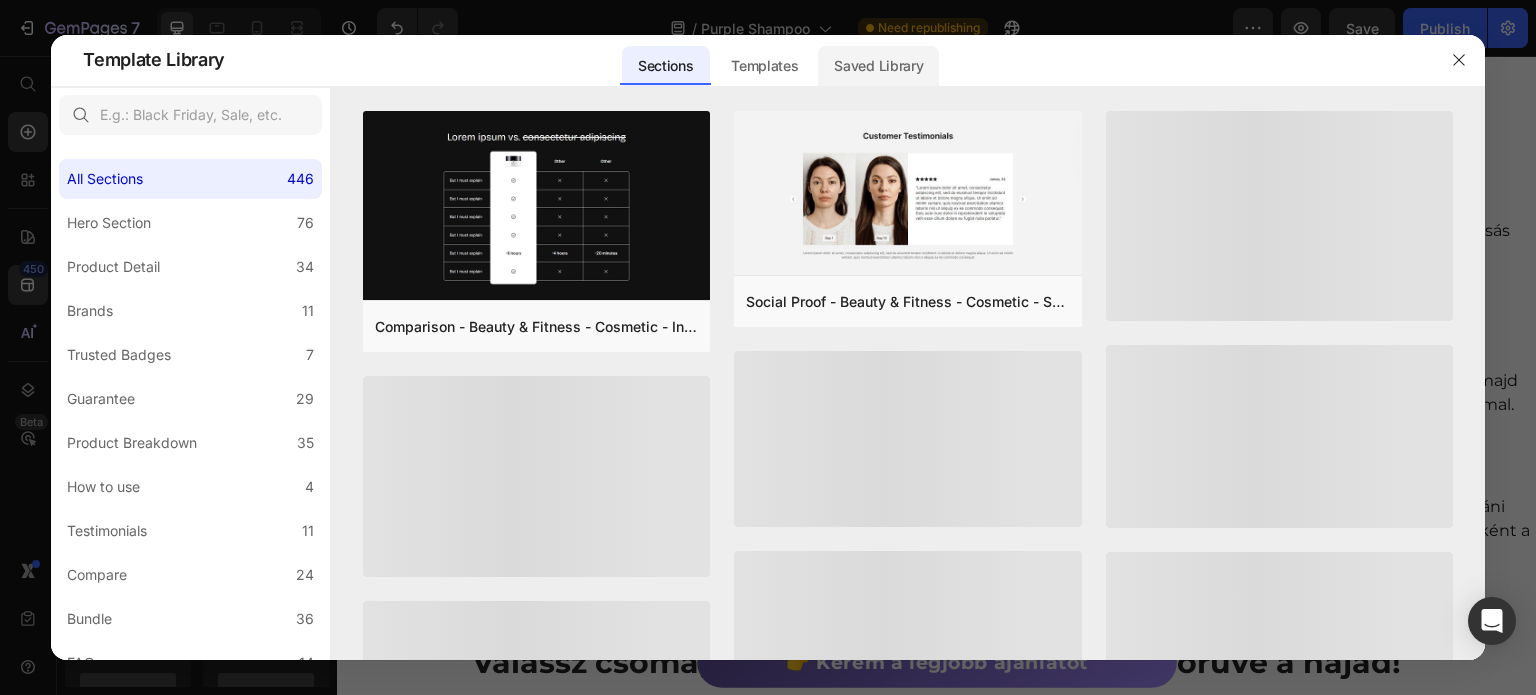 click on "Saved Library" 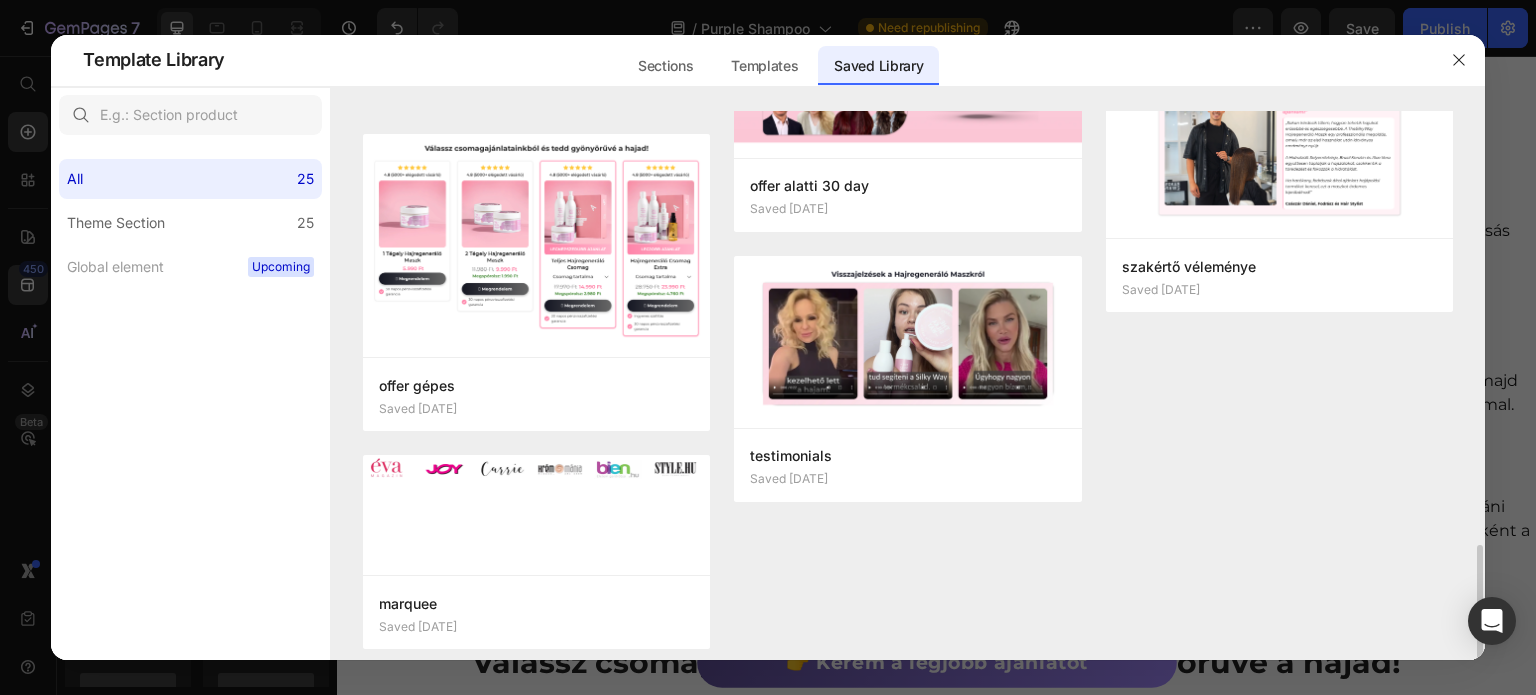 scroll, scrollTop: 1812, scrollLeft: 0, axis: vertical 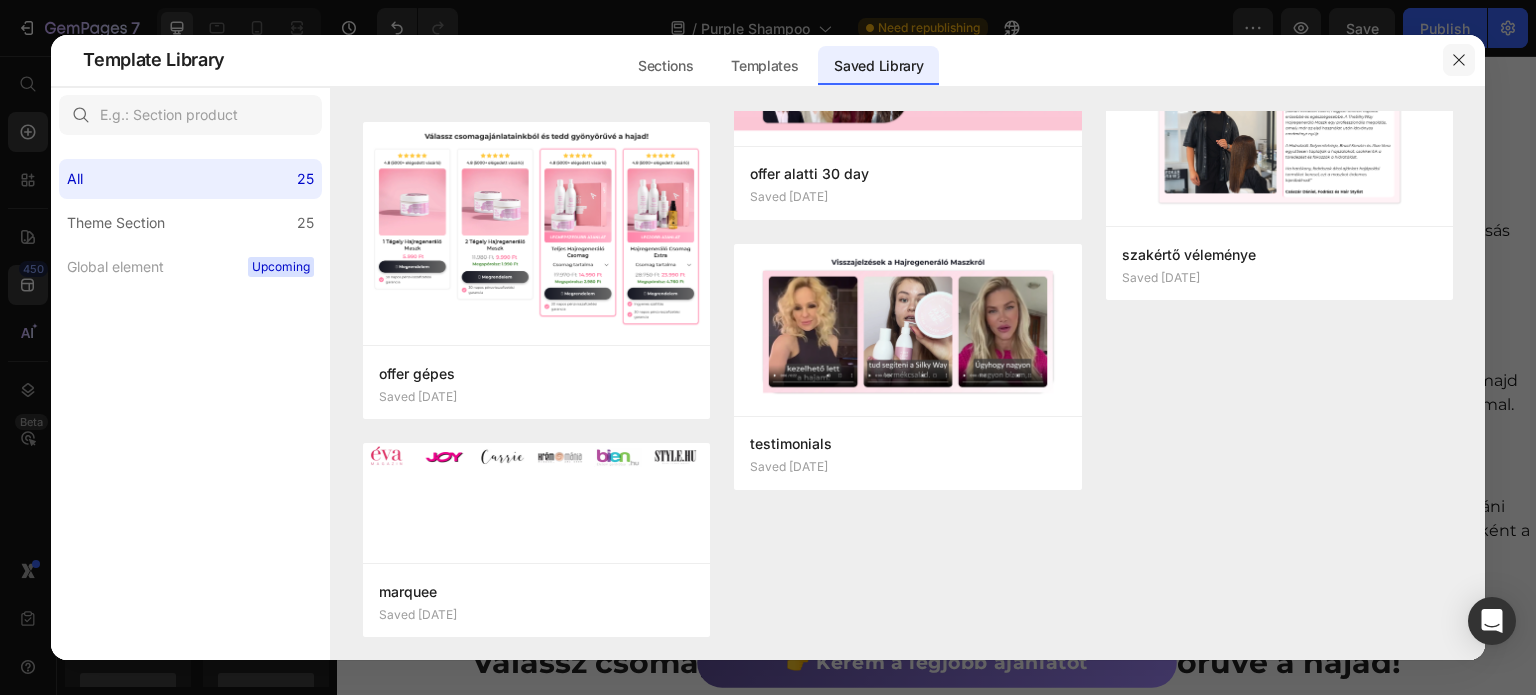 click at bounding box center [1459, 60] 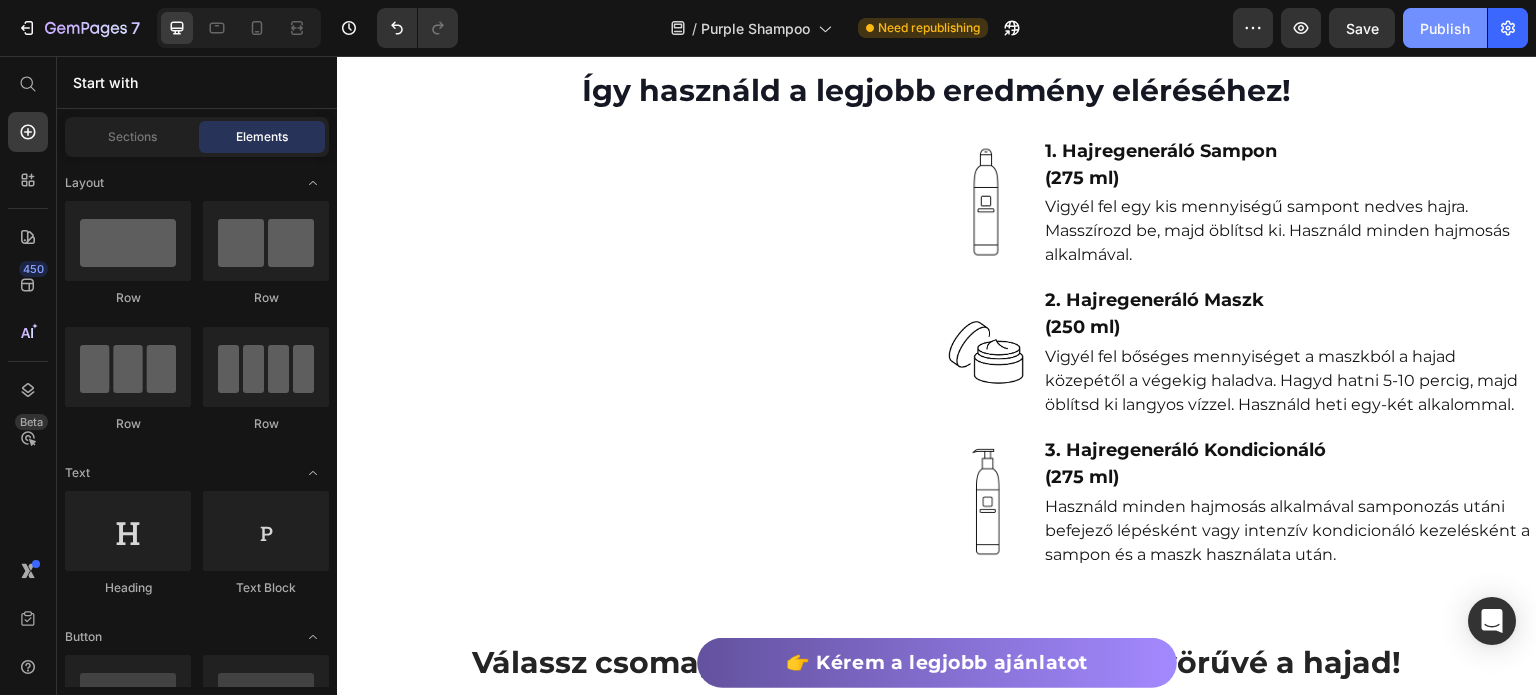 click on "Publish" at bounding box center (1445, 28) 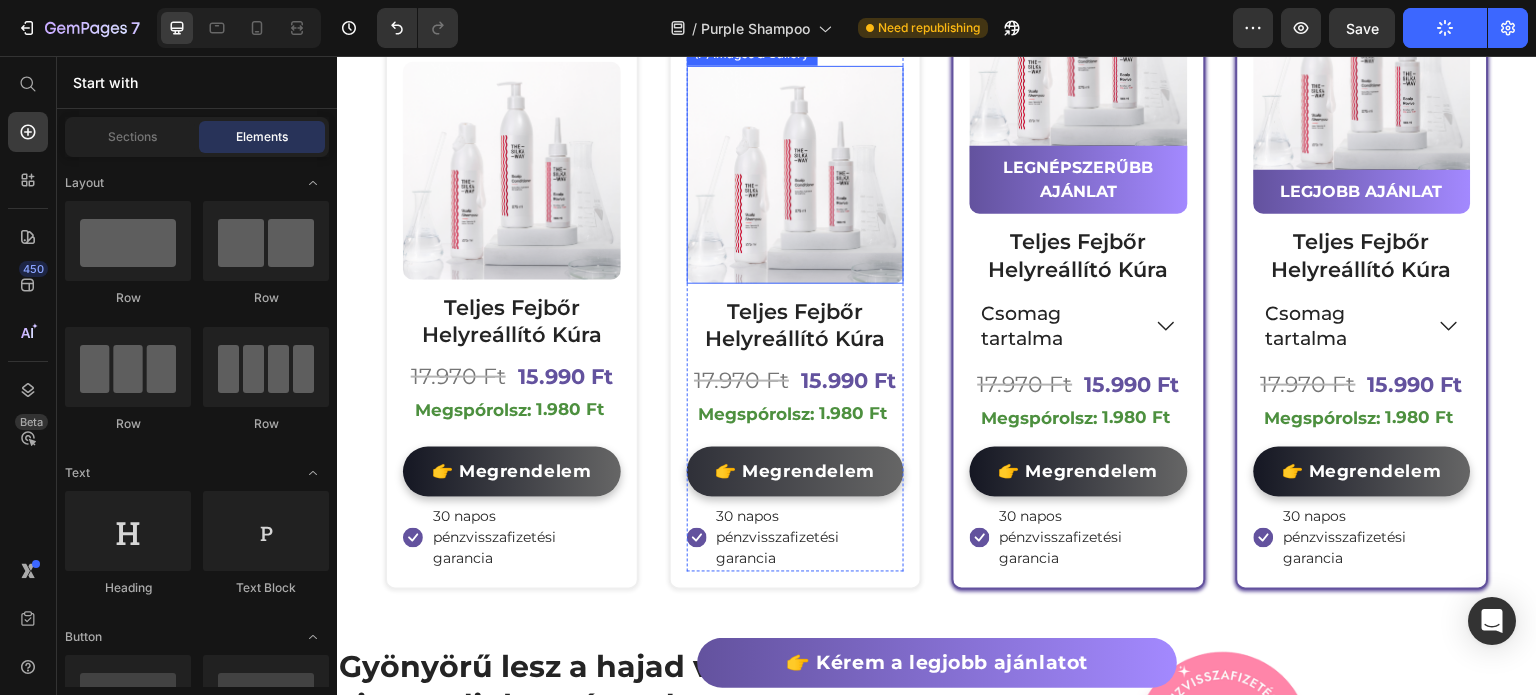 scroll, scrollTop: 6368, scrollLeft: 0, axis: vertical 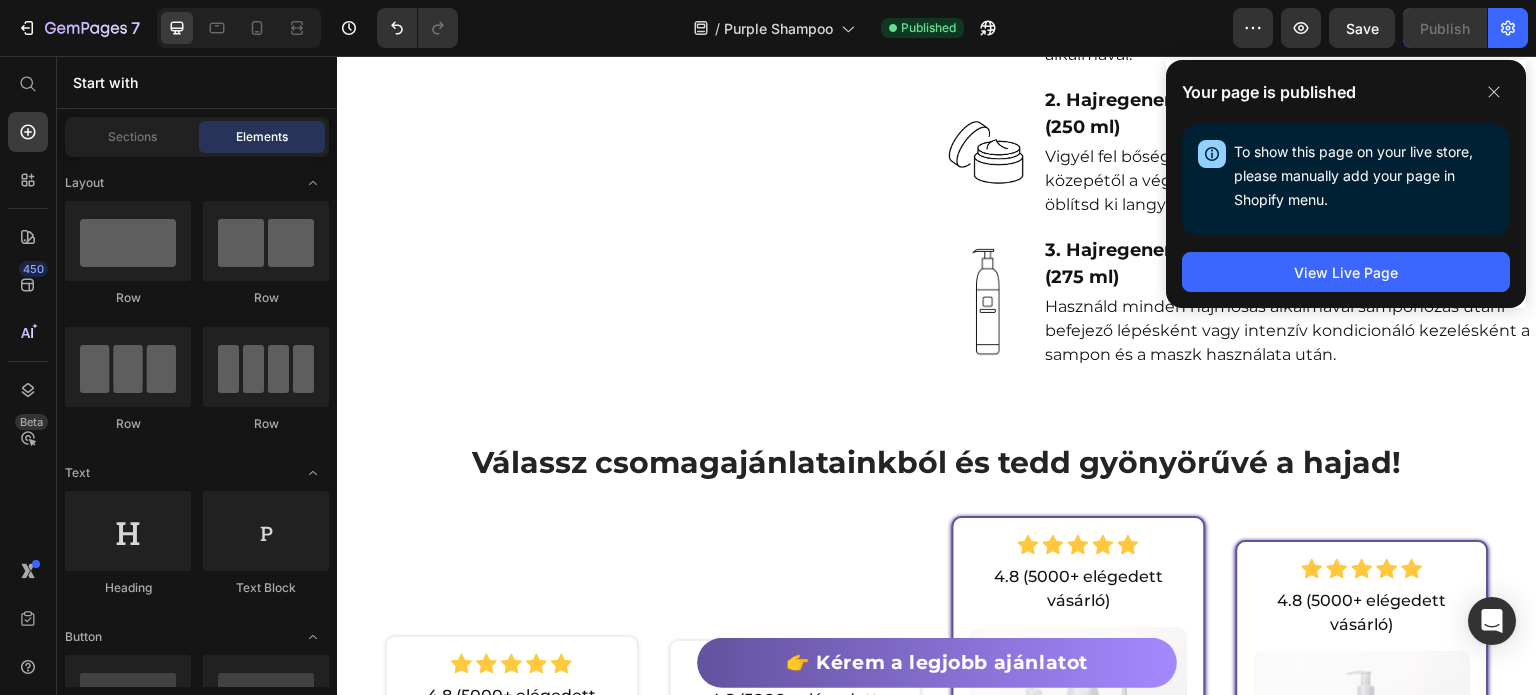 click on "7  Version history  /  Purple Shampoo Published Preview  Save   Publish" 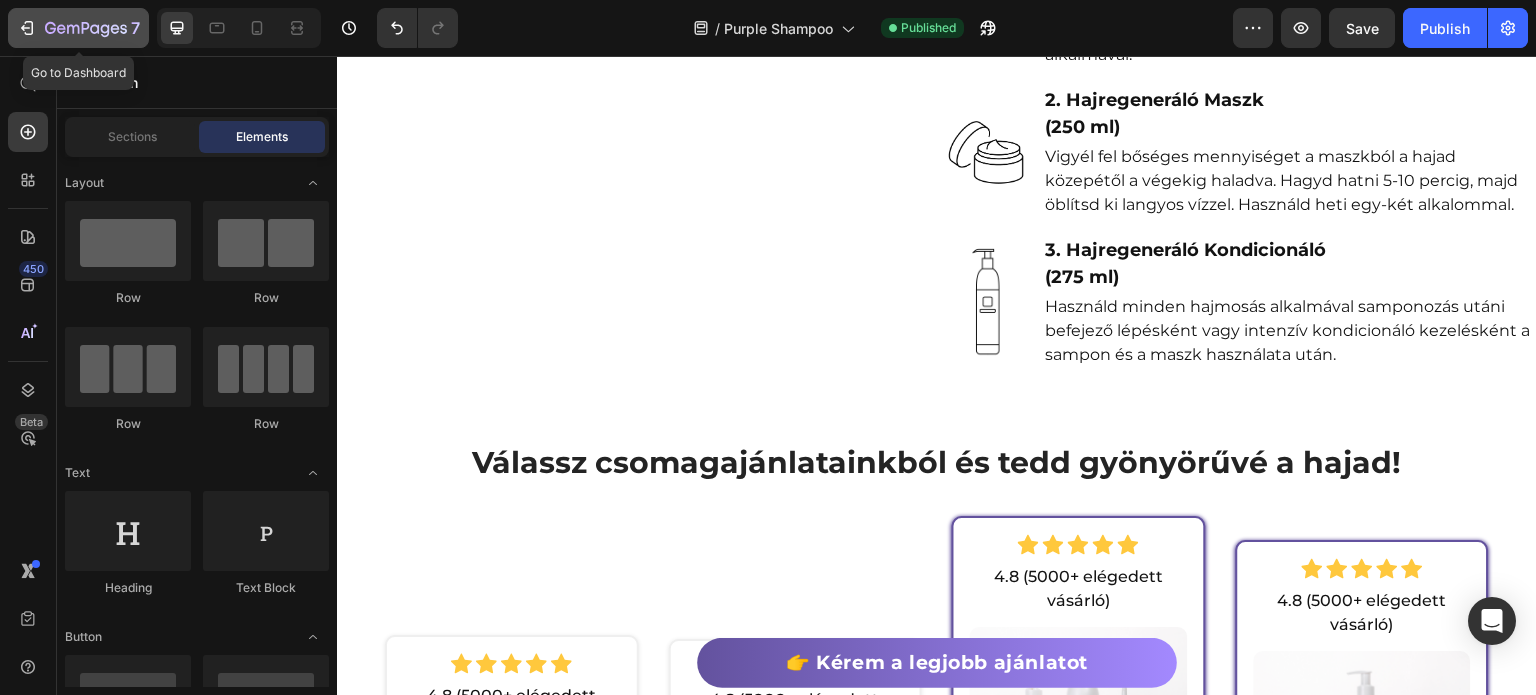 click on "7" 